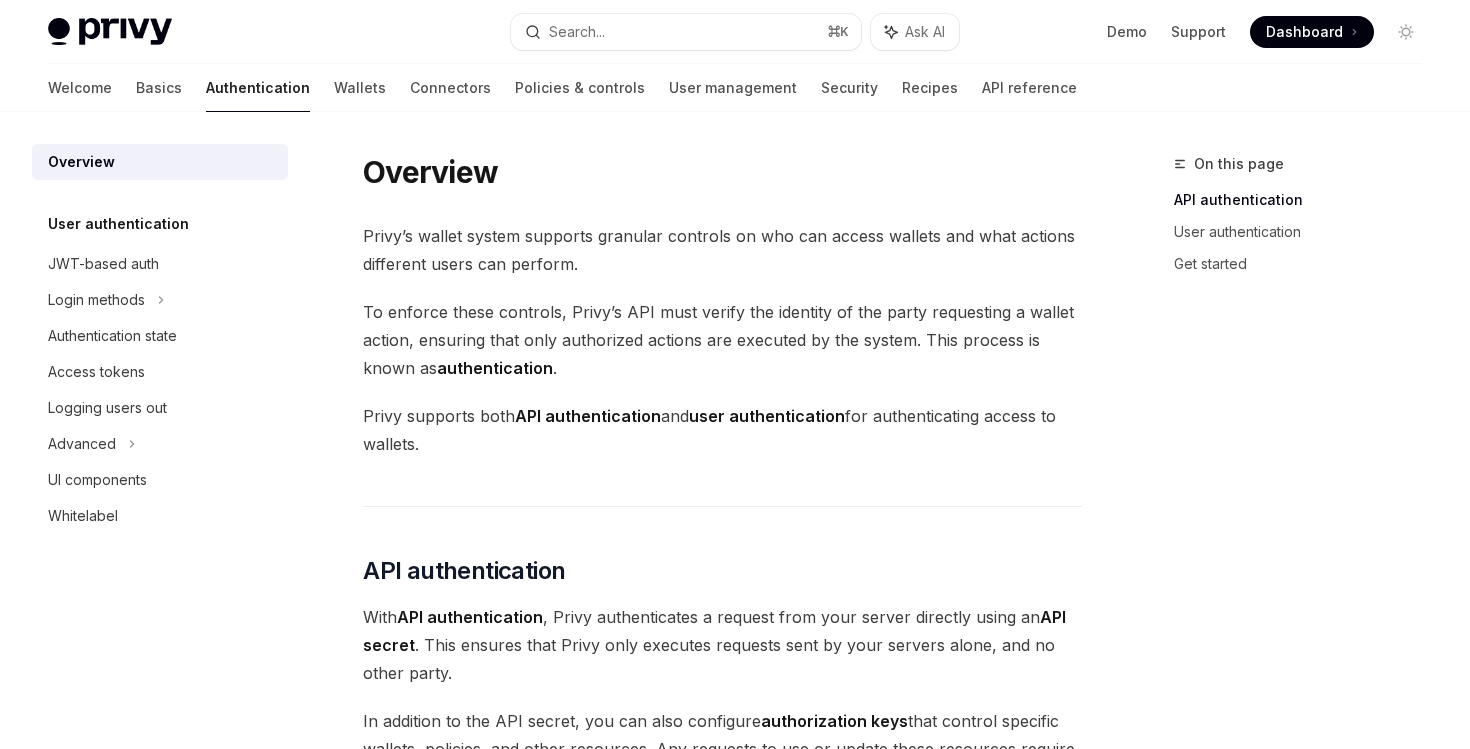scroll, scrollTop: 0, scrollLeft: 0, axis: both 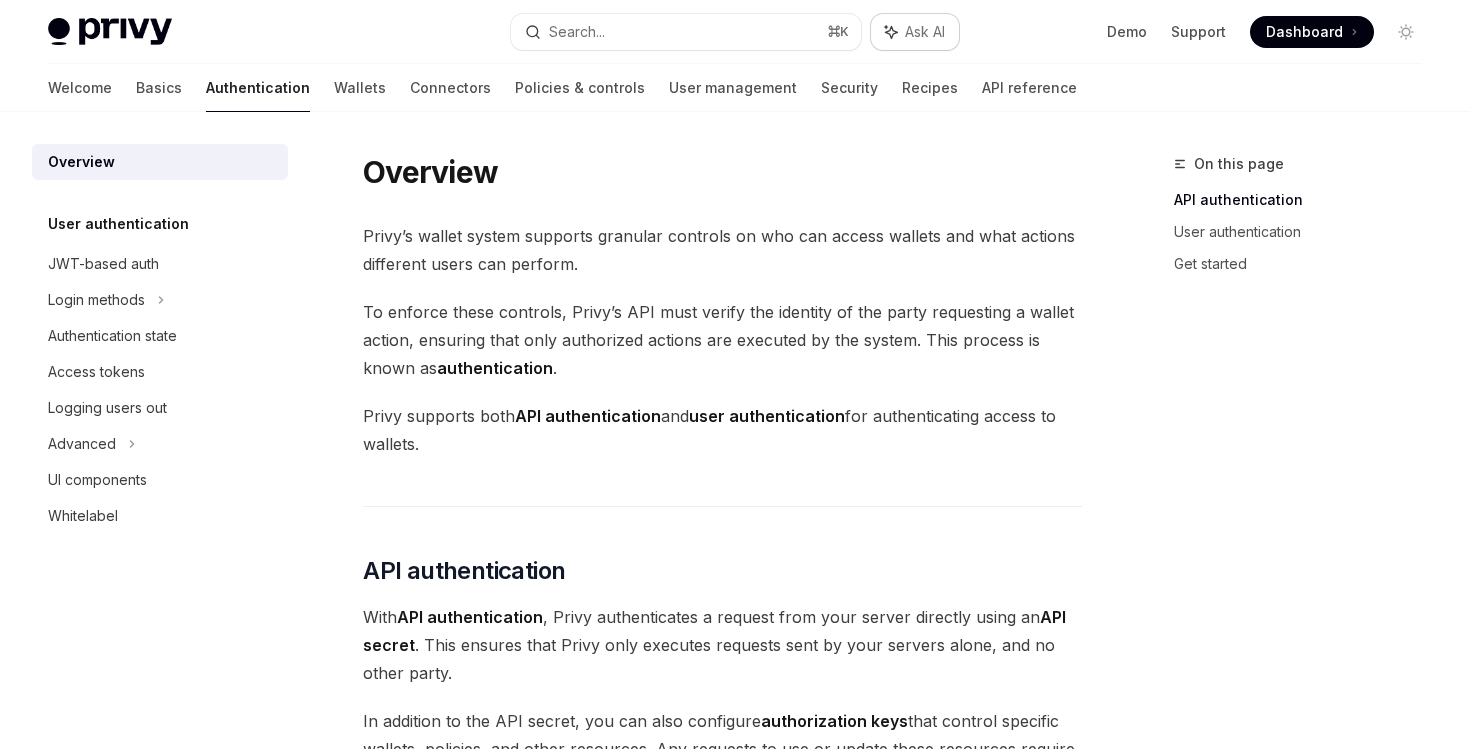 click on "Ask AI" at bounding box center [925, 32] 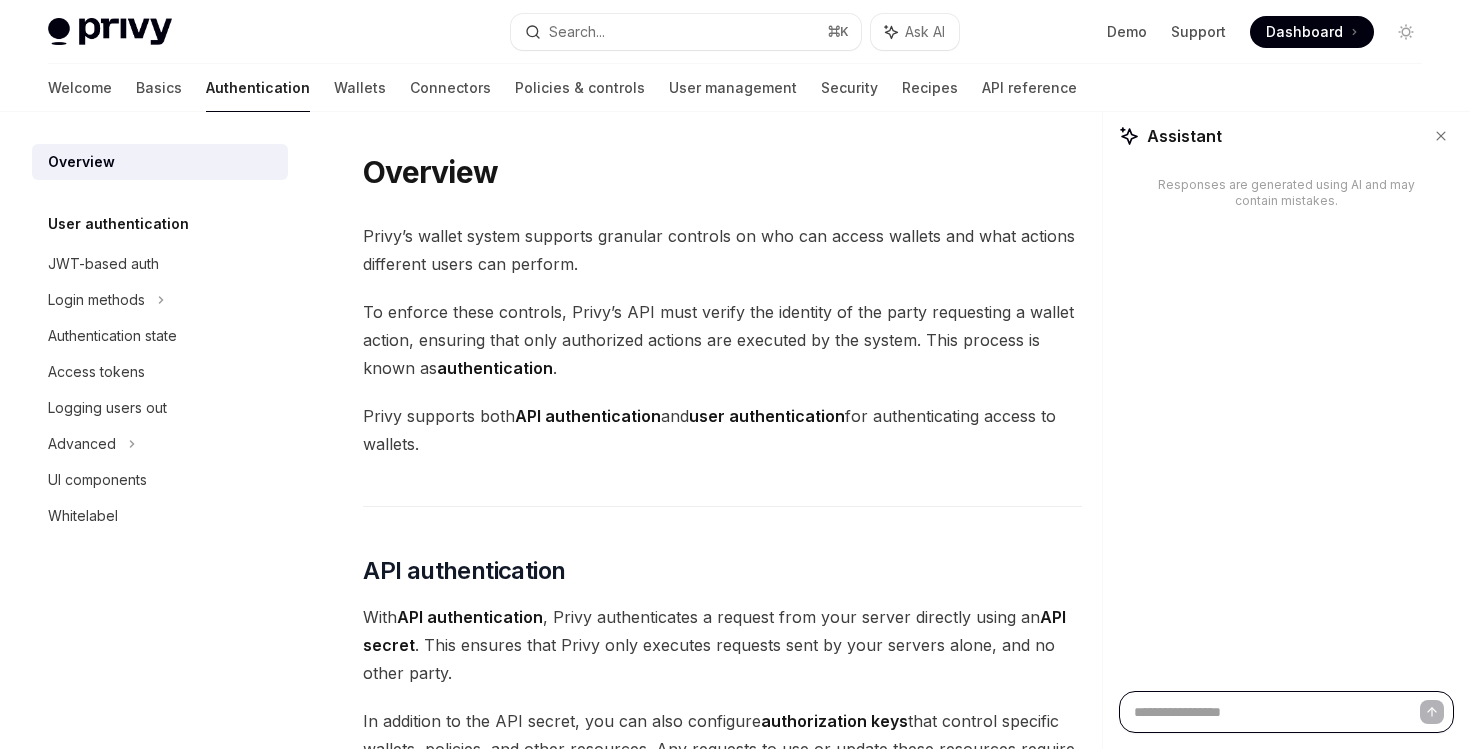 type on "*" 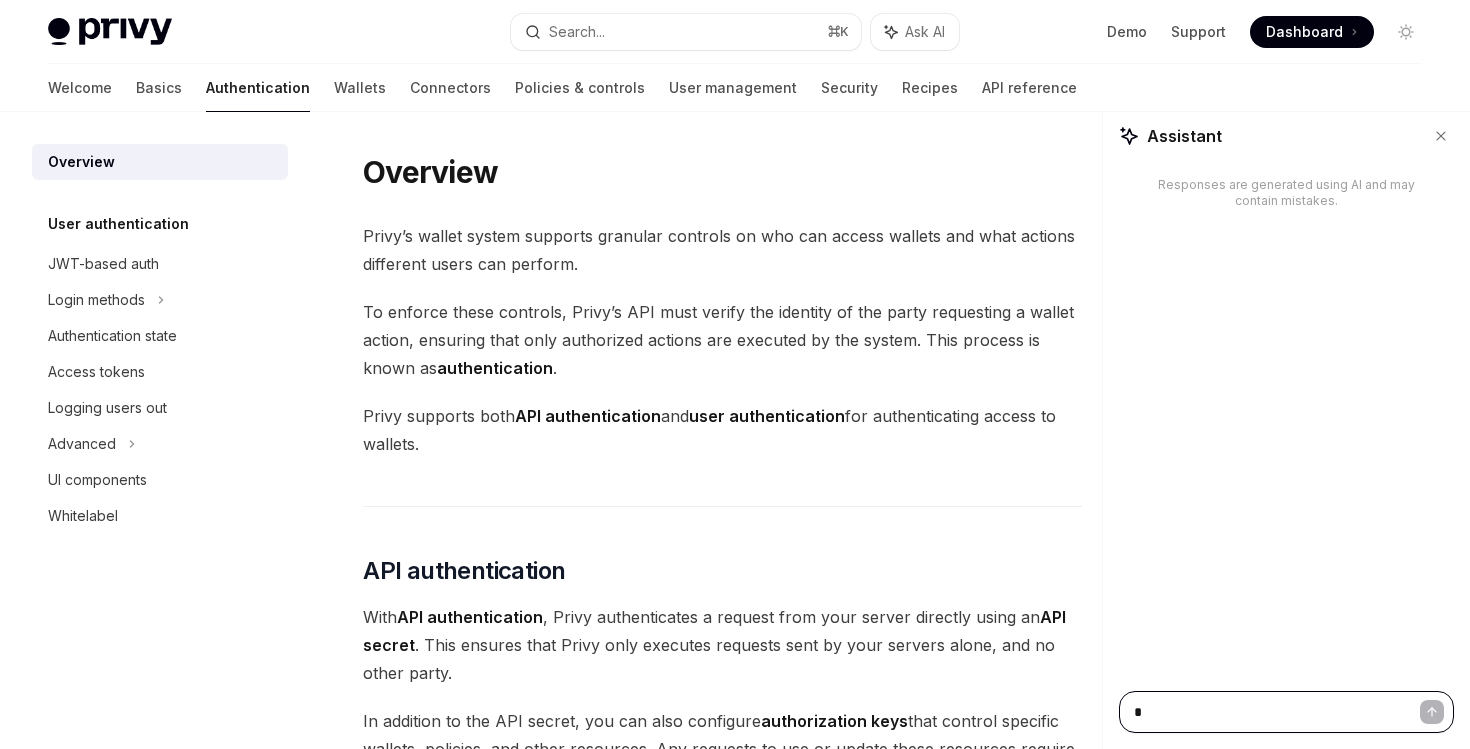 type on "**" 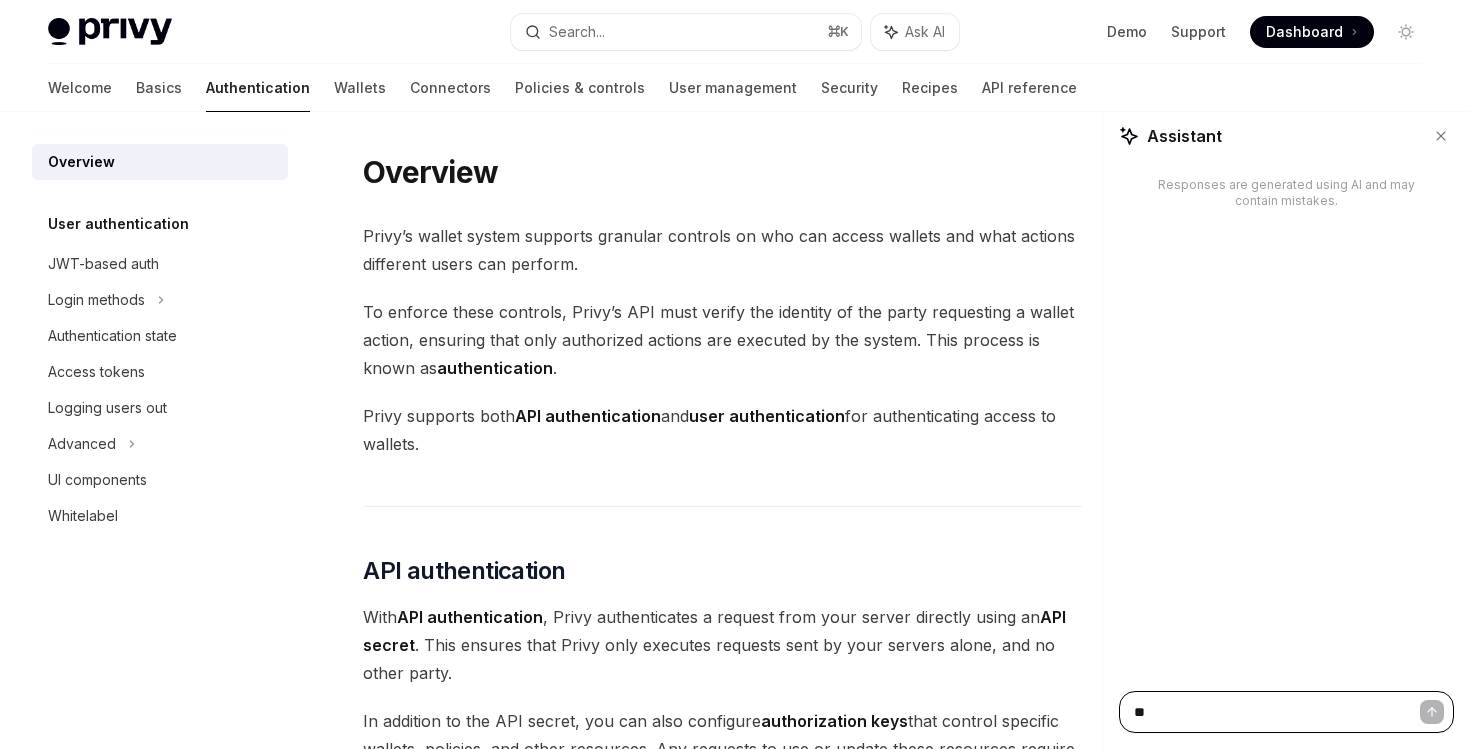 type on "***" 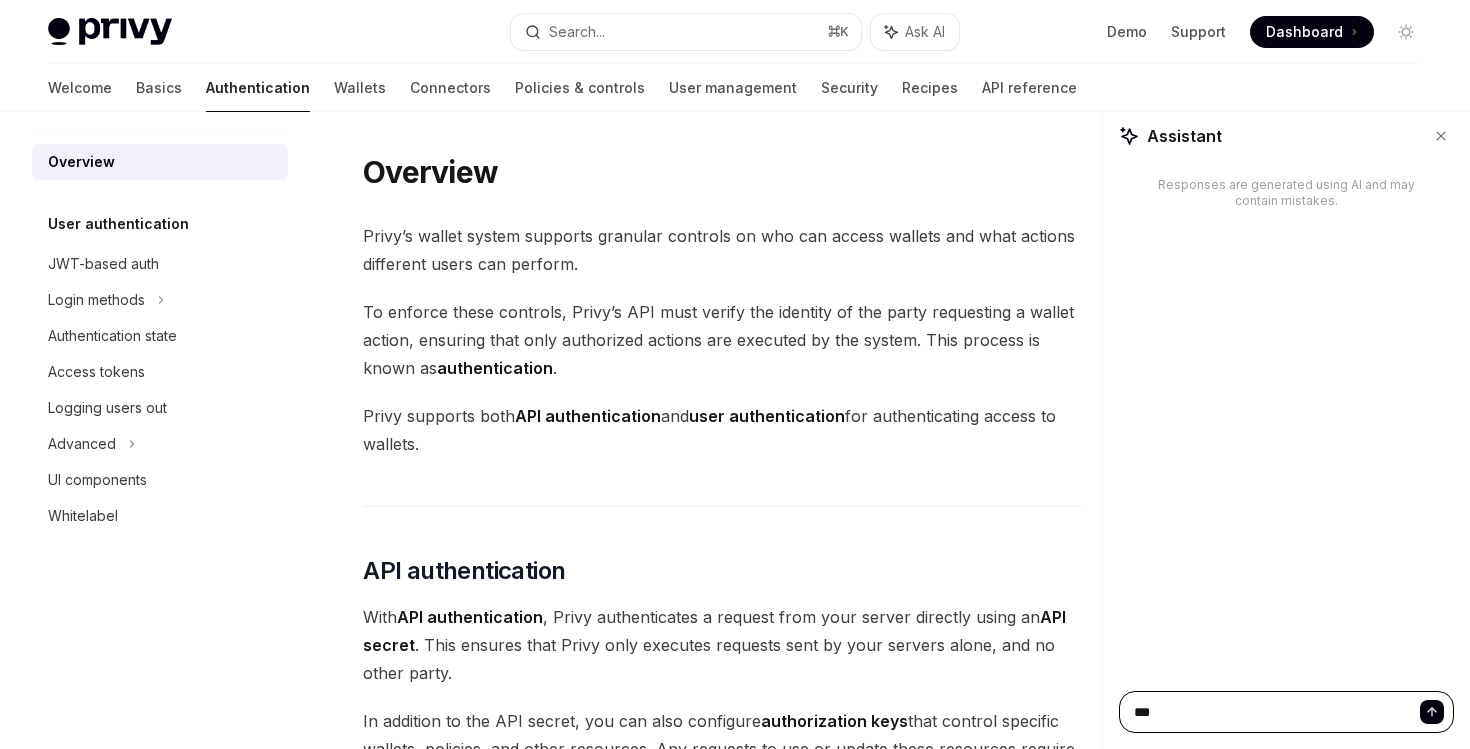 type on "****" 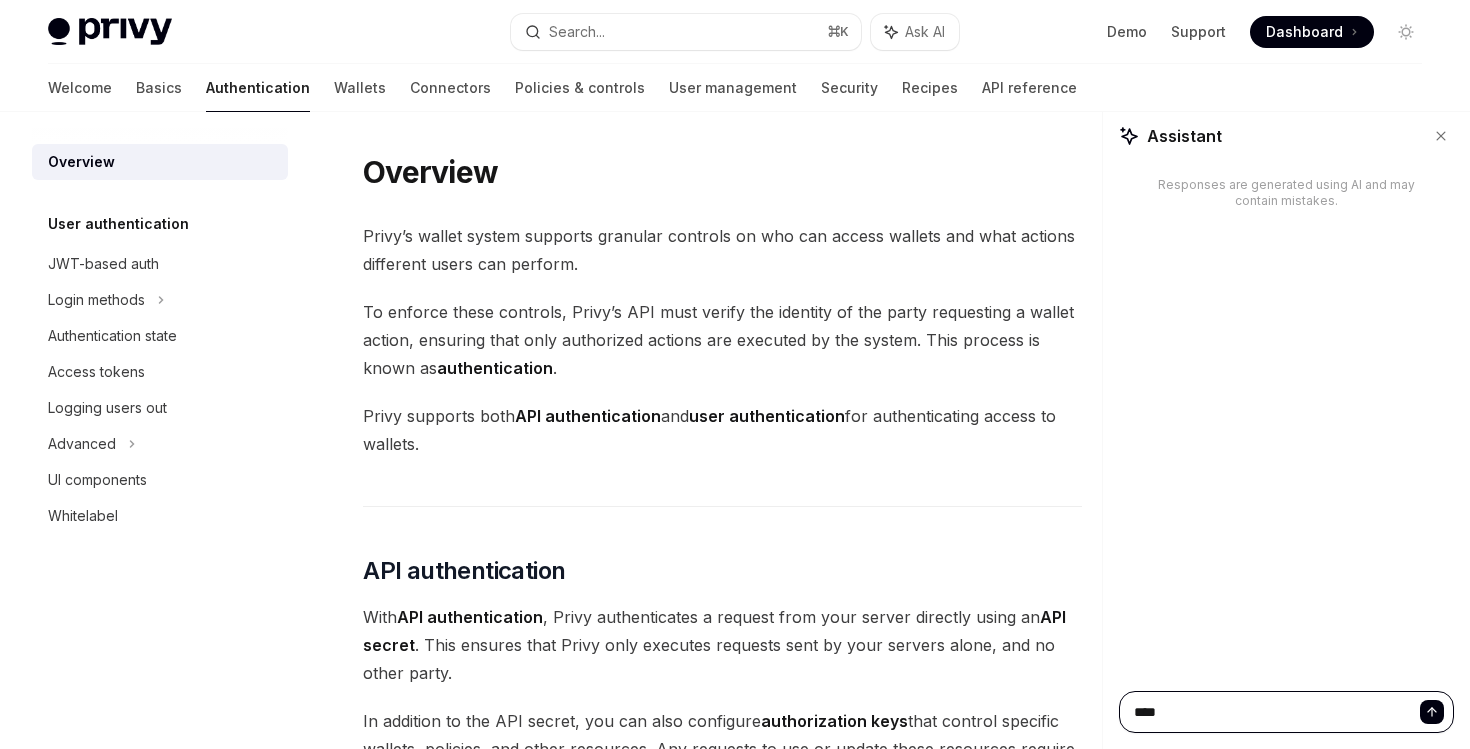 type on "****" 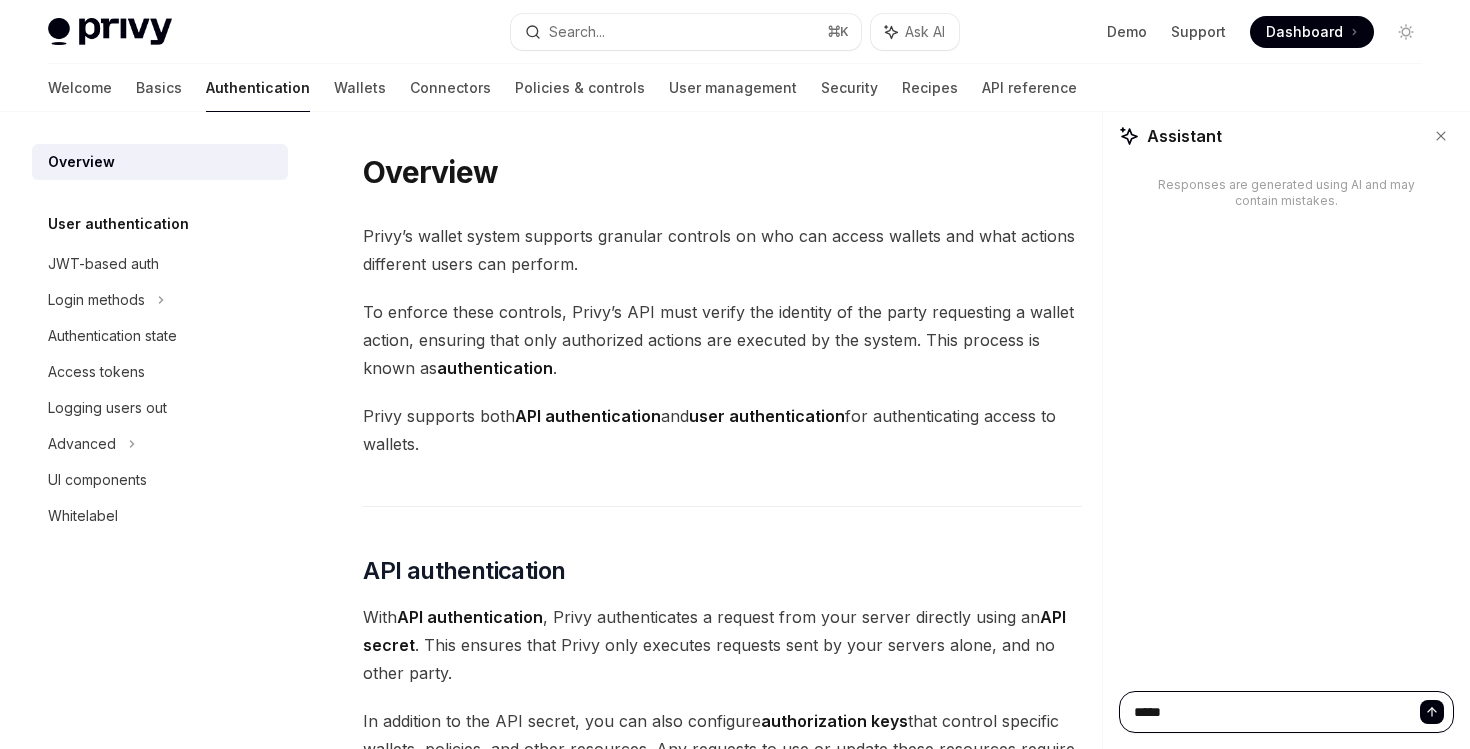 type on "******" 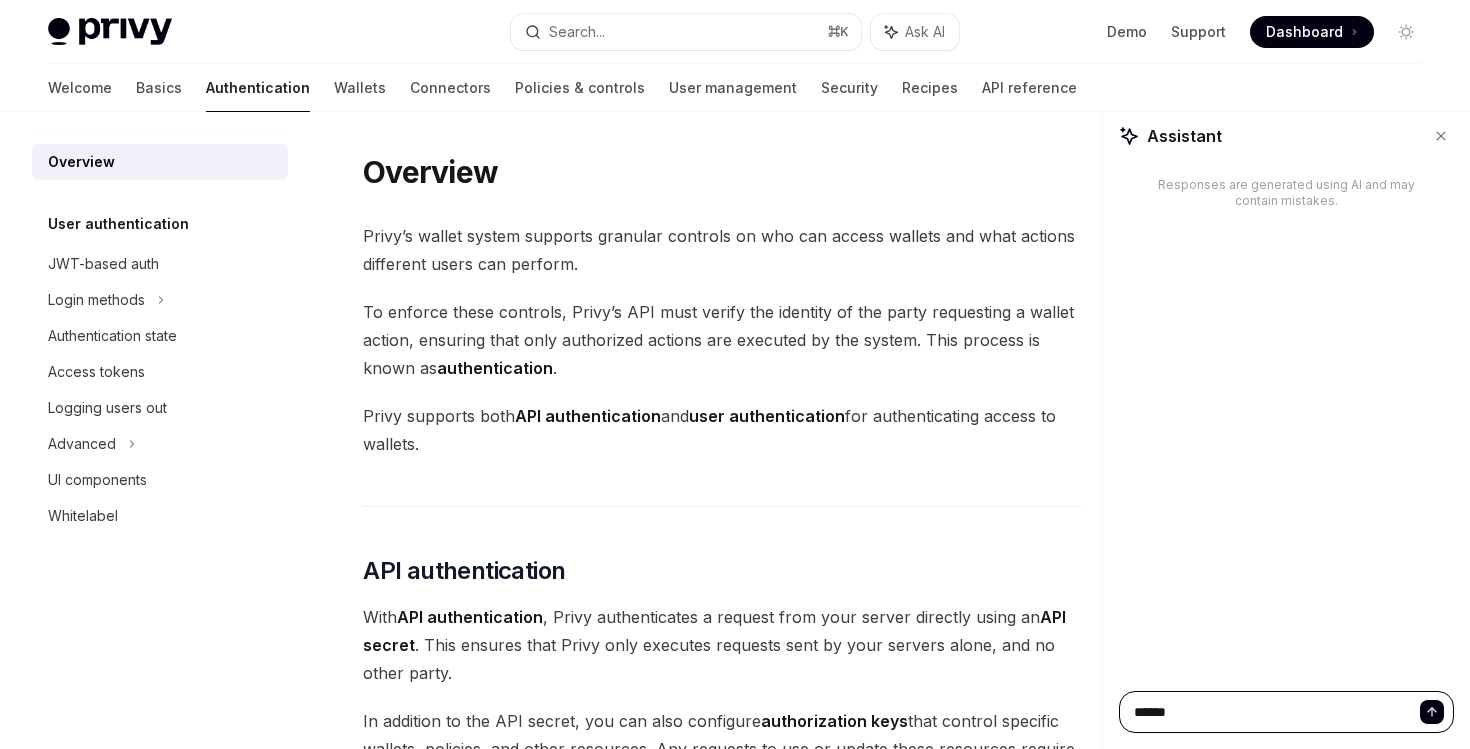 type on "*******" 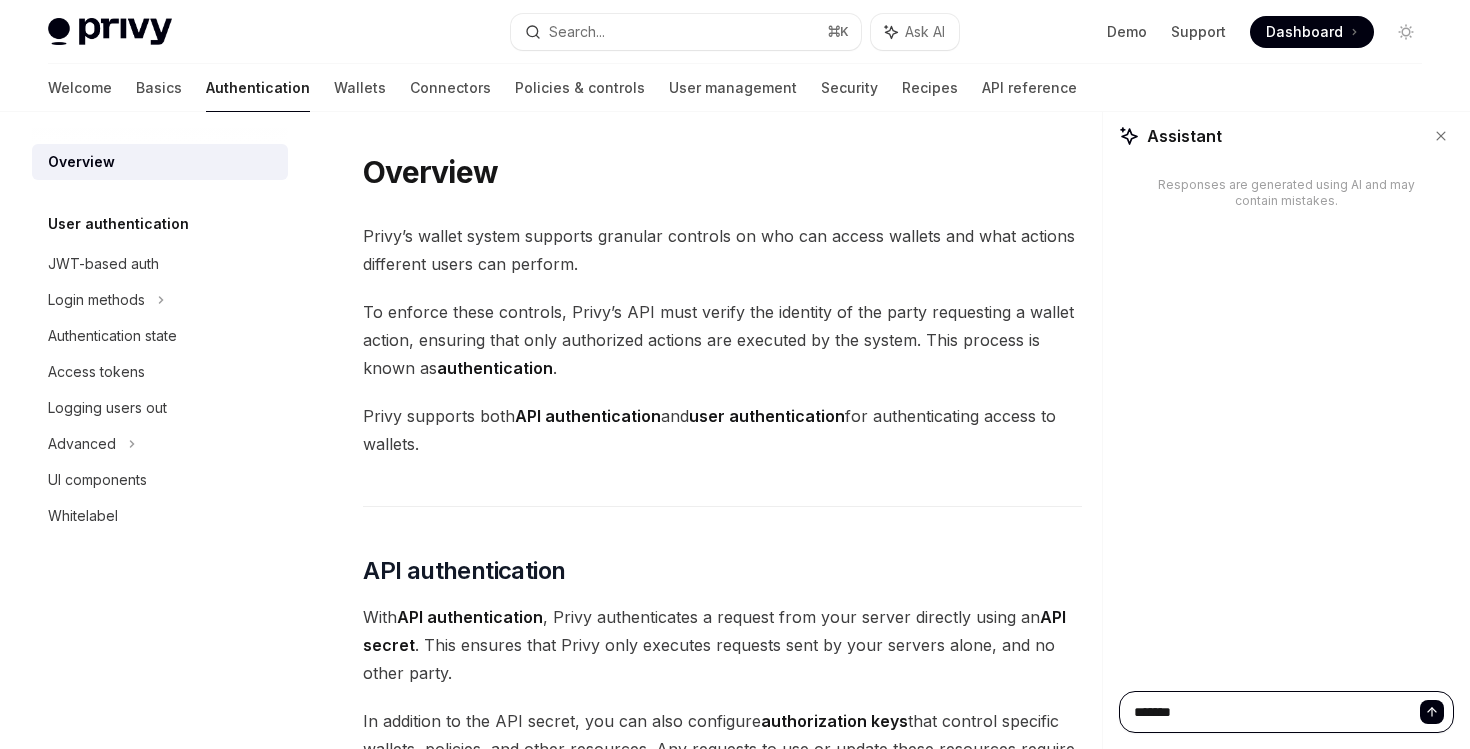 type on "********" 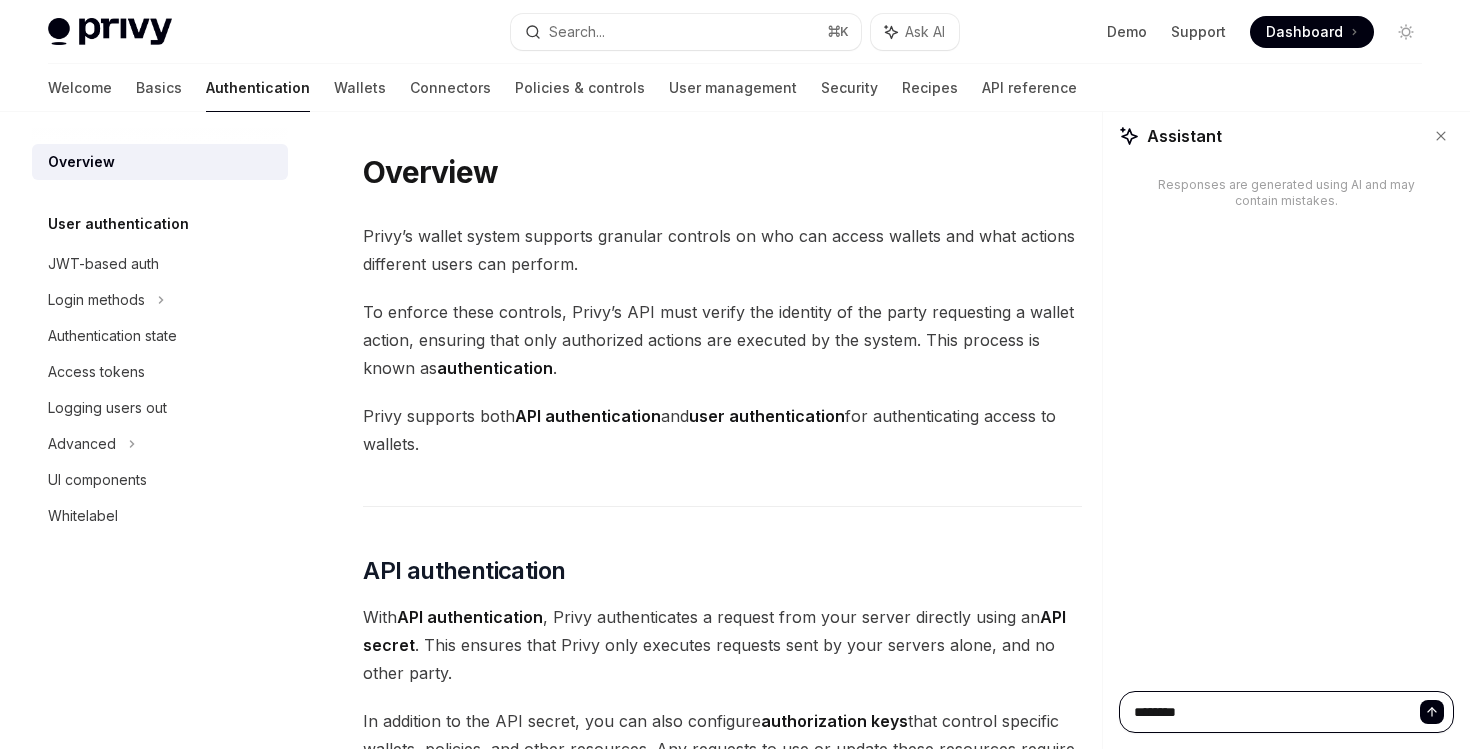 type on "*********" 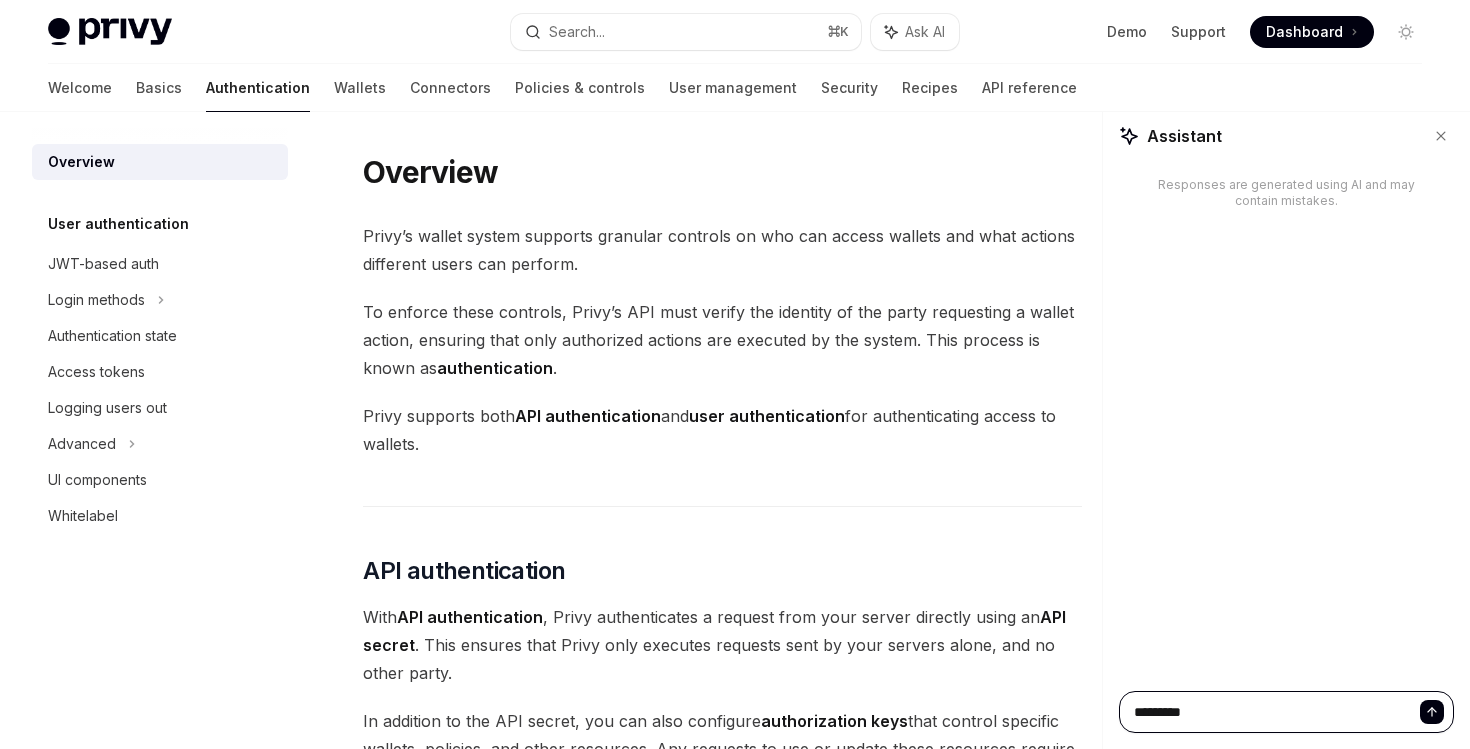 type on "**********" 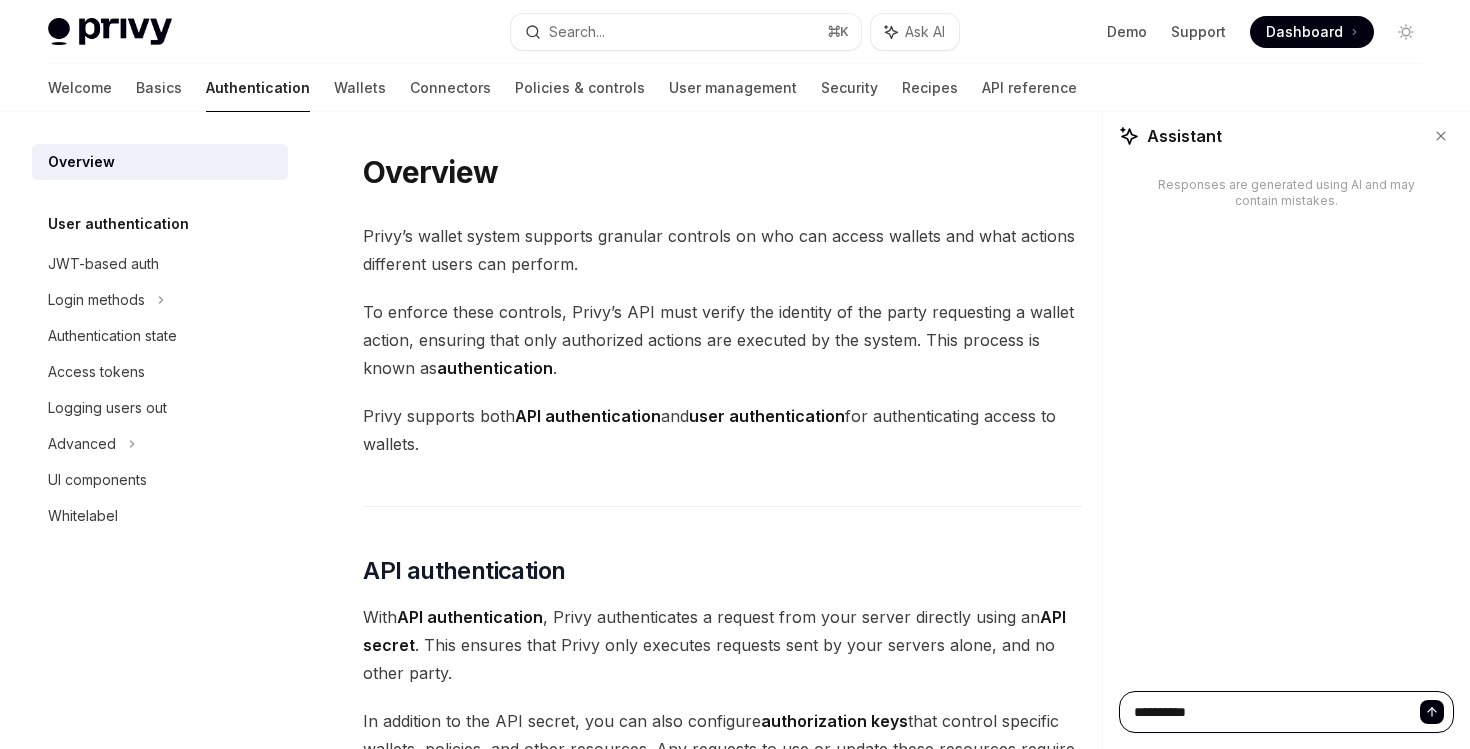 type on "**********" 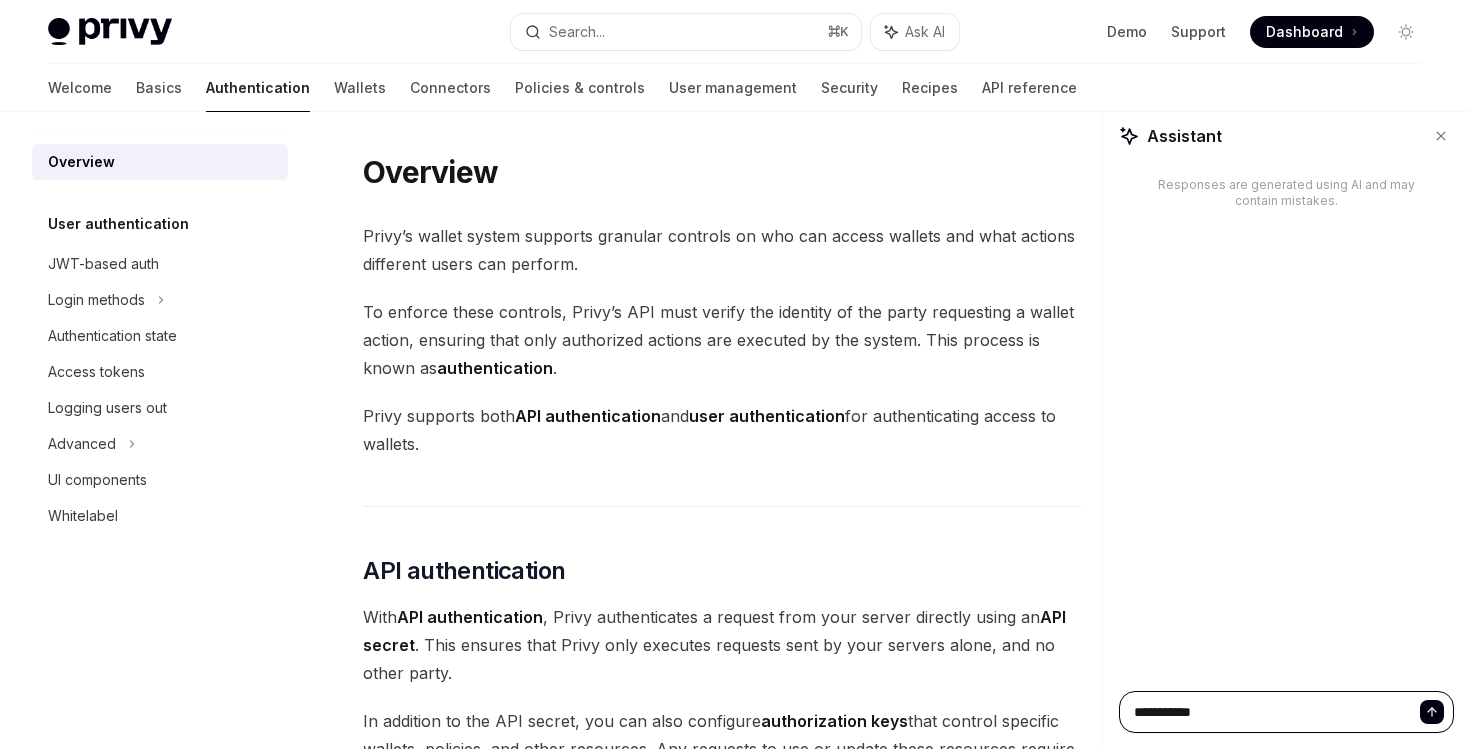 type on "**********" 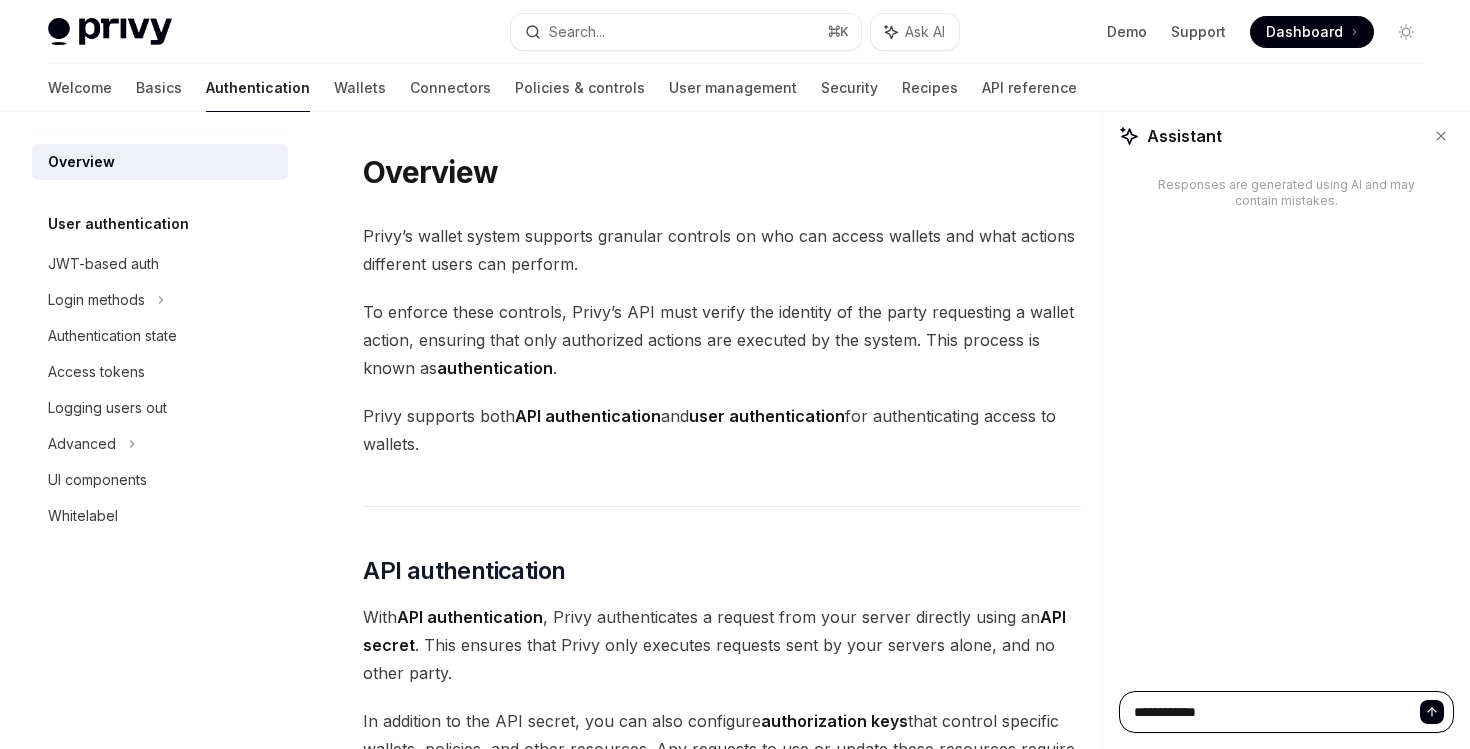 type on "**********" 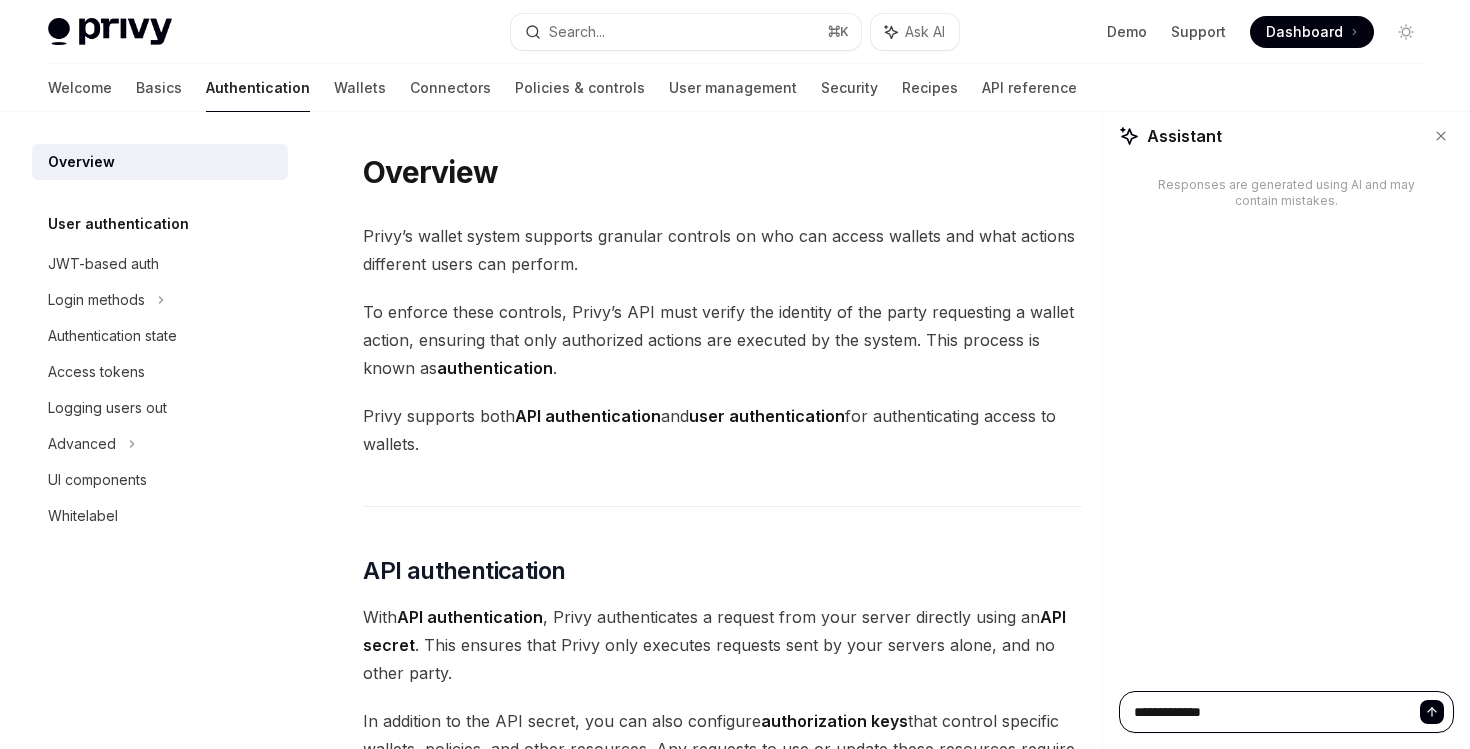 type on "**********" 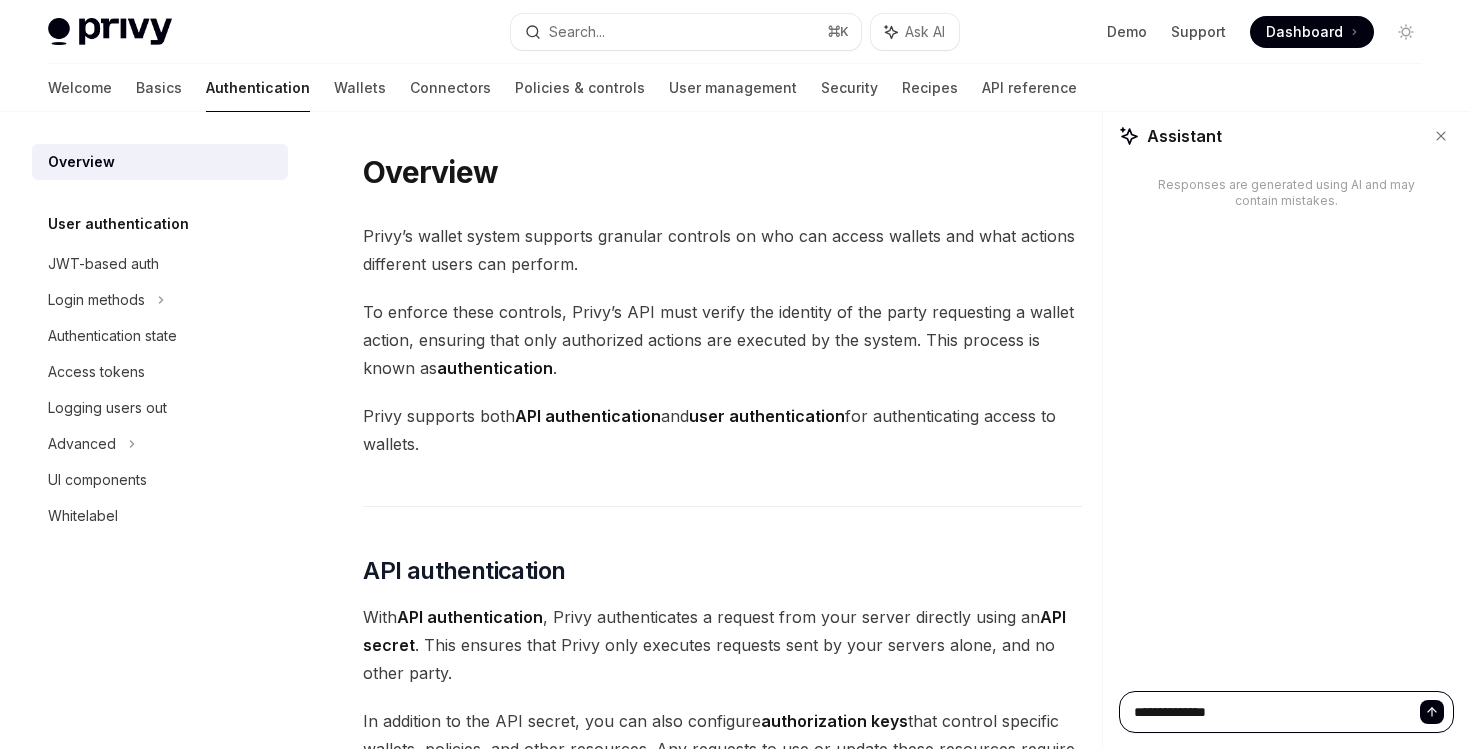 type on "**********" 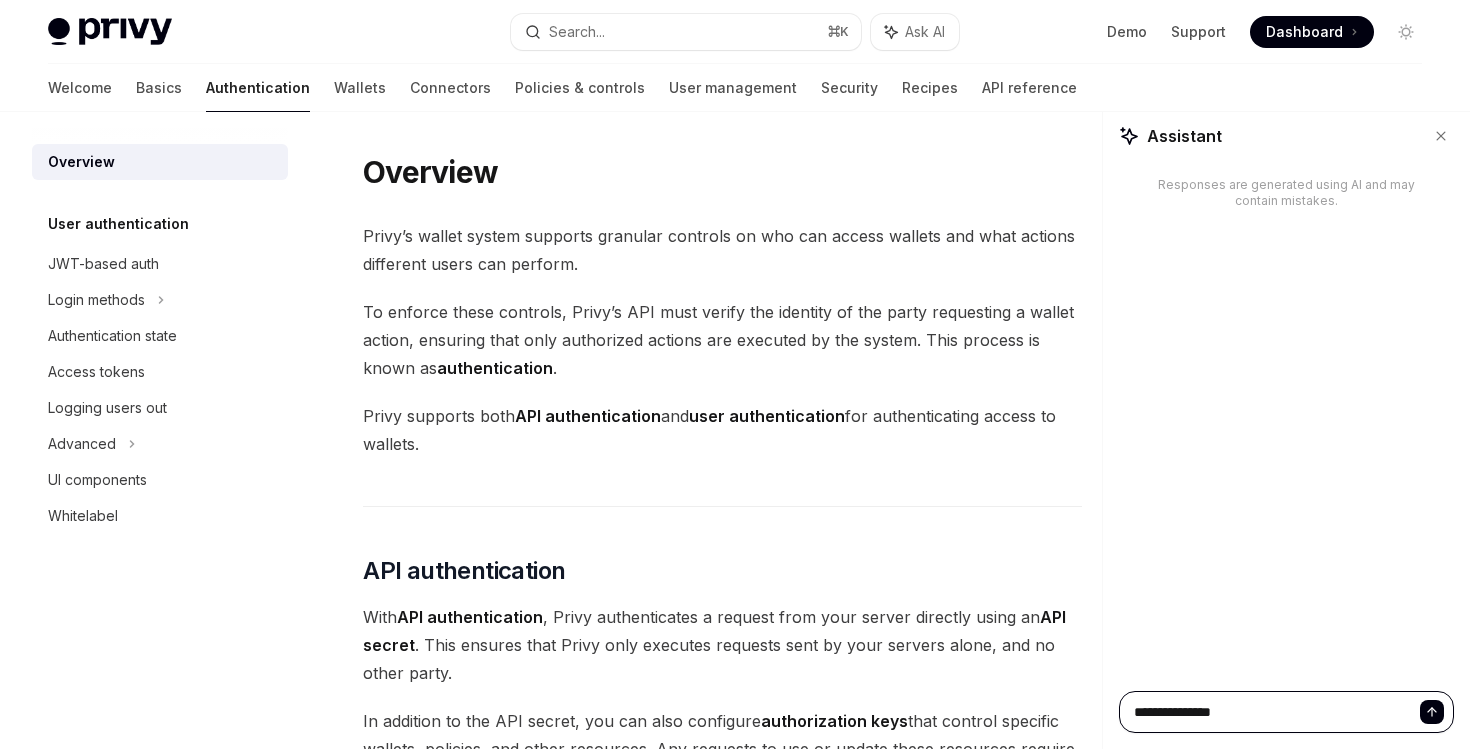 type on "**********" 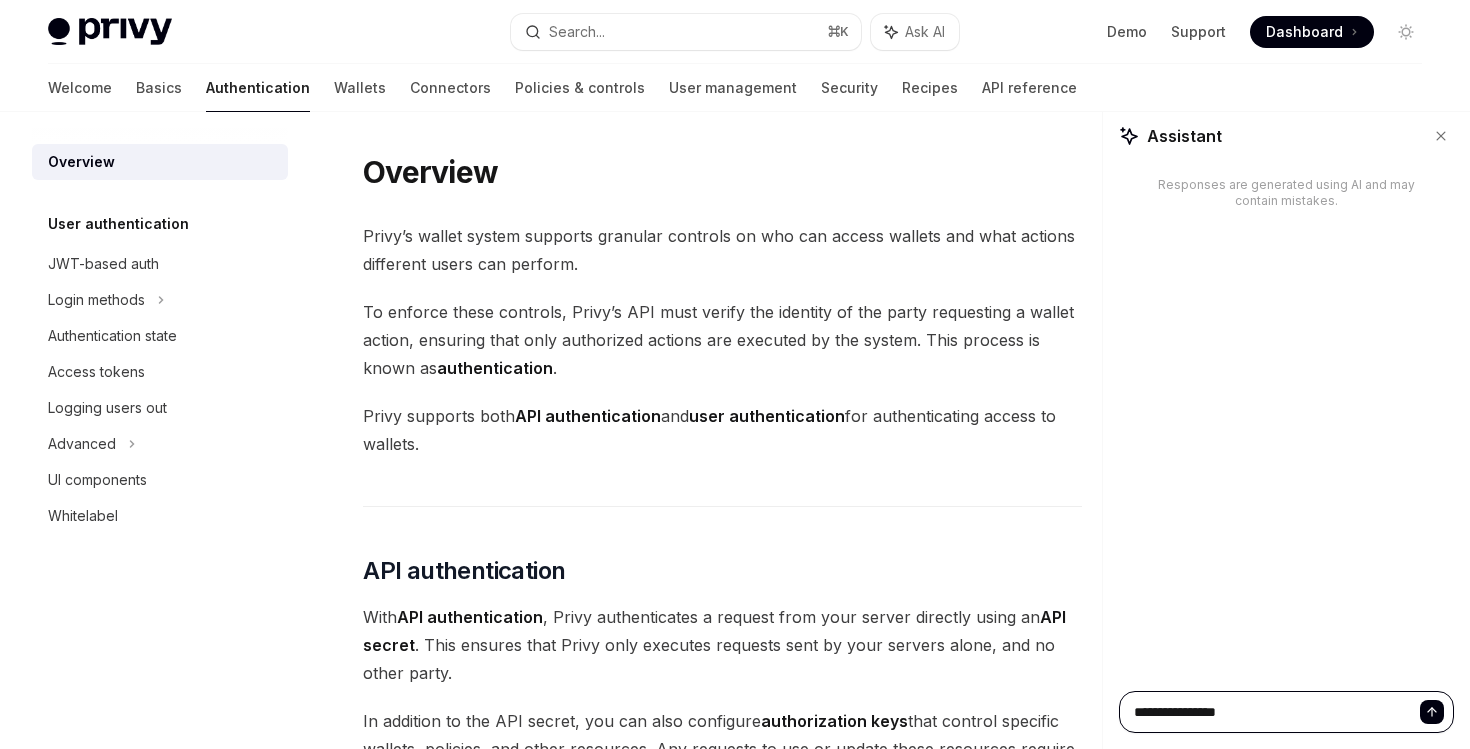 type on "*" 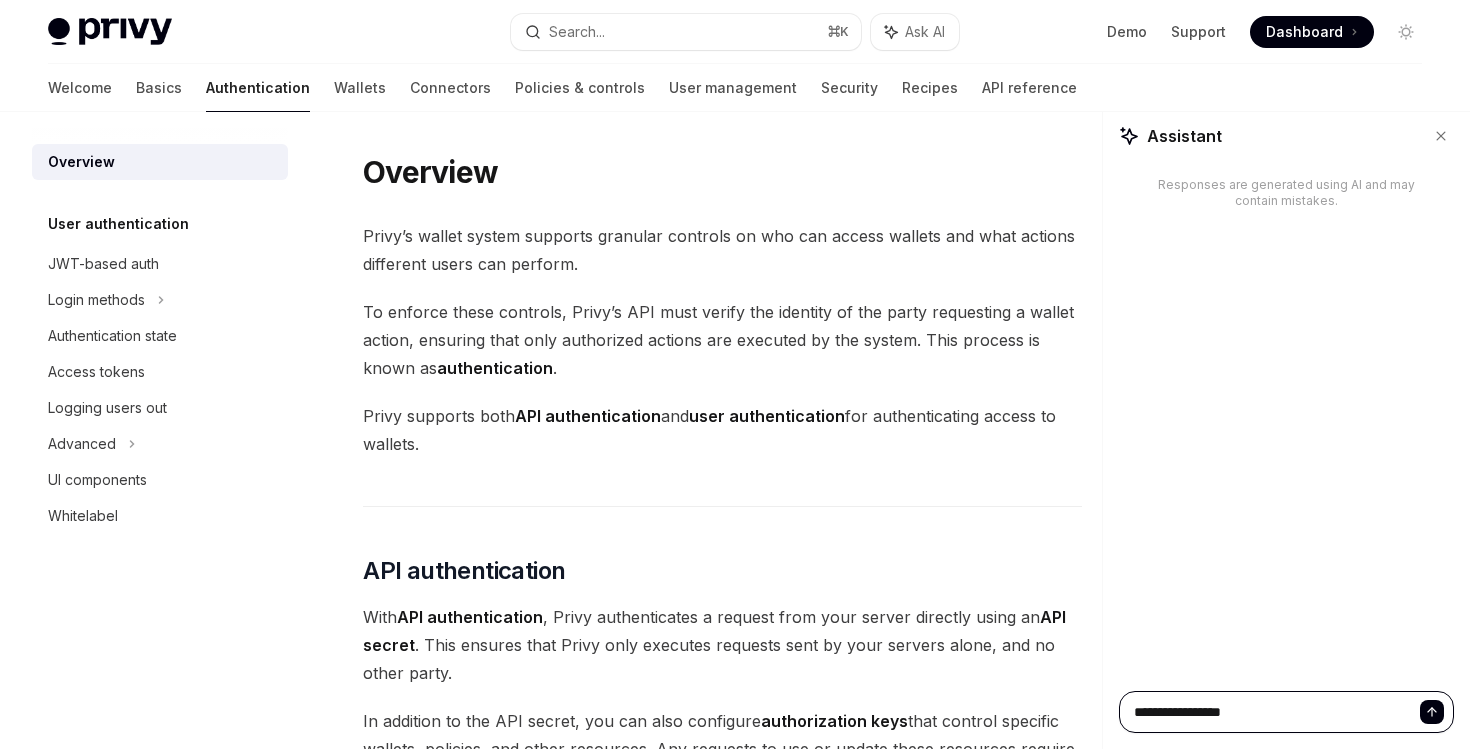 type on "**********" 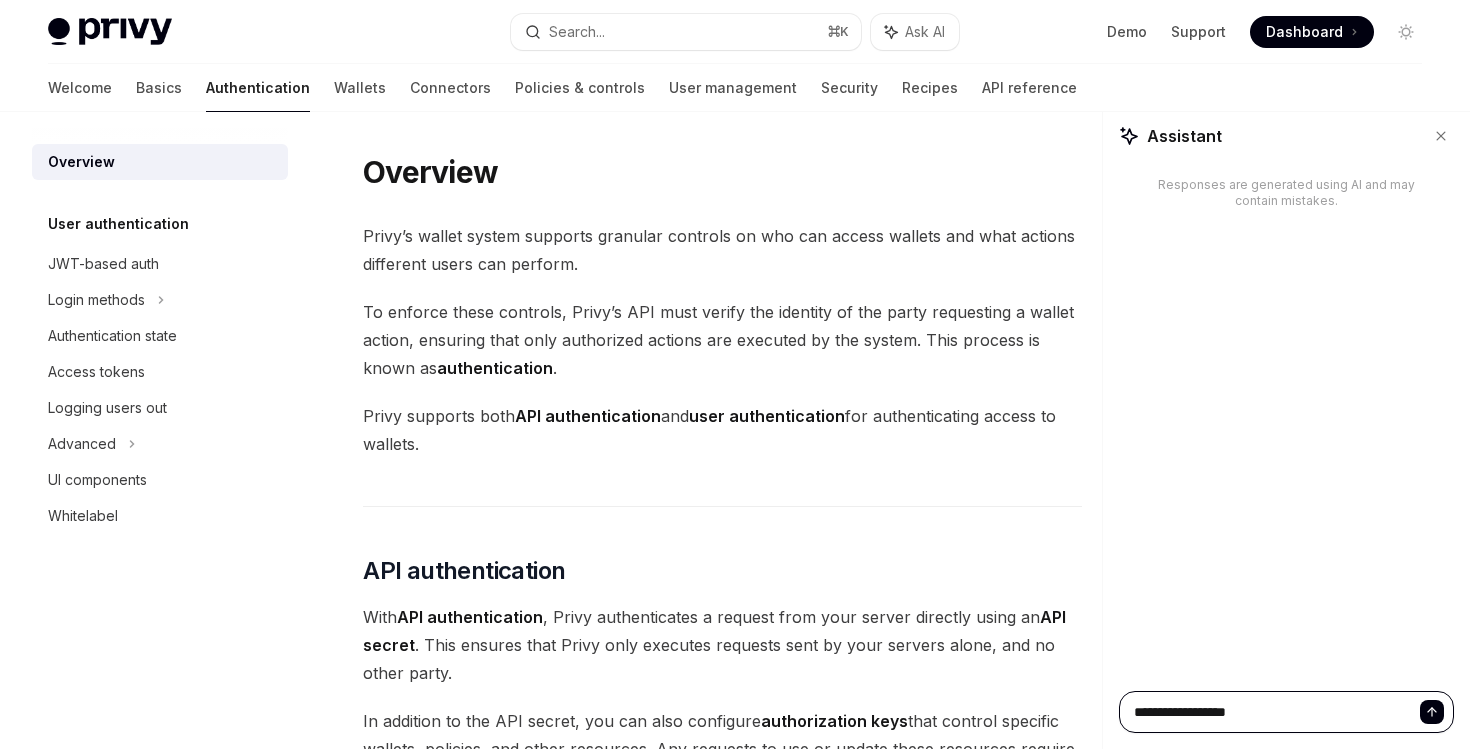 type on "**********" 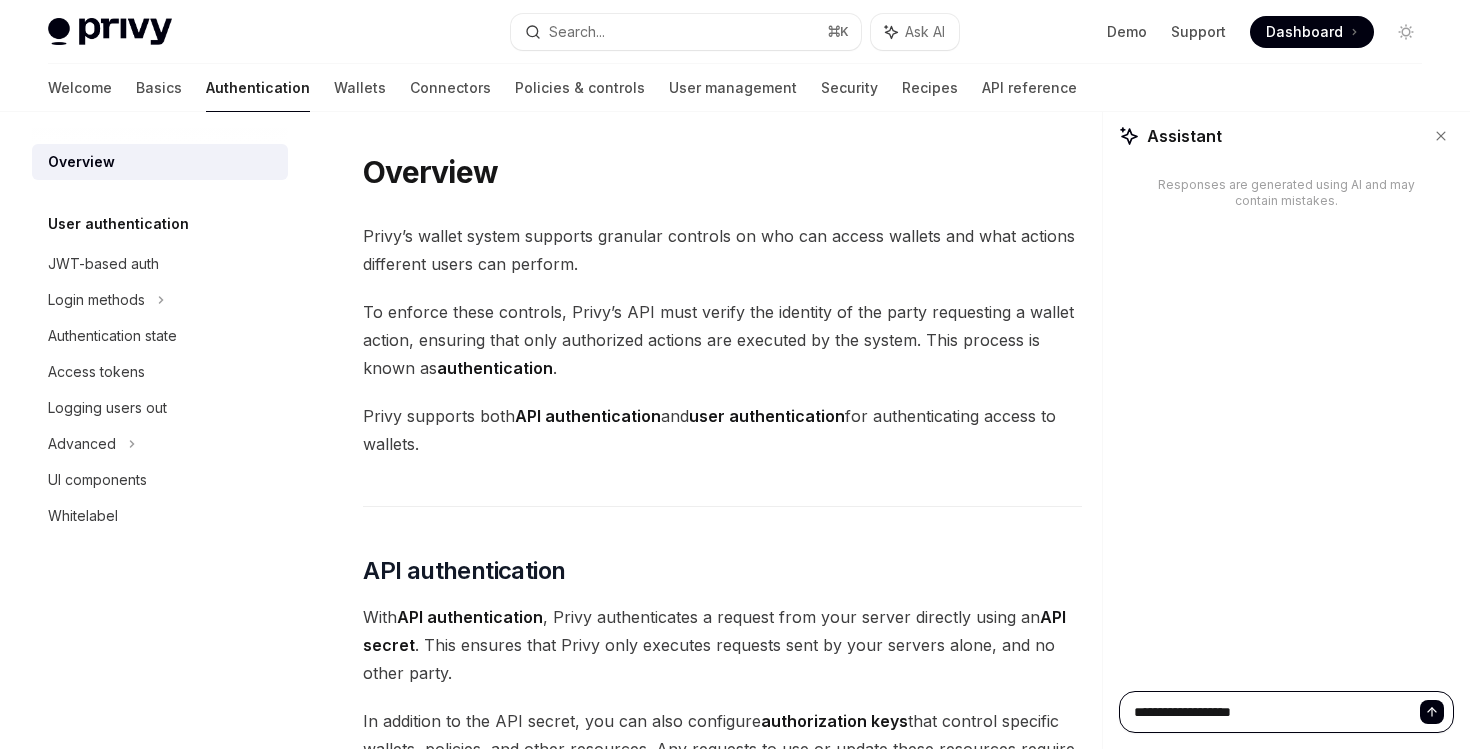 type on "**********" 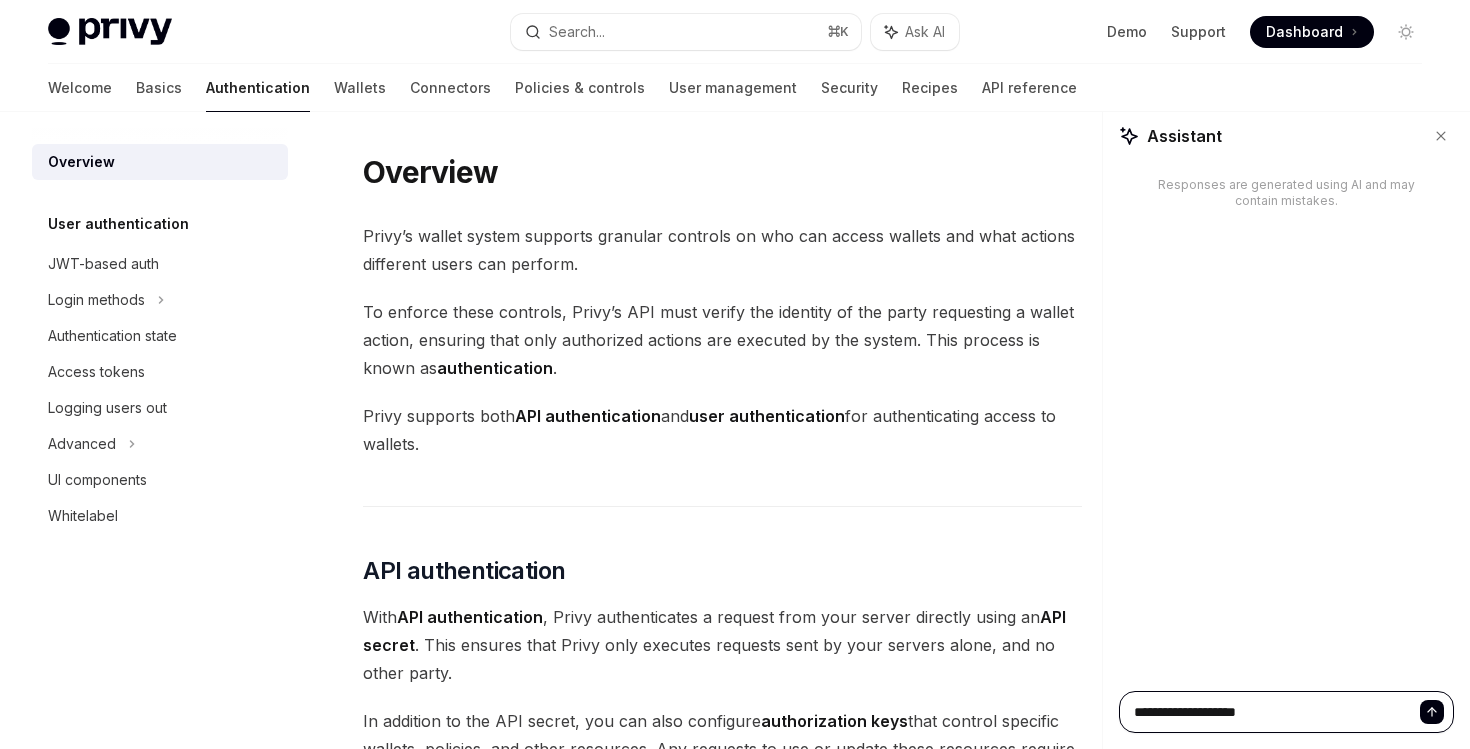 type on "**********" 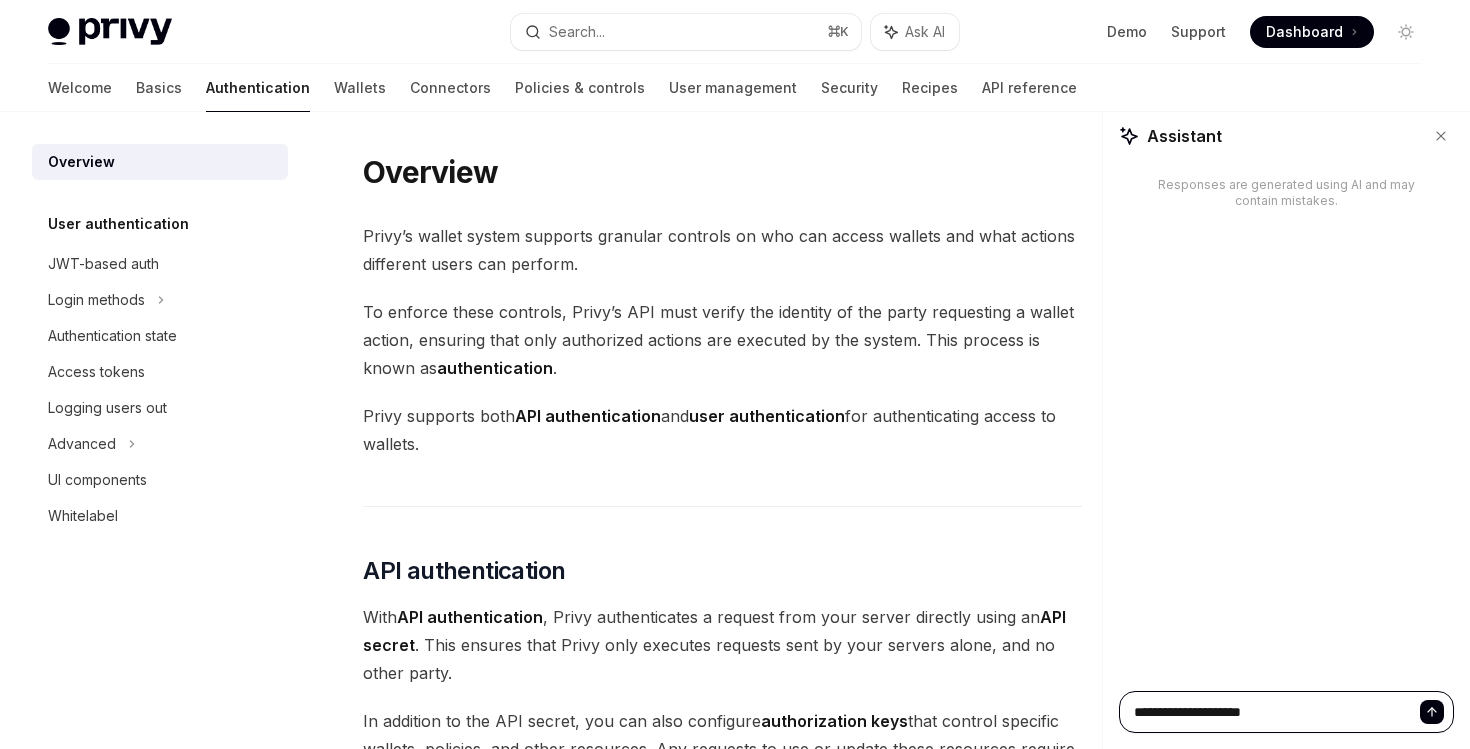 type on "**********" 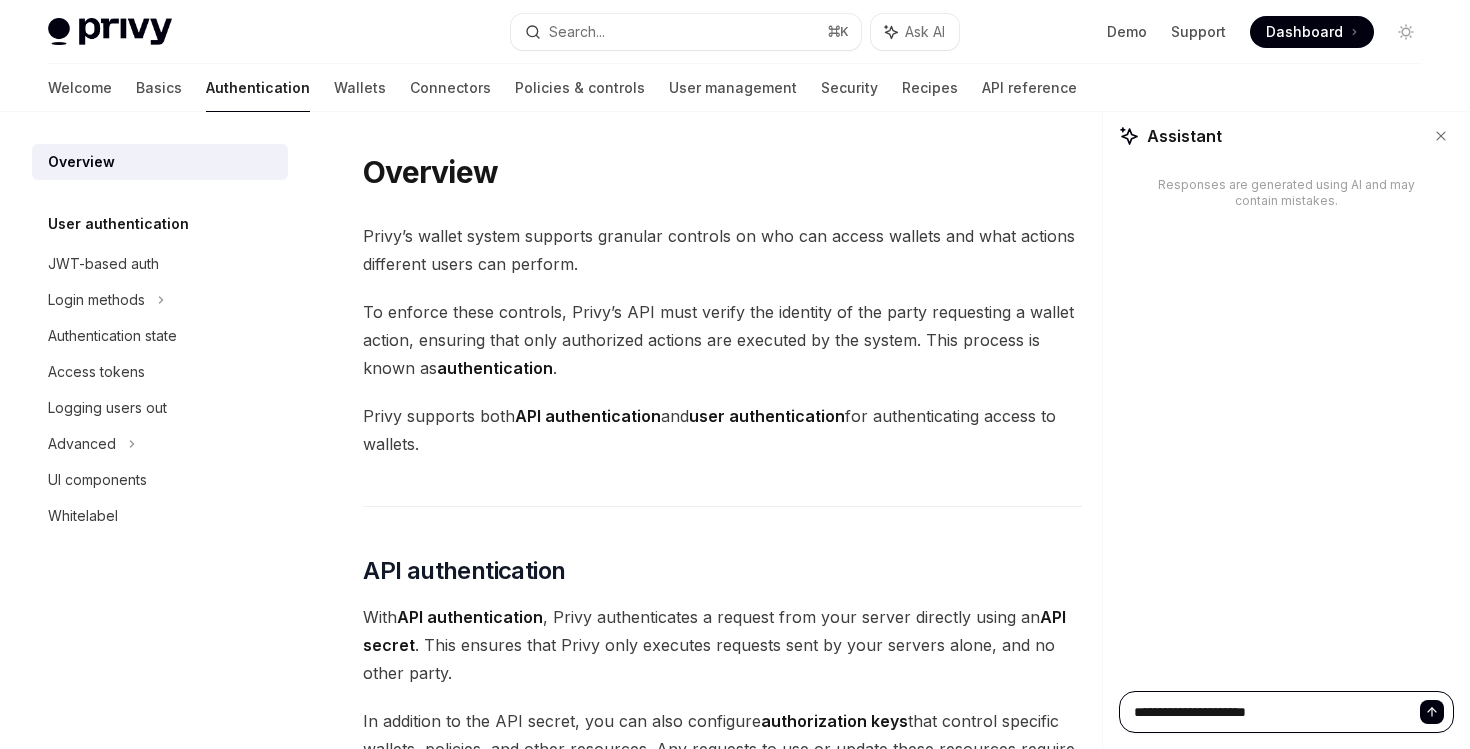 type on "**********" 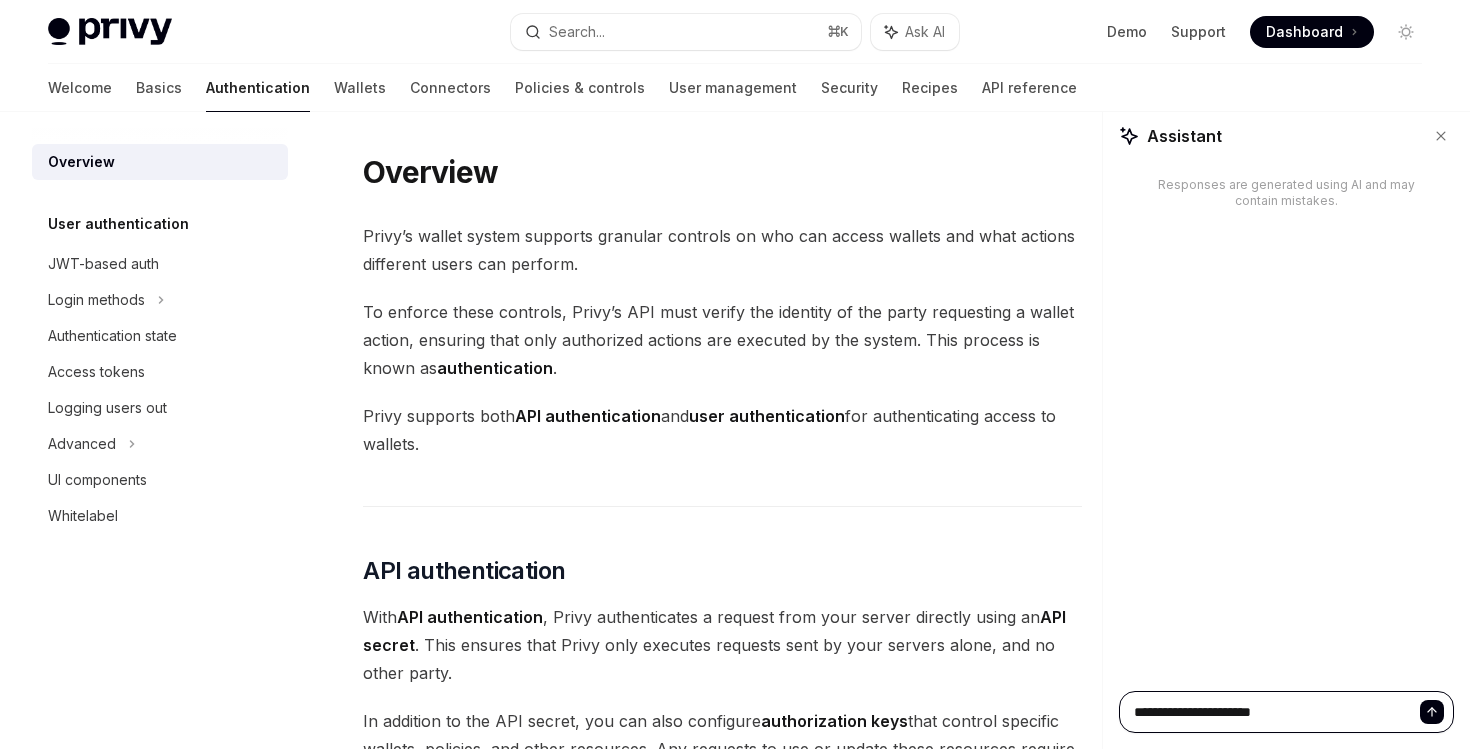 type on "**********" 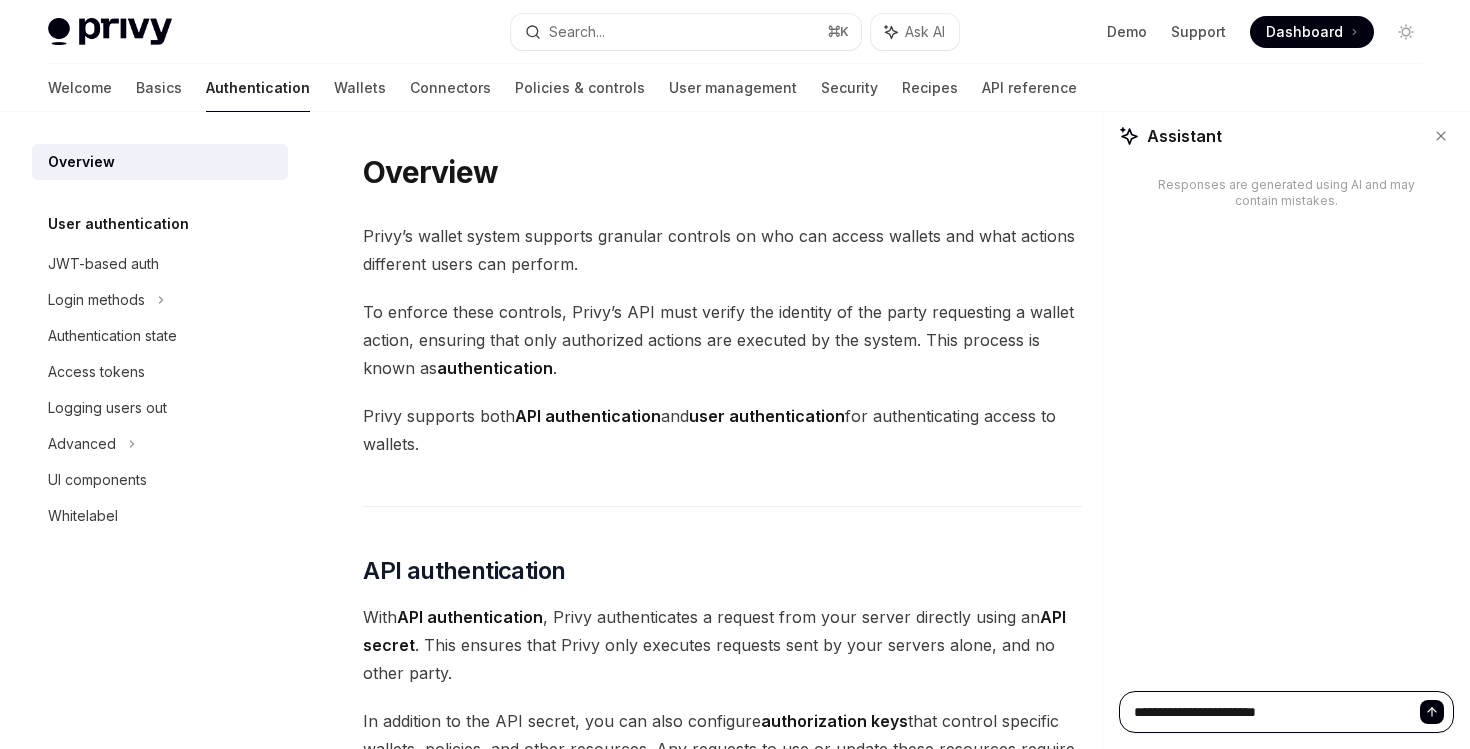 type on "**********" 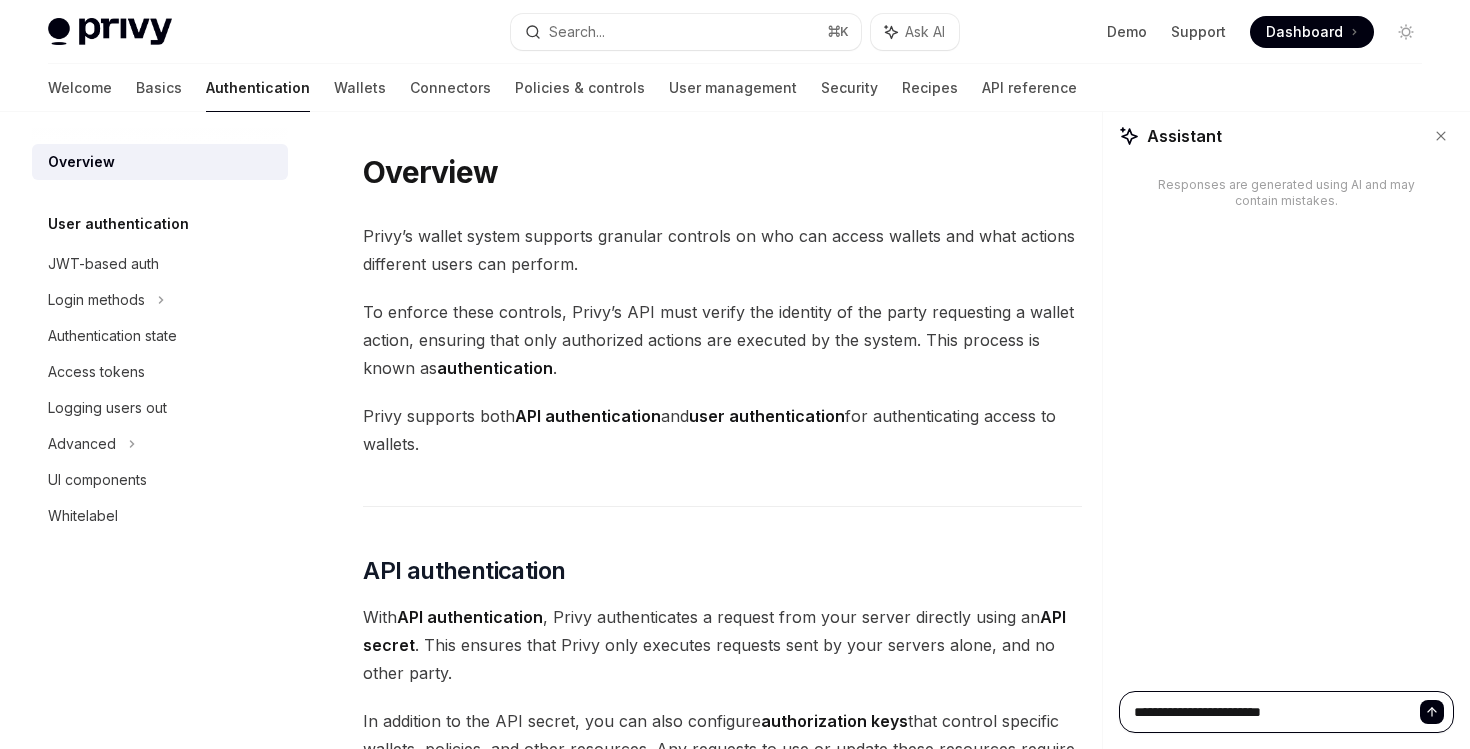 type on "**********" 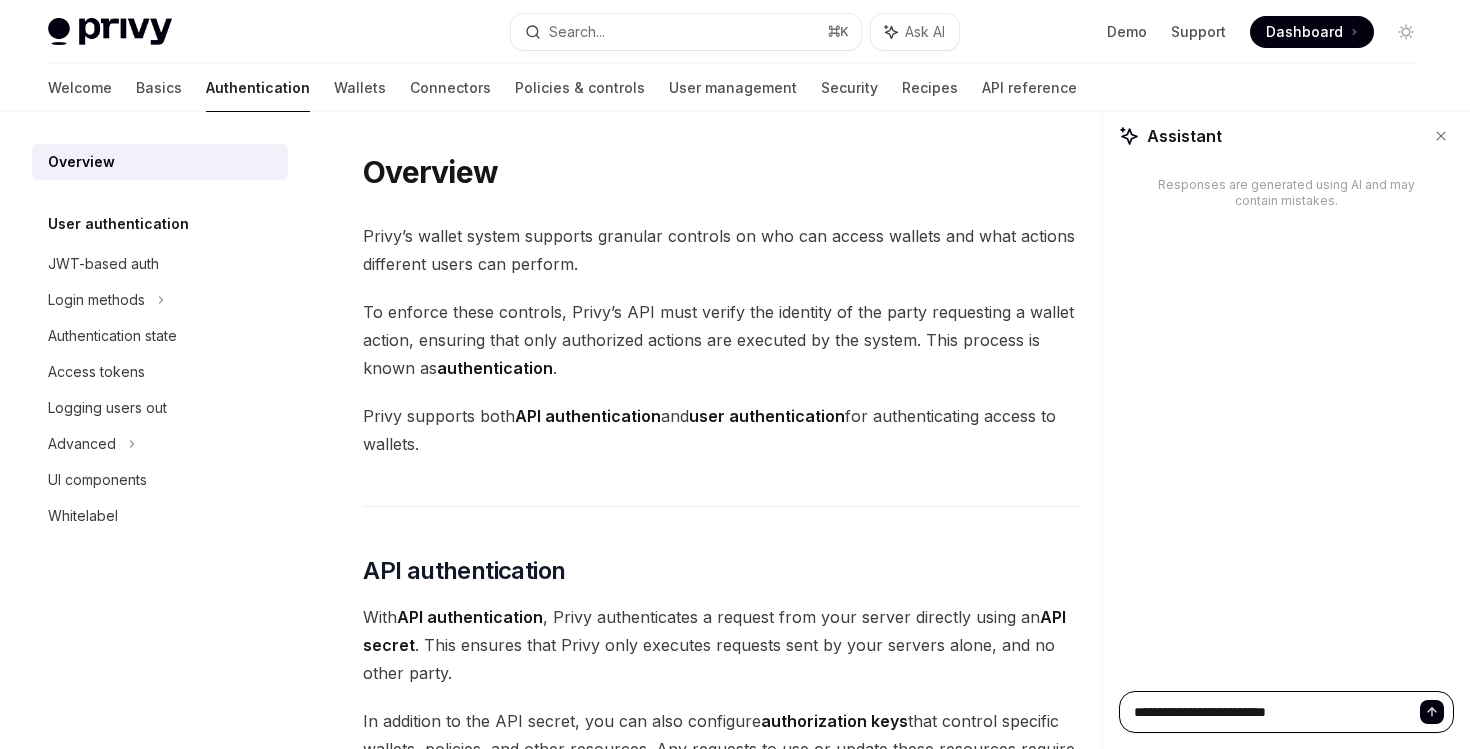 type on "**********" 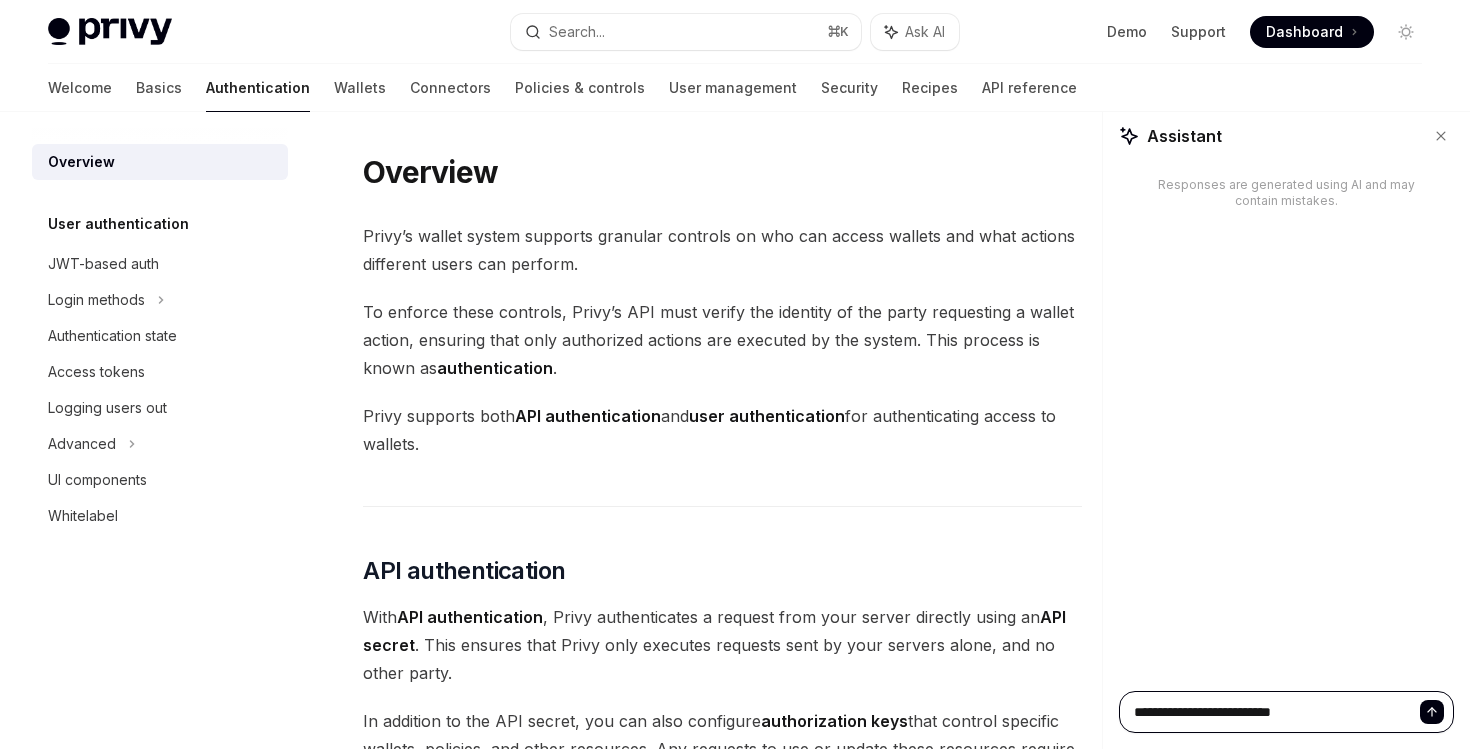 type on "**********" 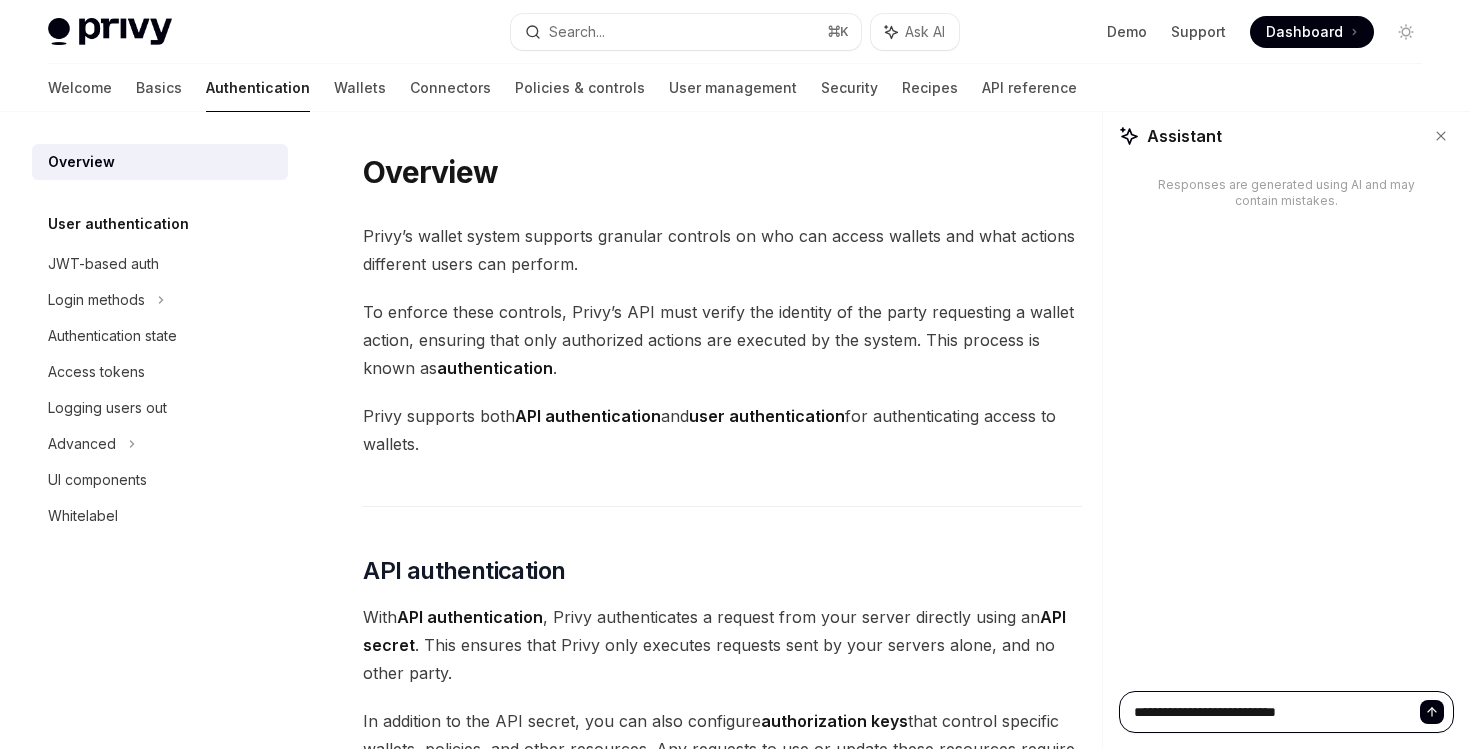 type on "**********" 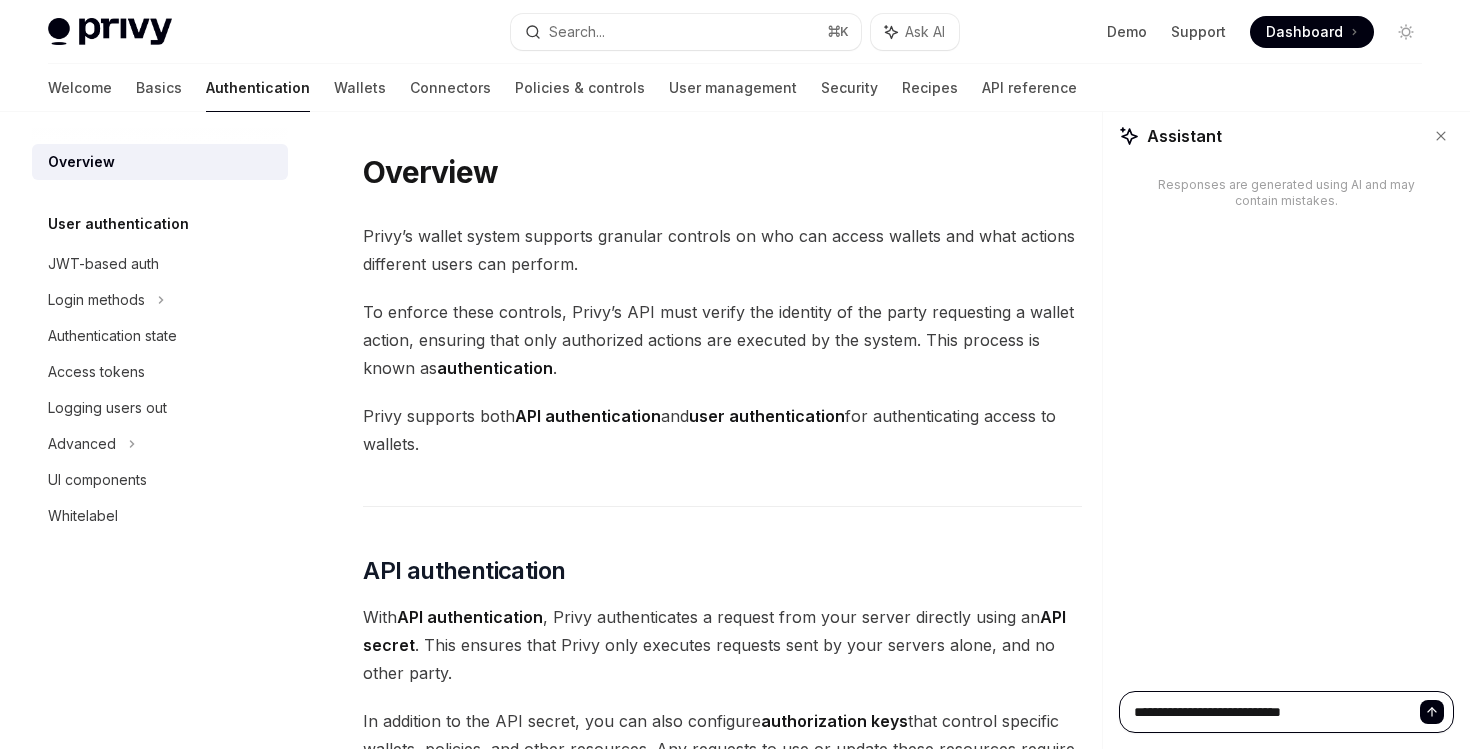 type on "**********" 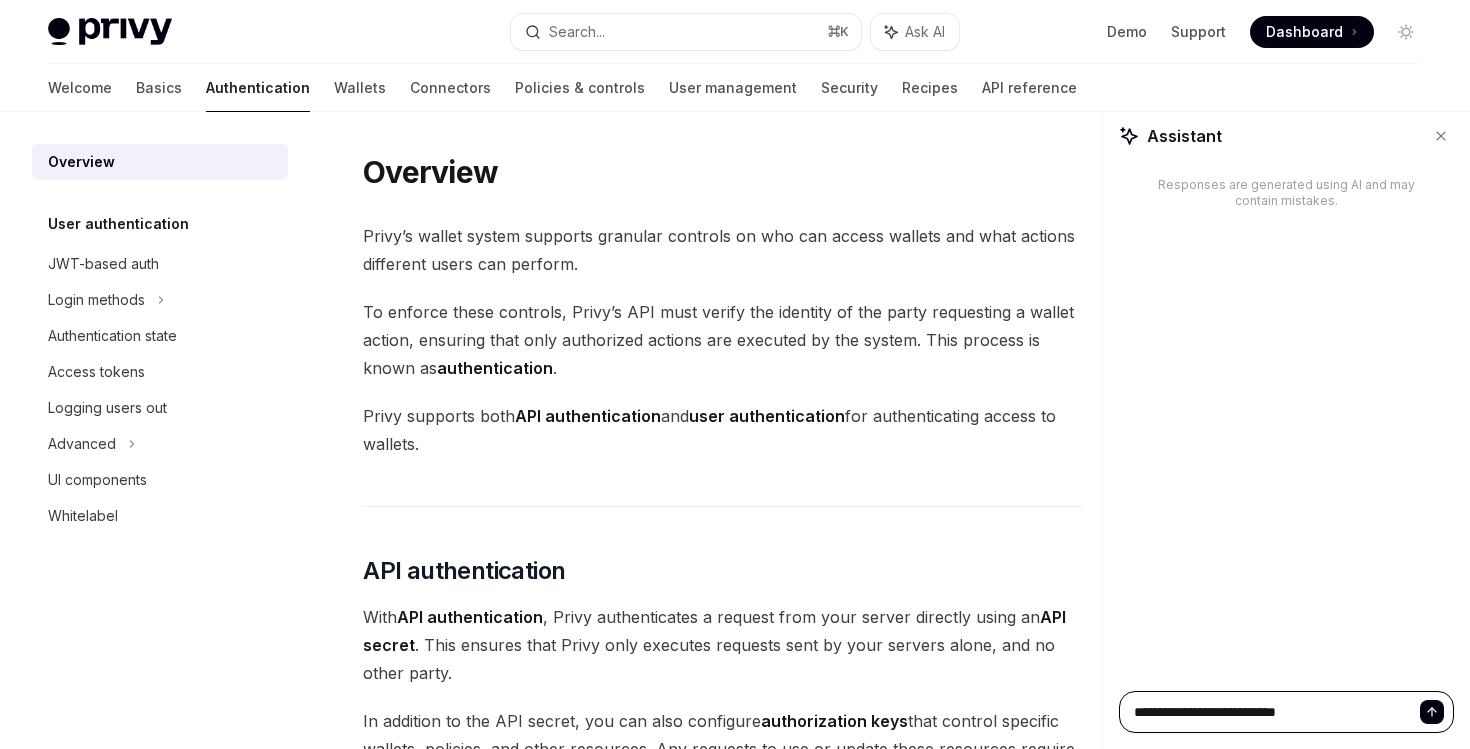 type on "**********" 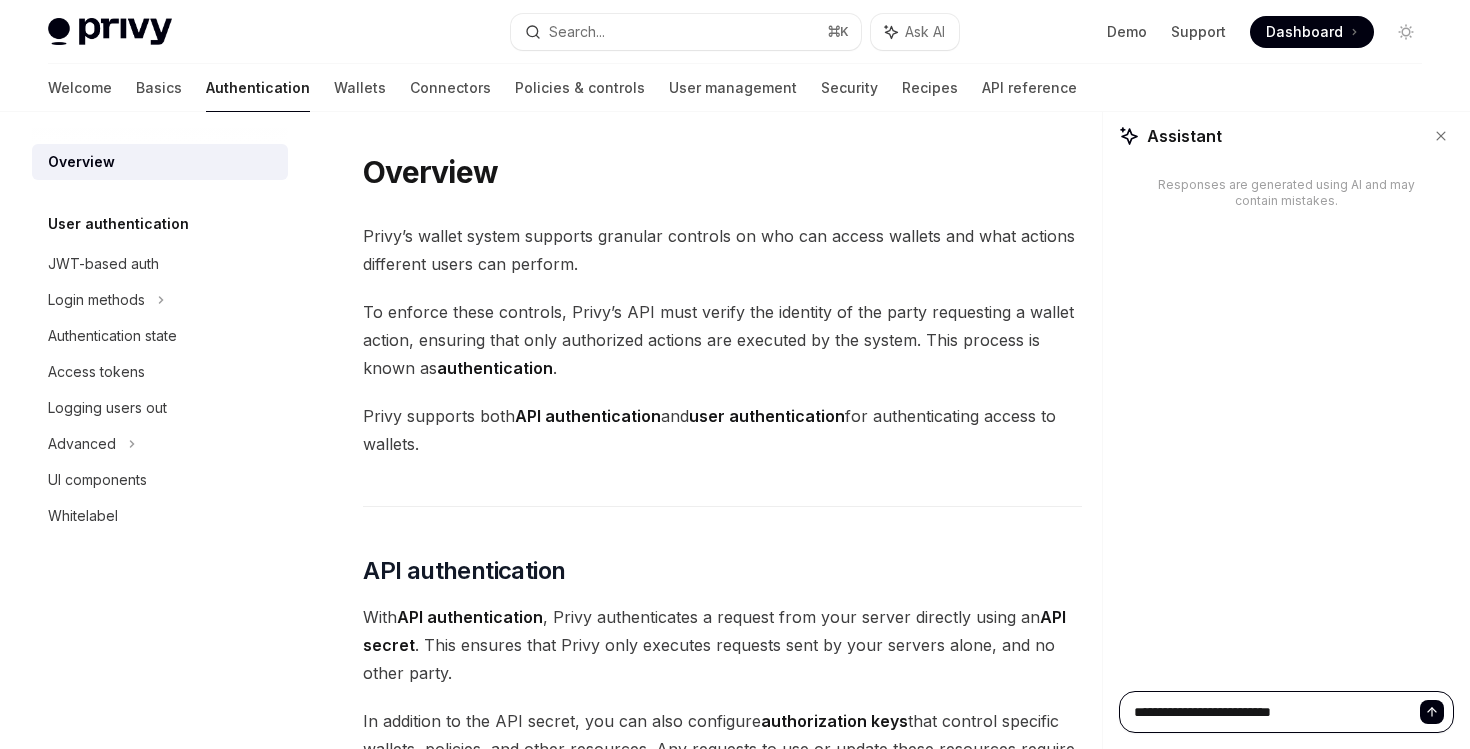type on "**********" 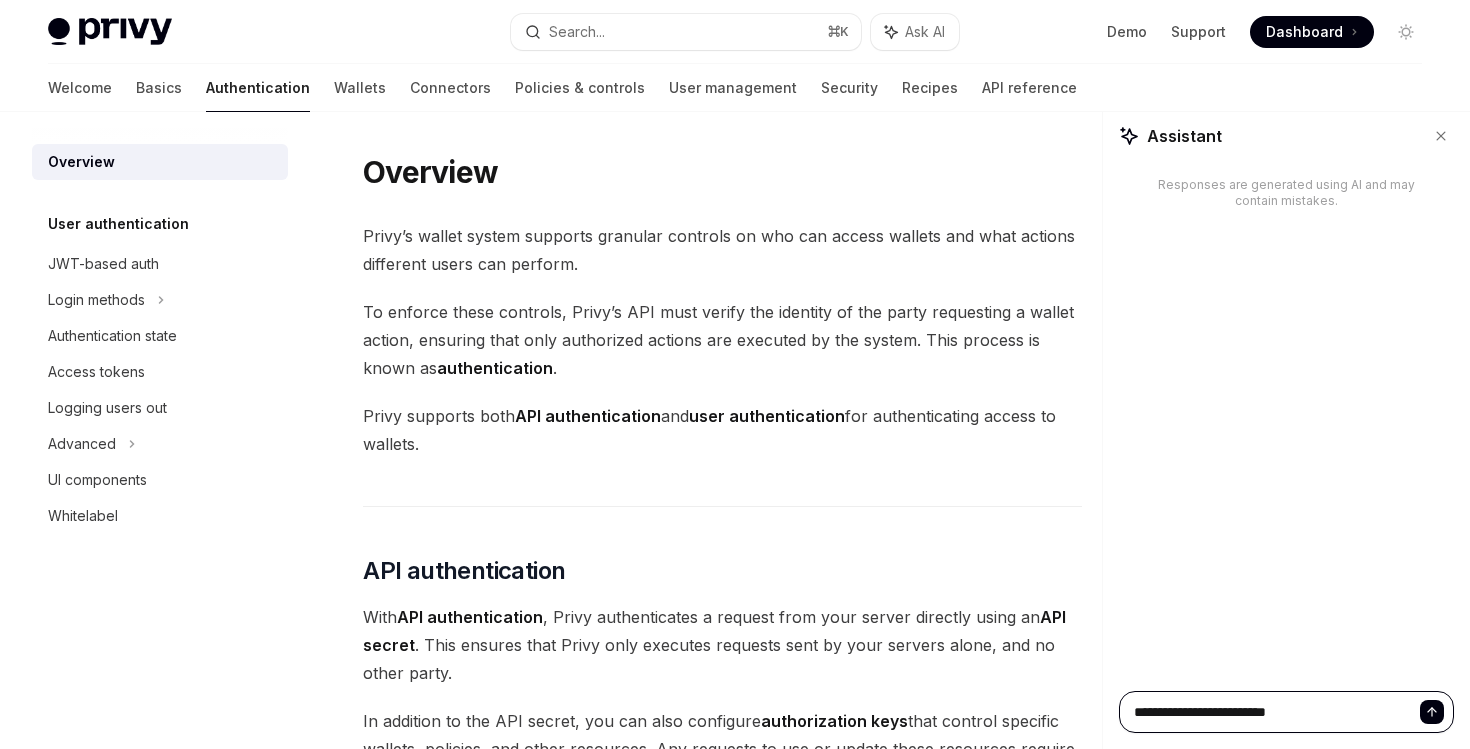 type on "**********" 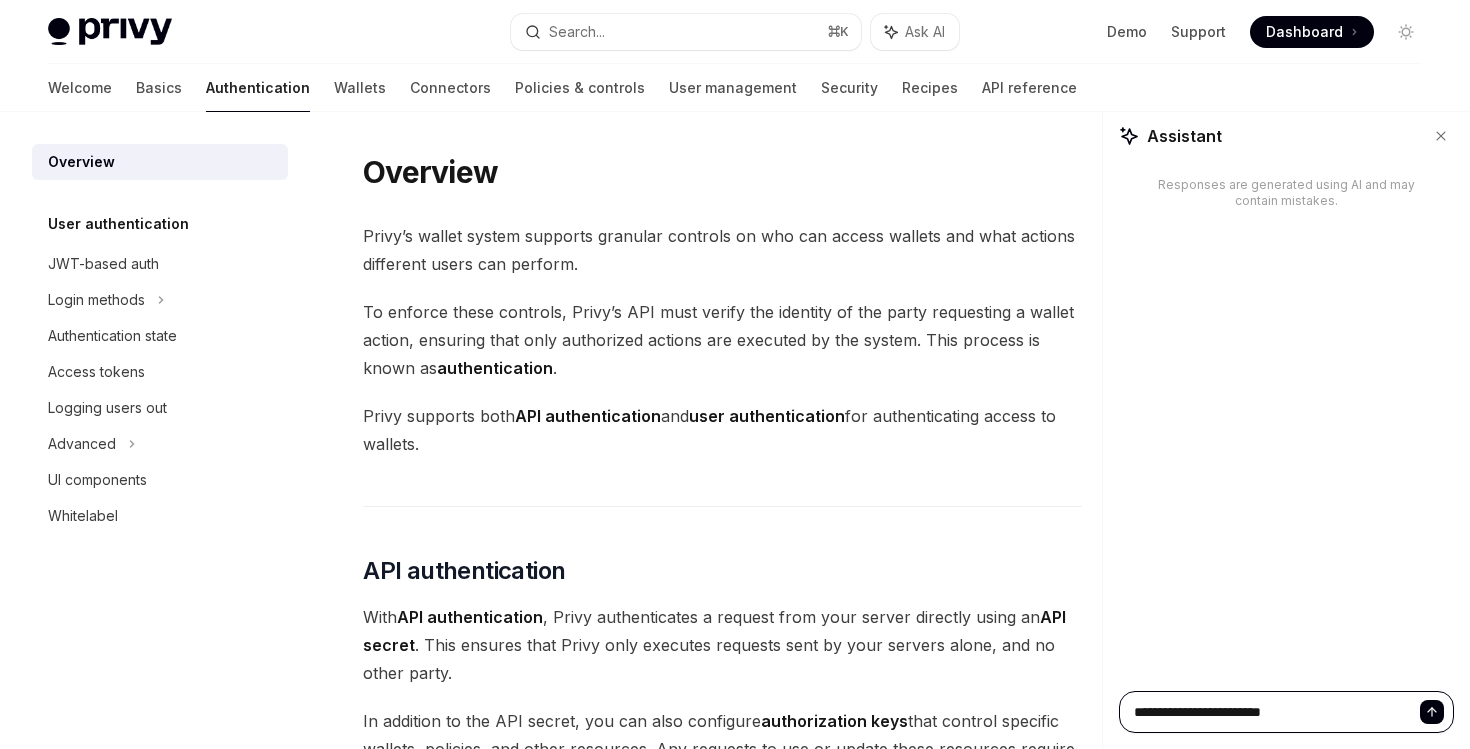 type on "**********" 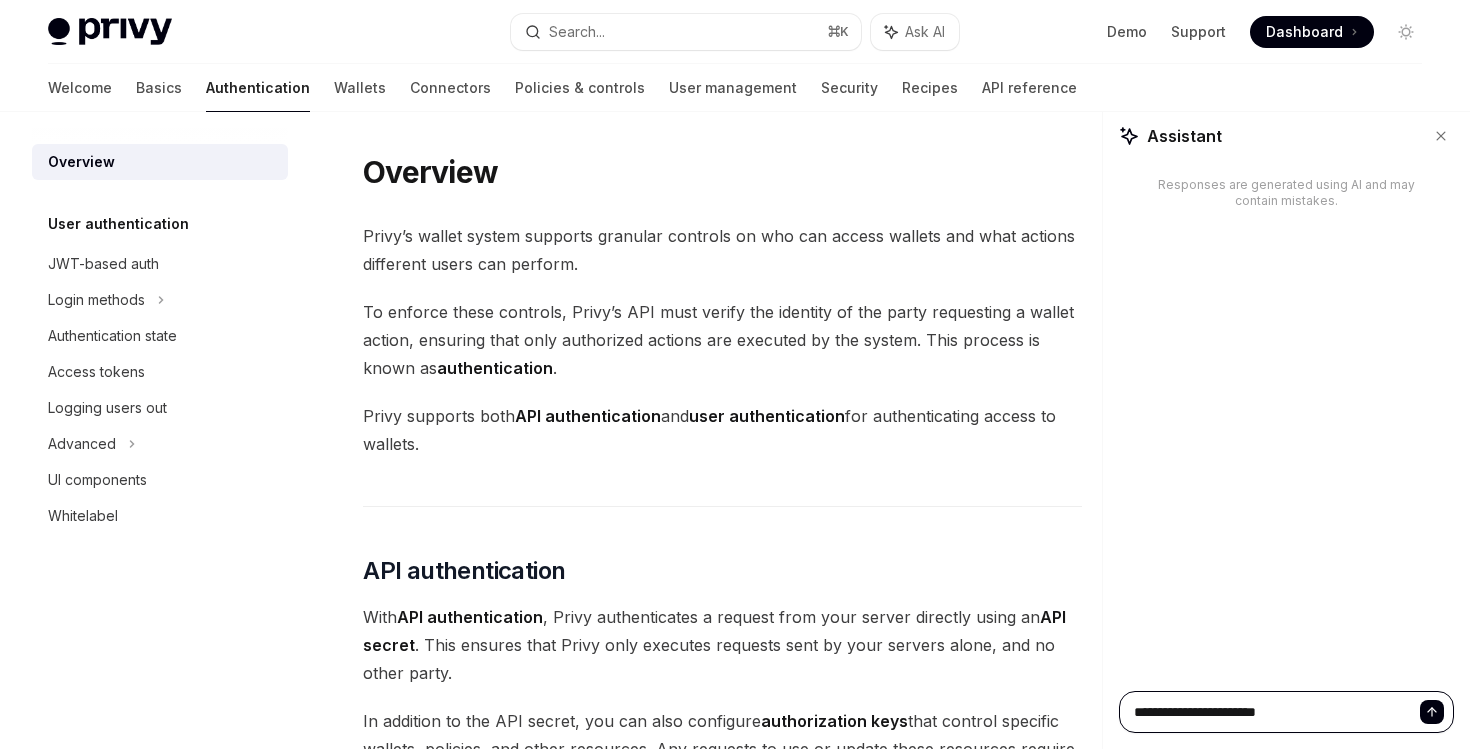 type on "*" 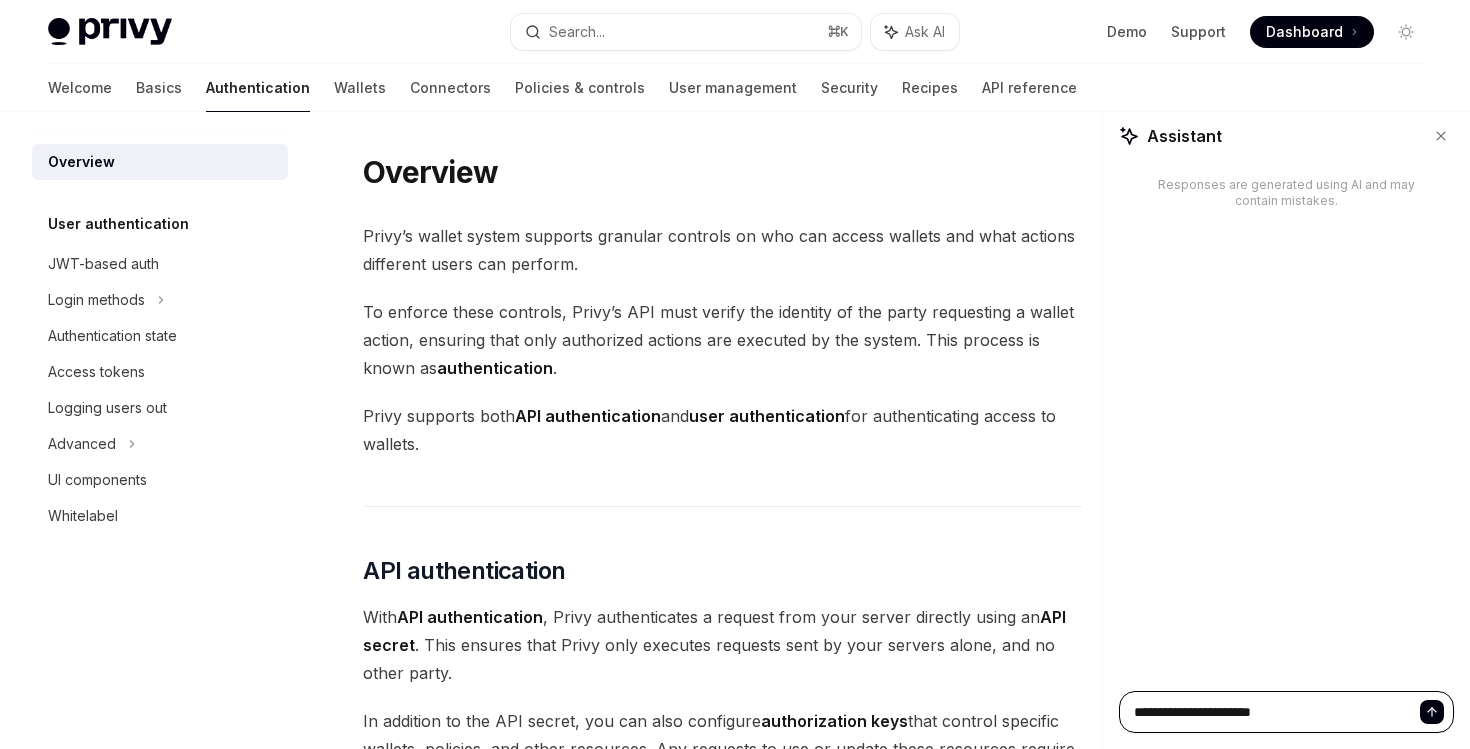 type on "**********" 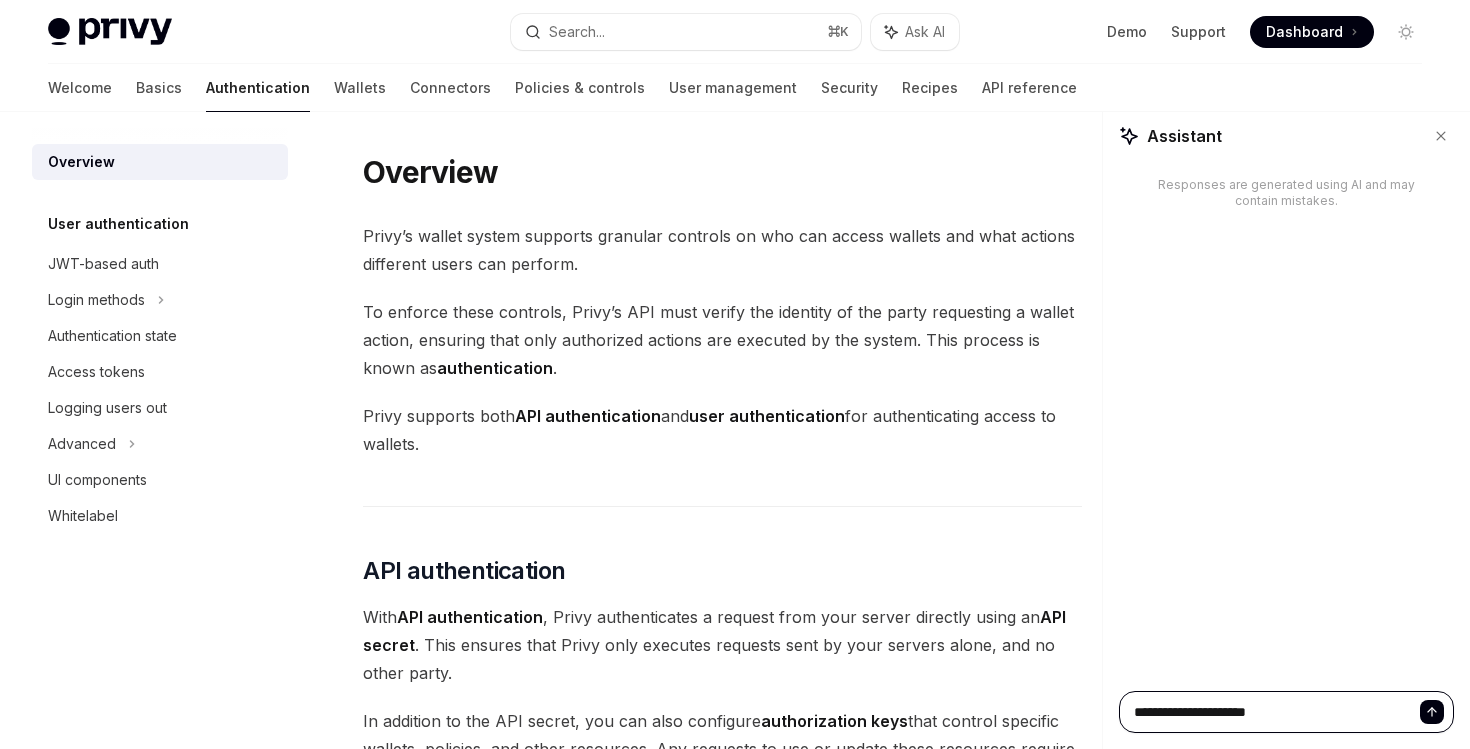 type on "**********" 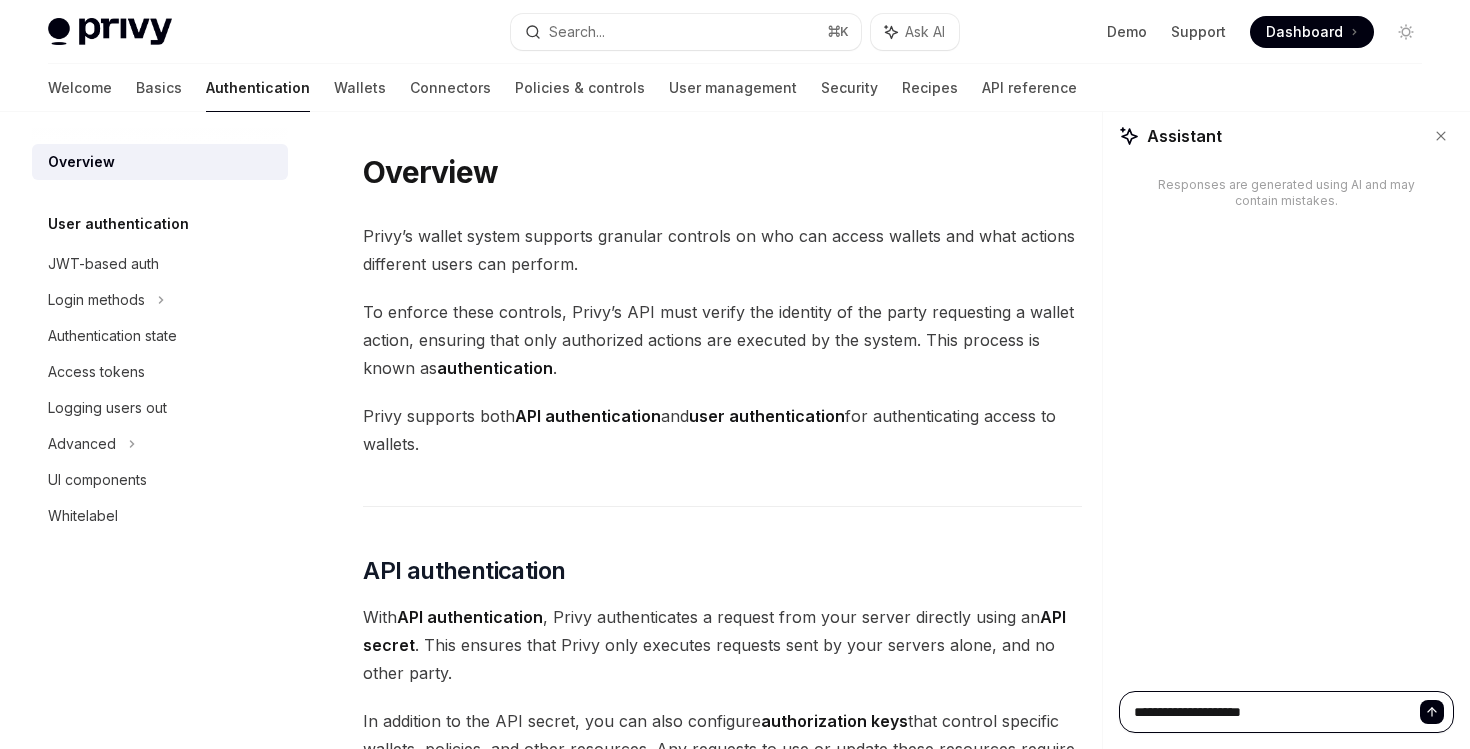 type on "**********" 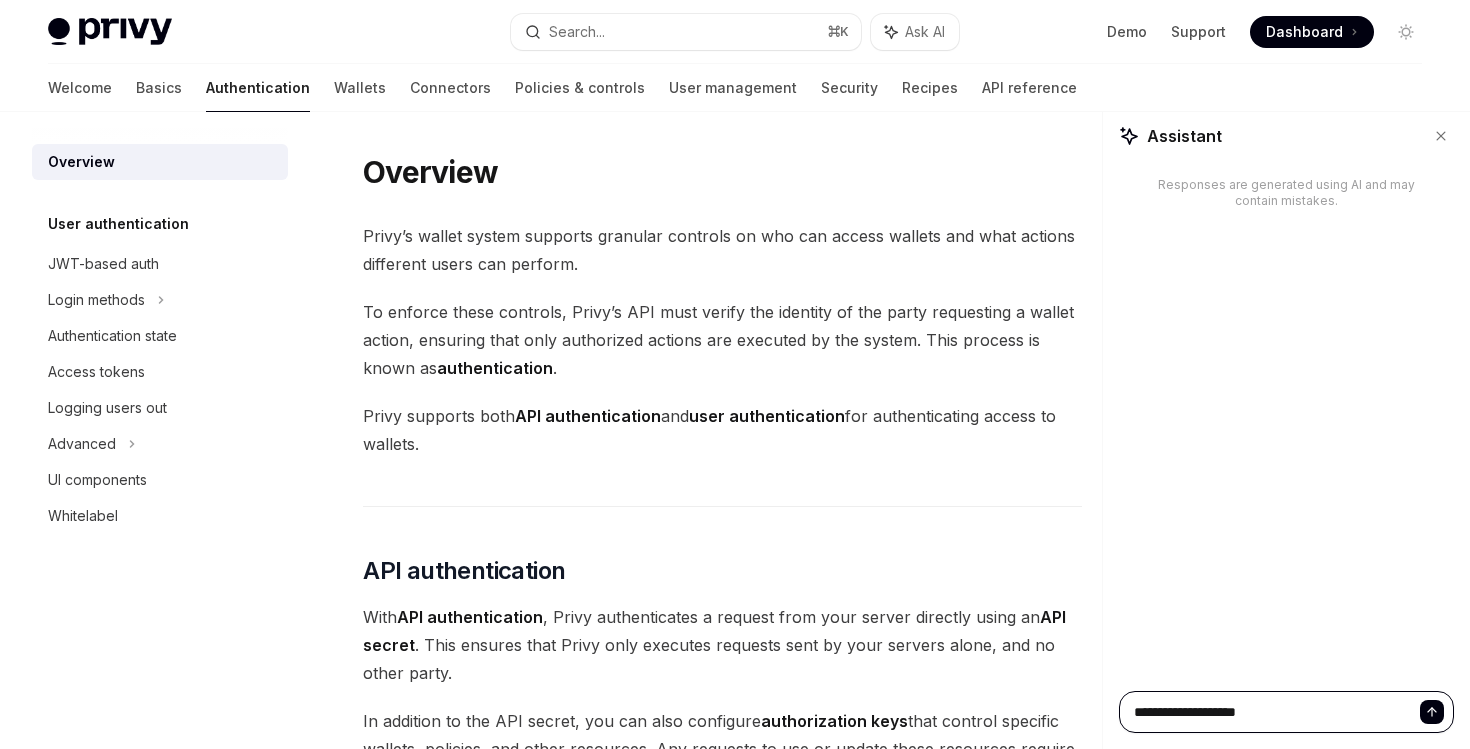 type on "**********" 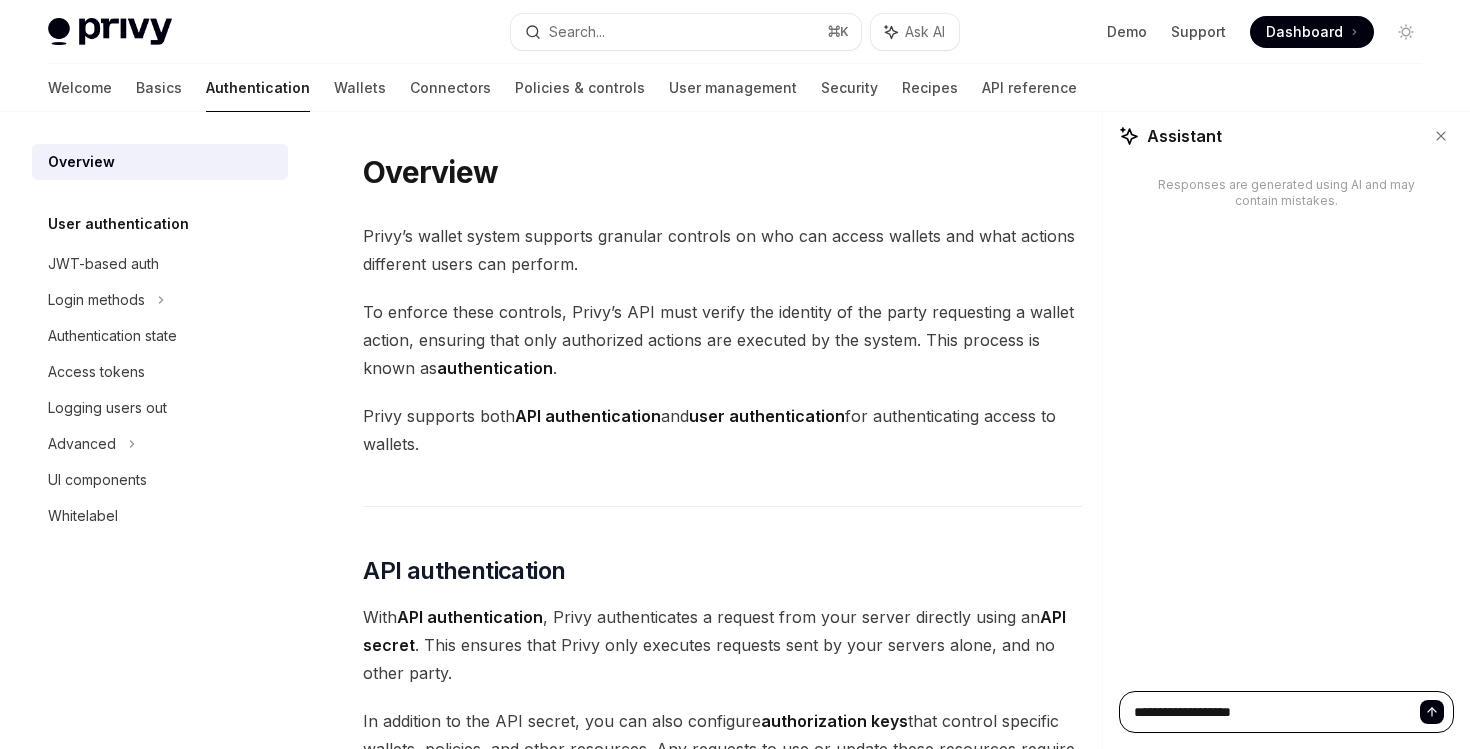 type on "**********" 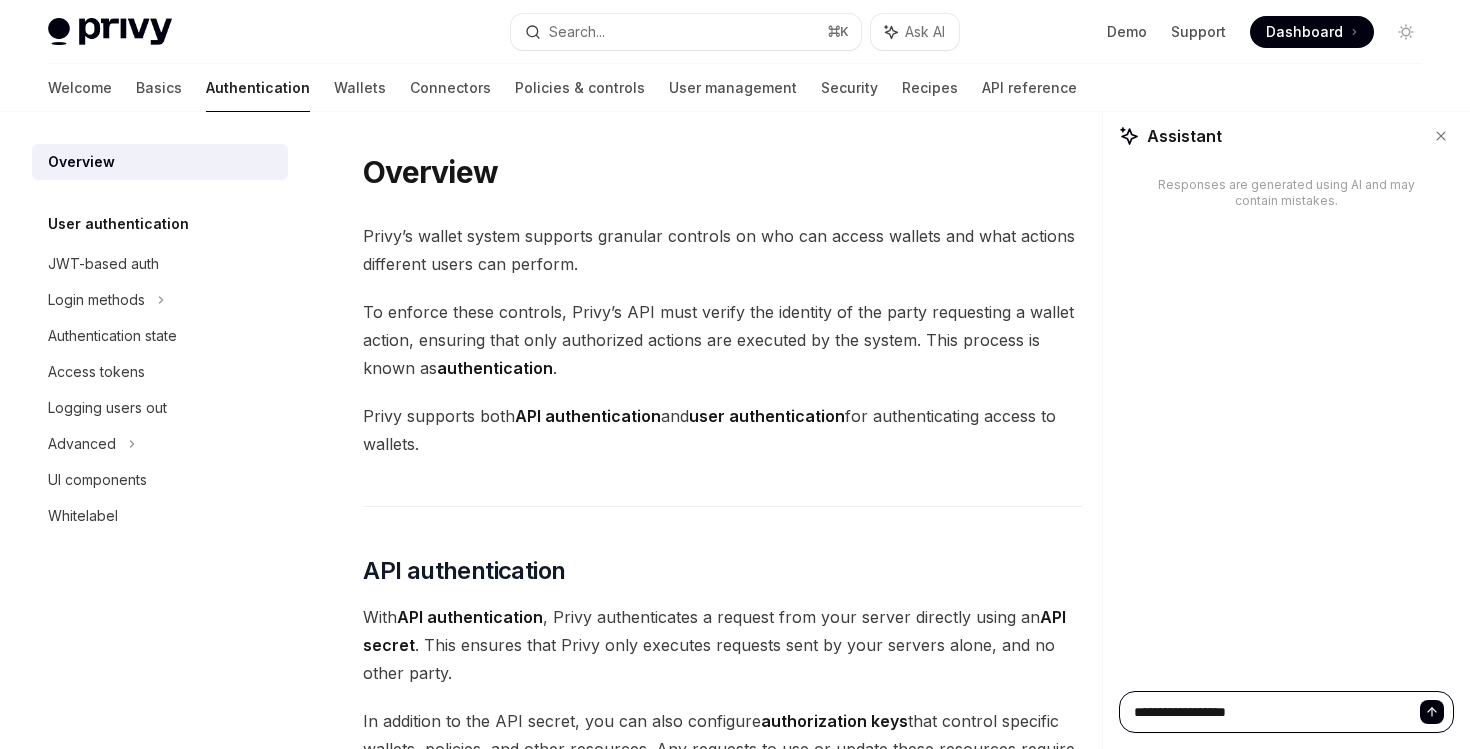 type on "**********" 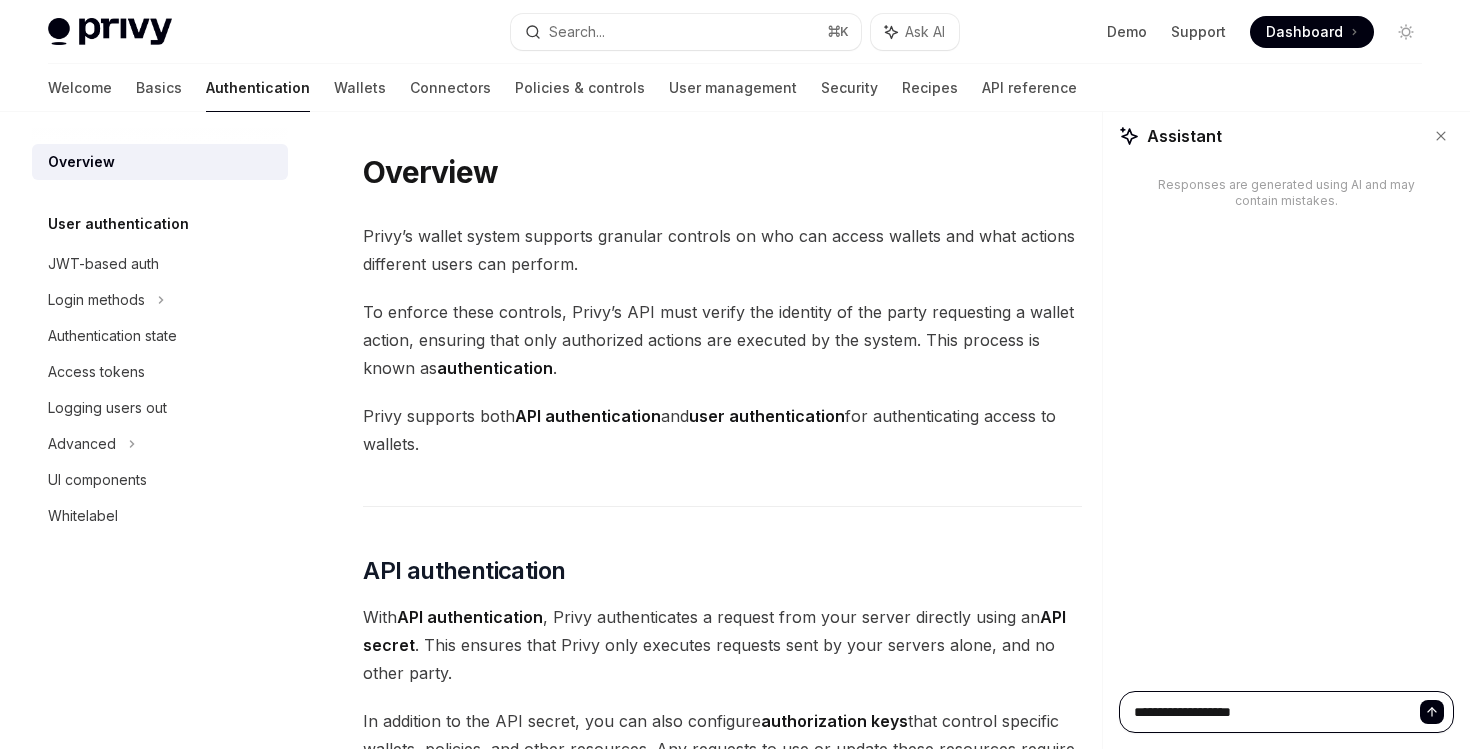 type on "**********" 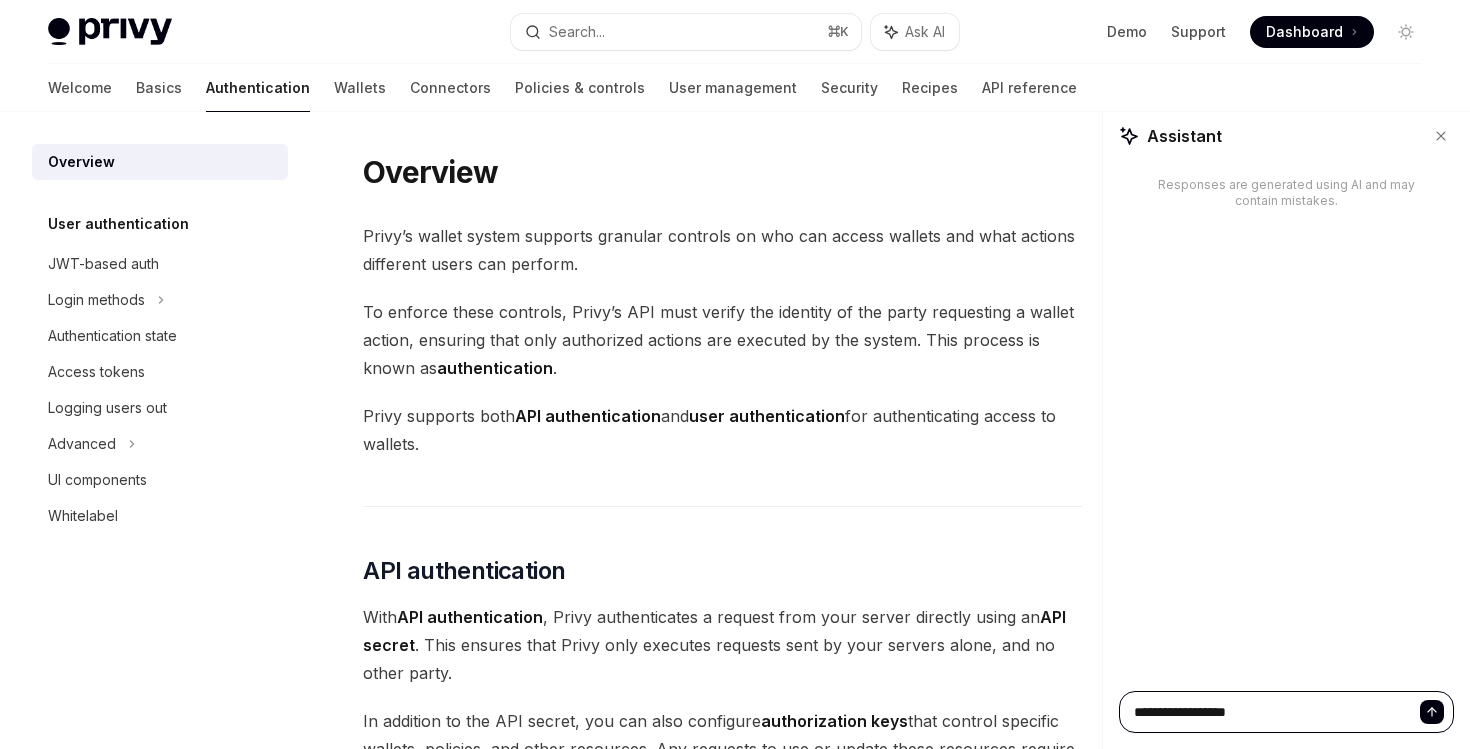 type on "**********" 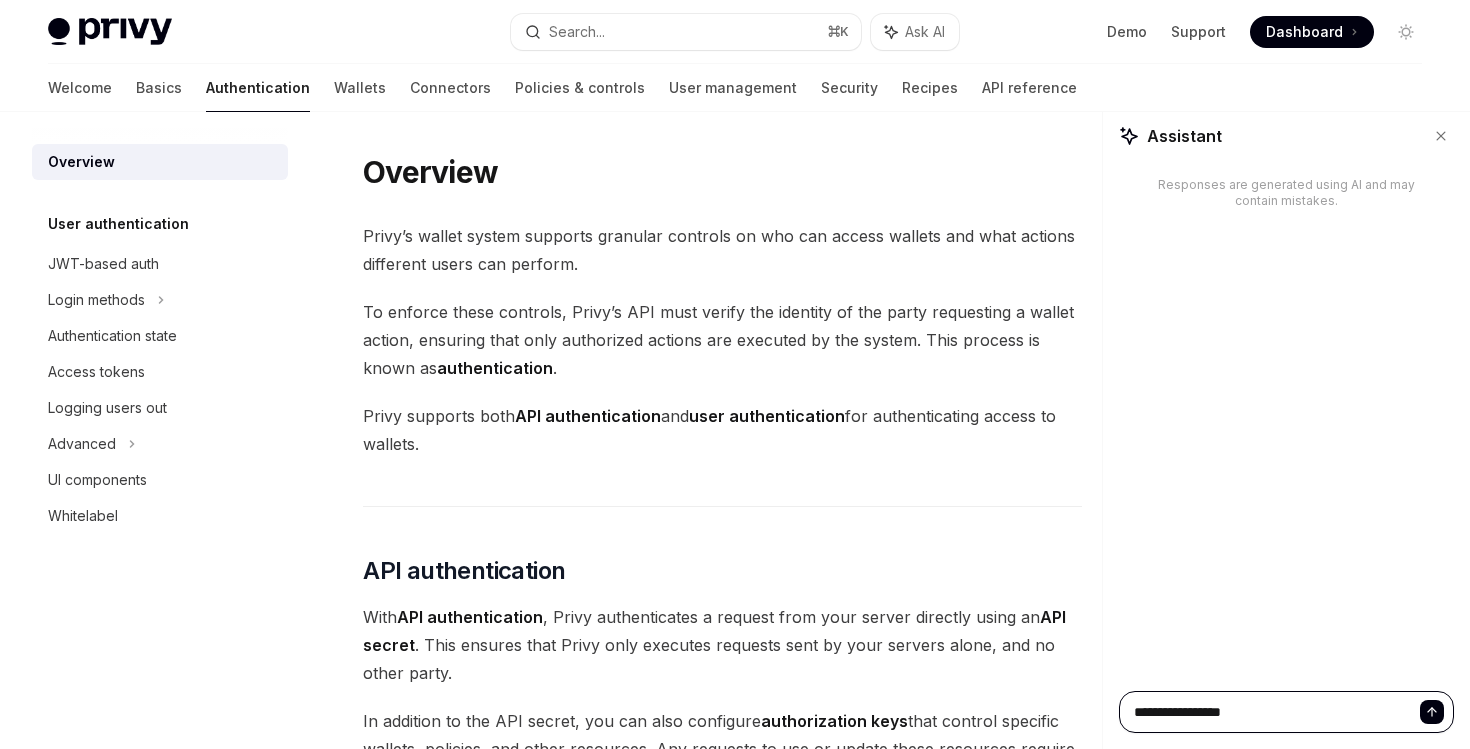 type on "**********" 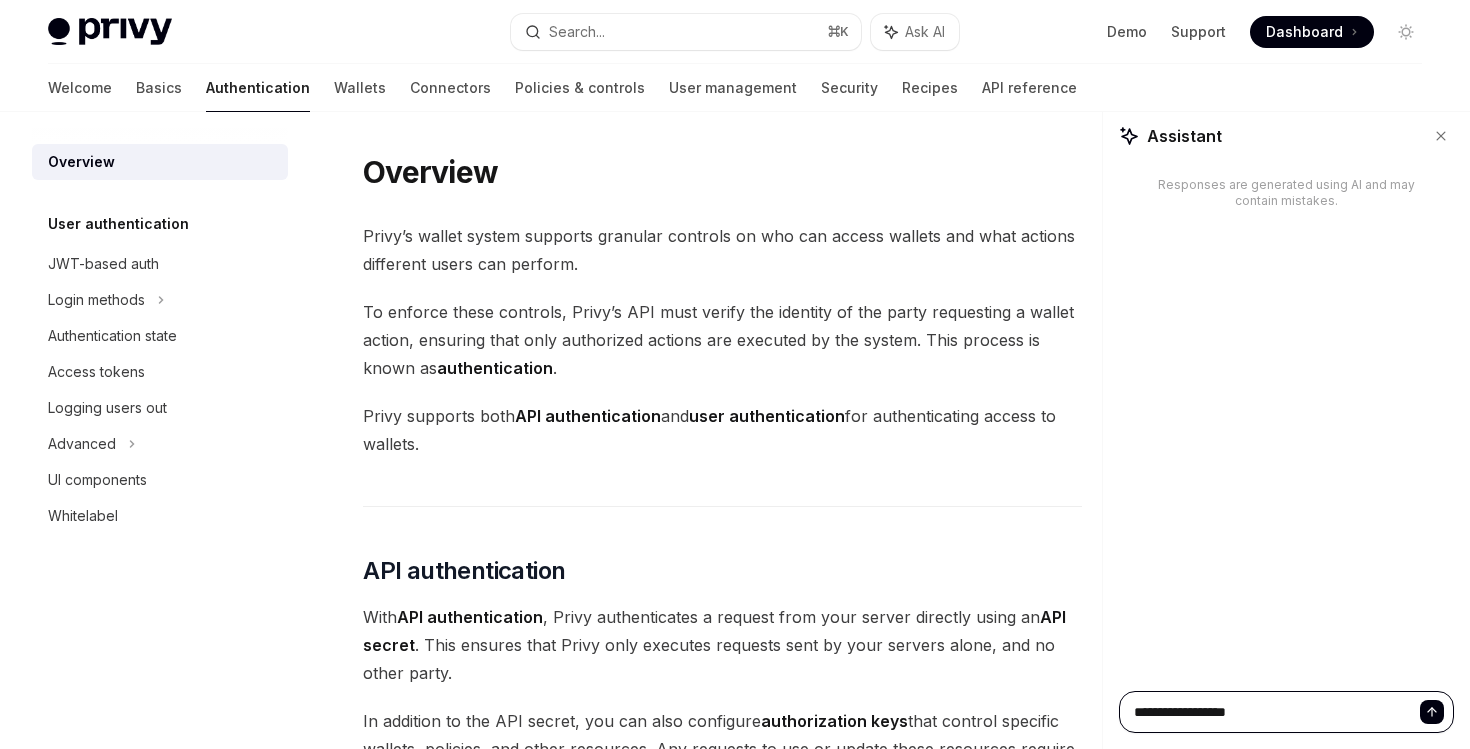 type on "**********" 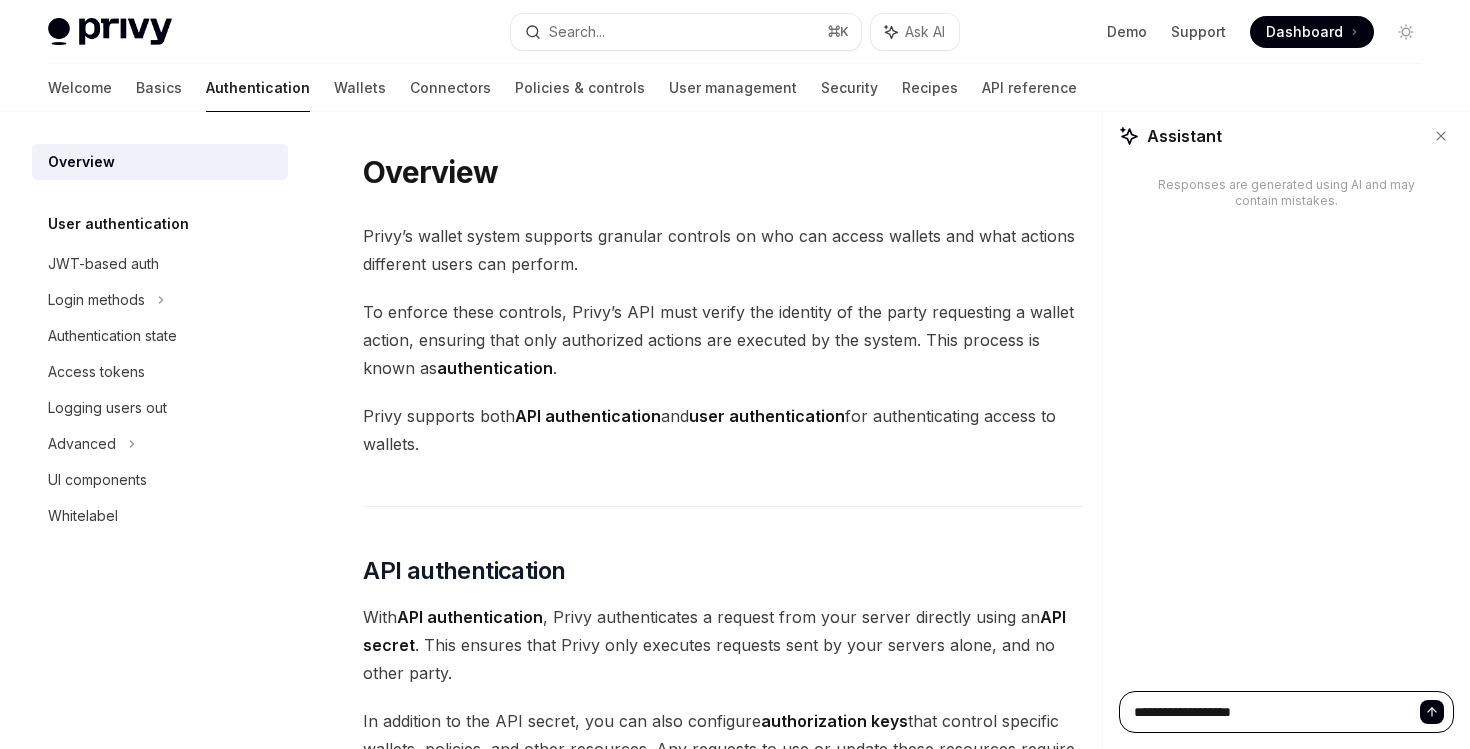 type on "**********" 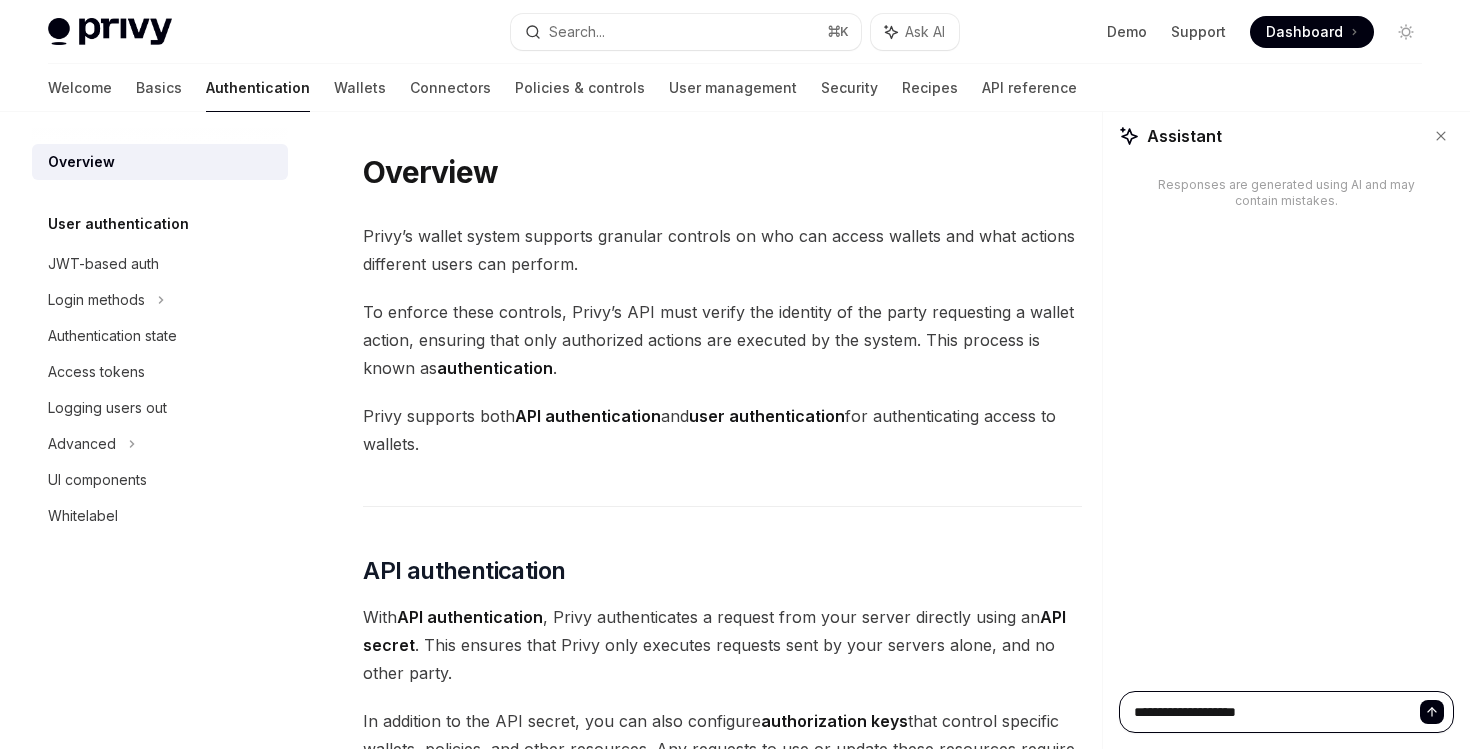 type on "**********" 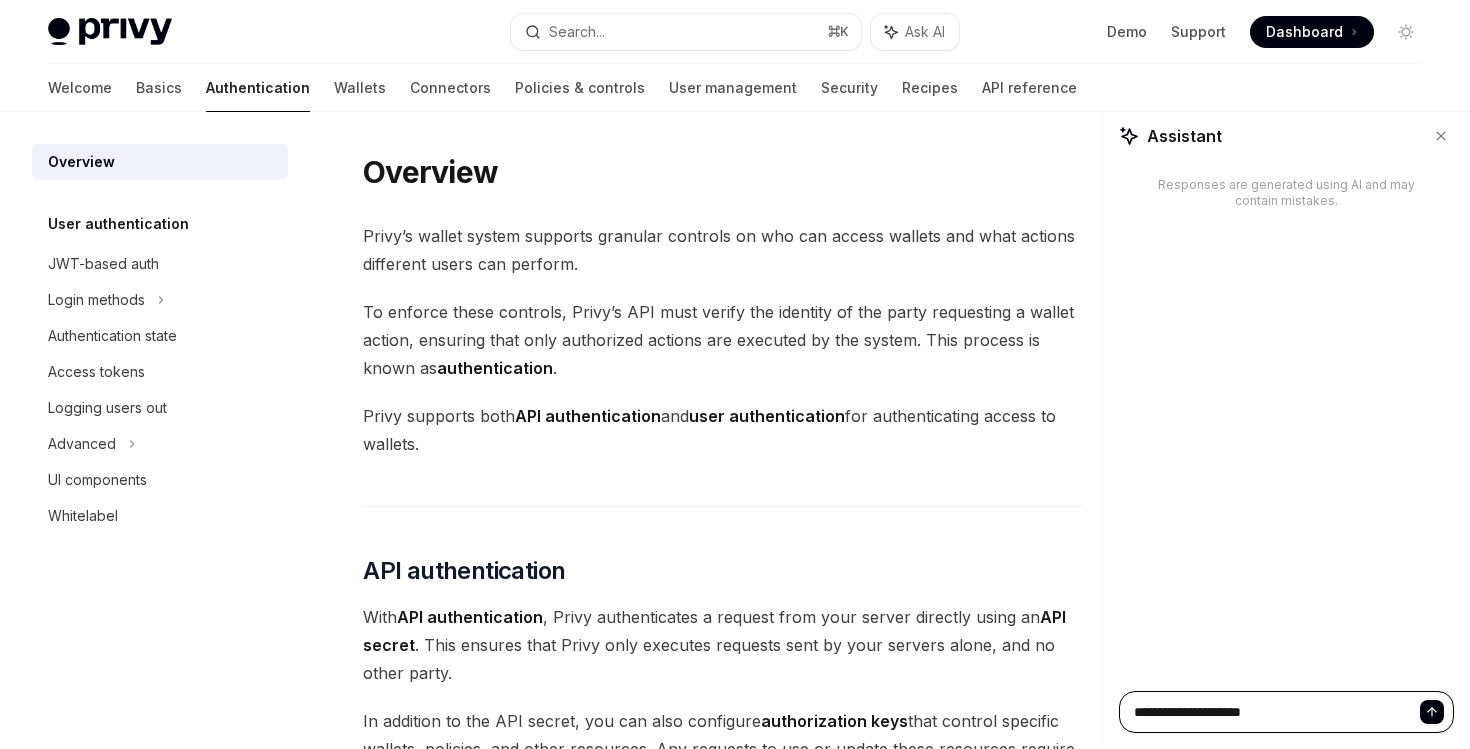 type on "**********" 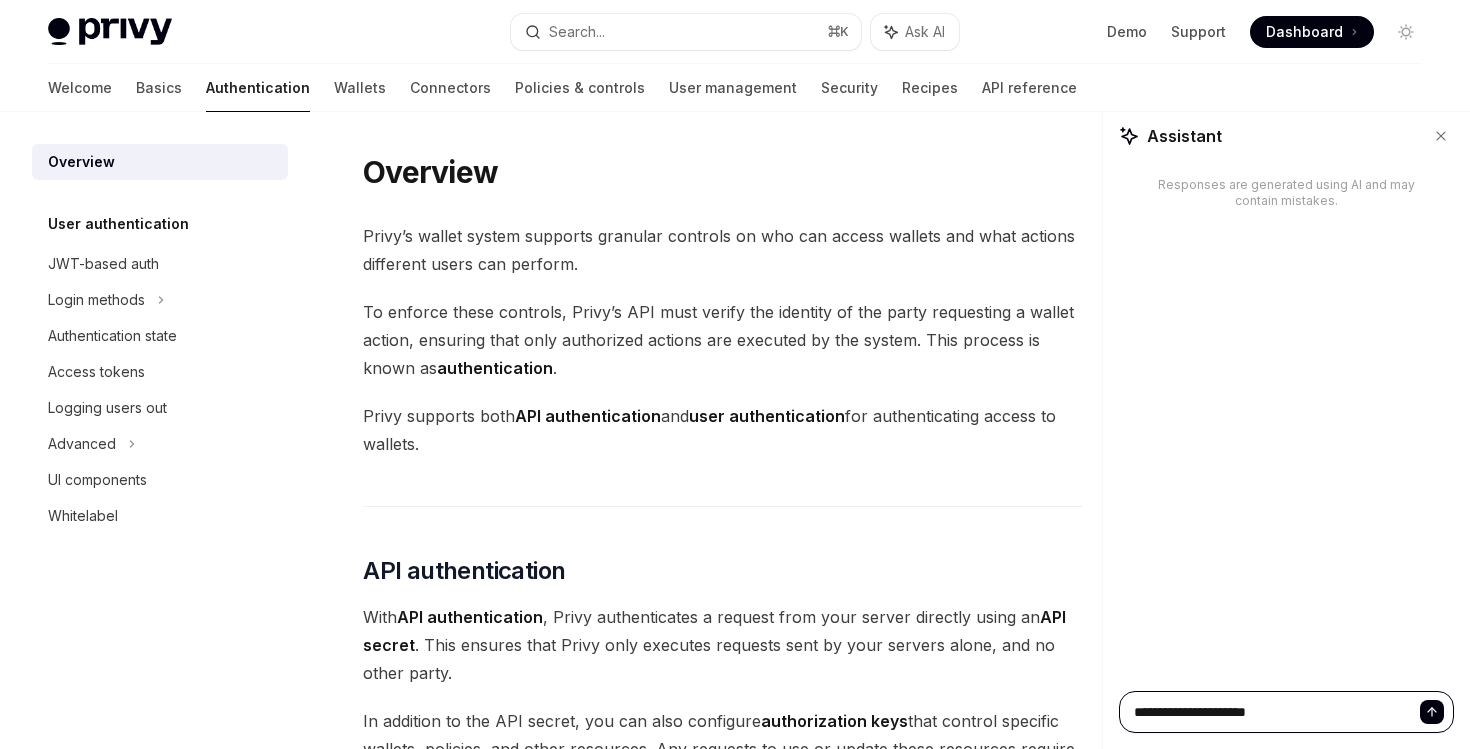 type on "**********" 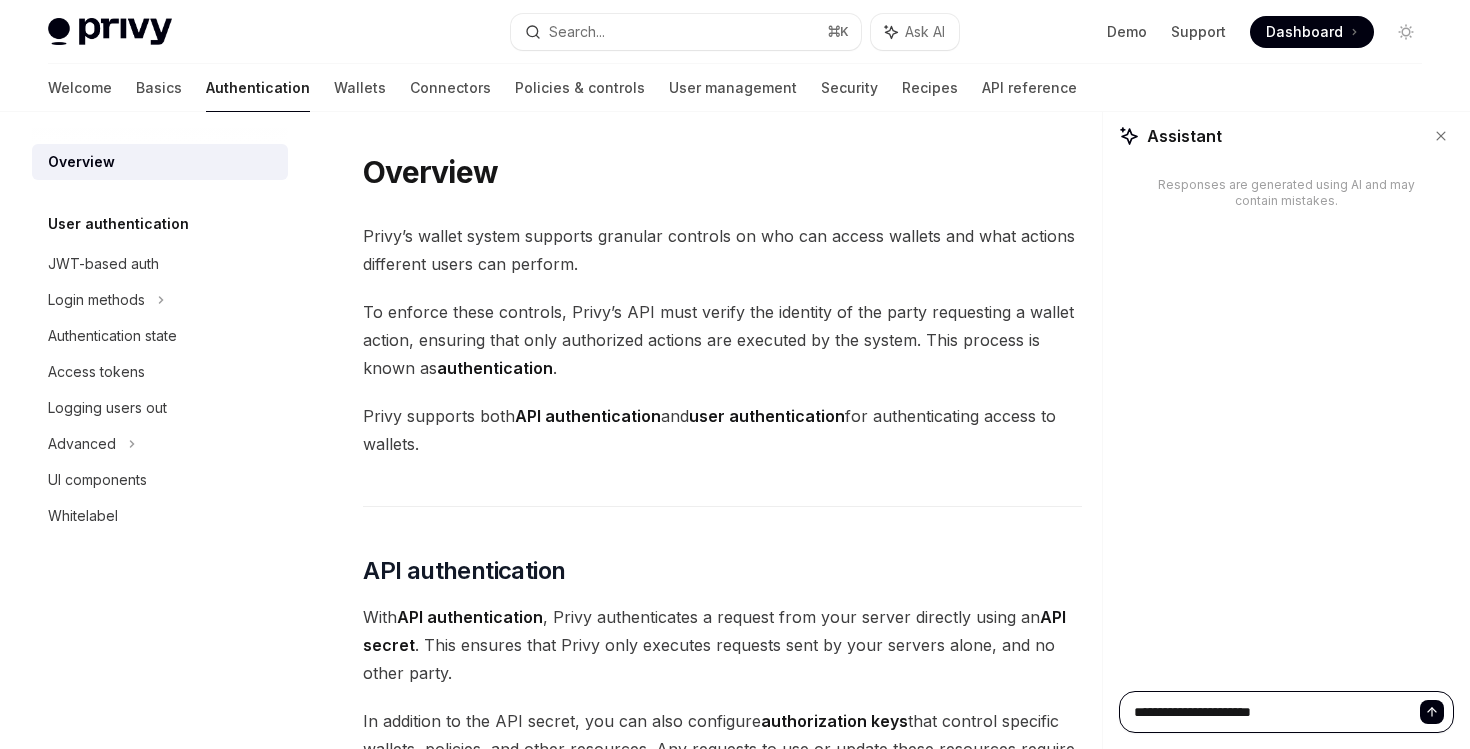 type on "**********" 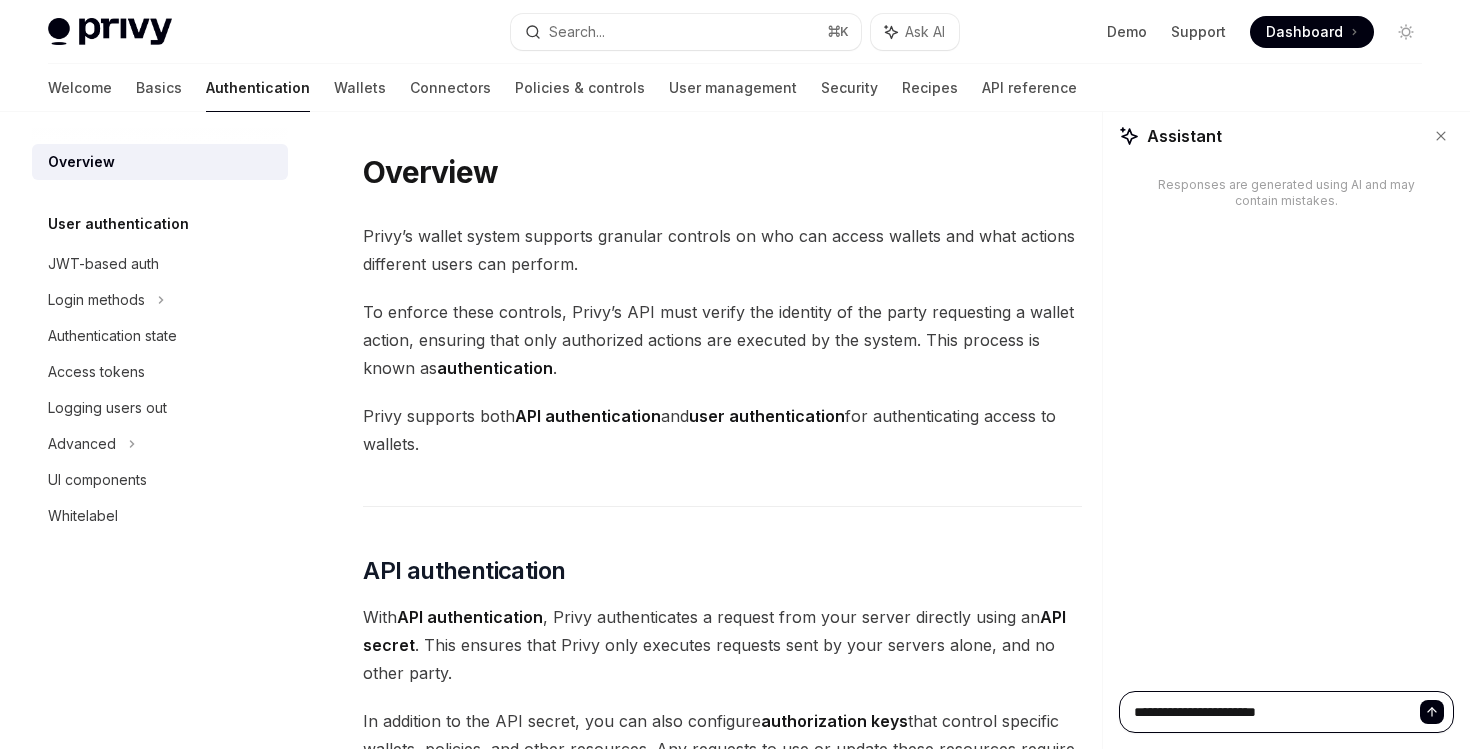 type on "**********" 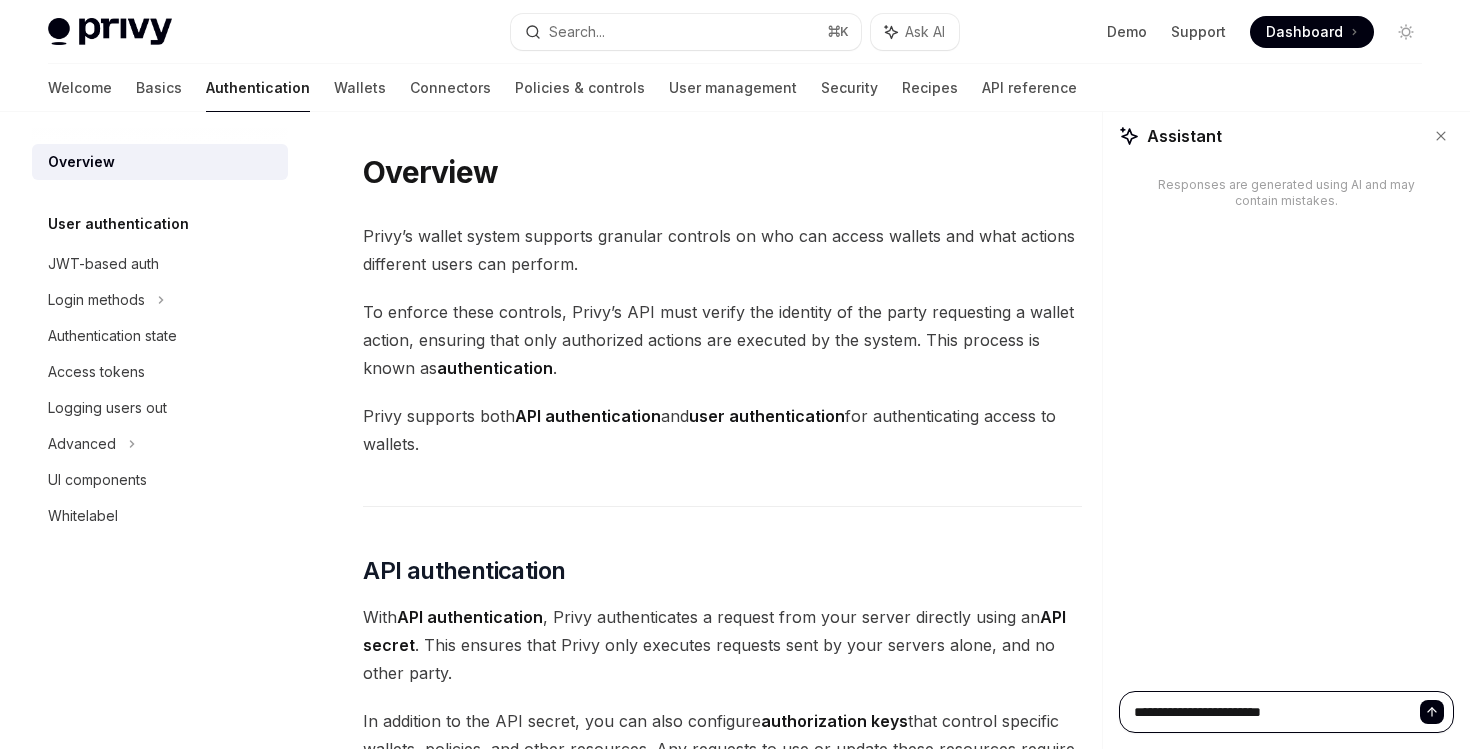 type on "**********" 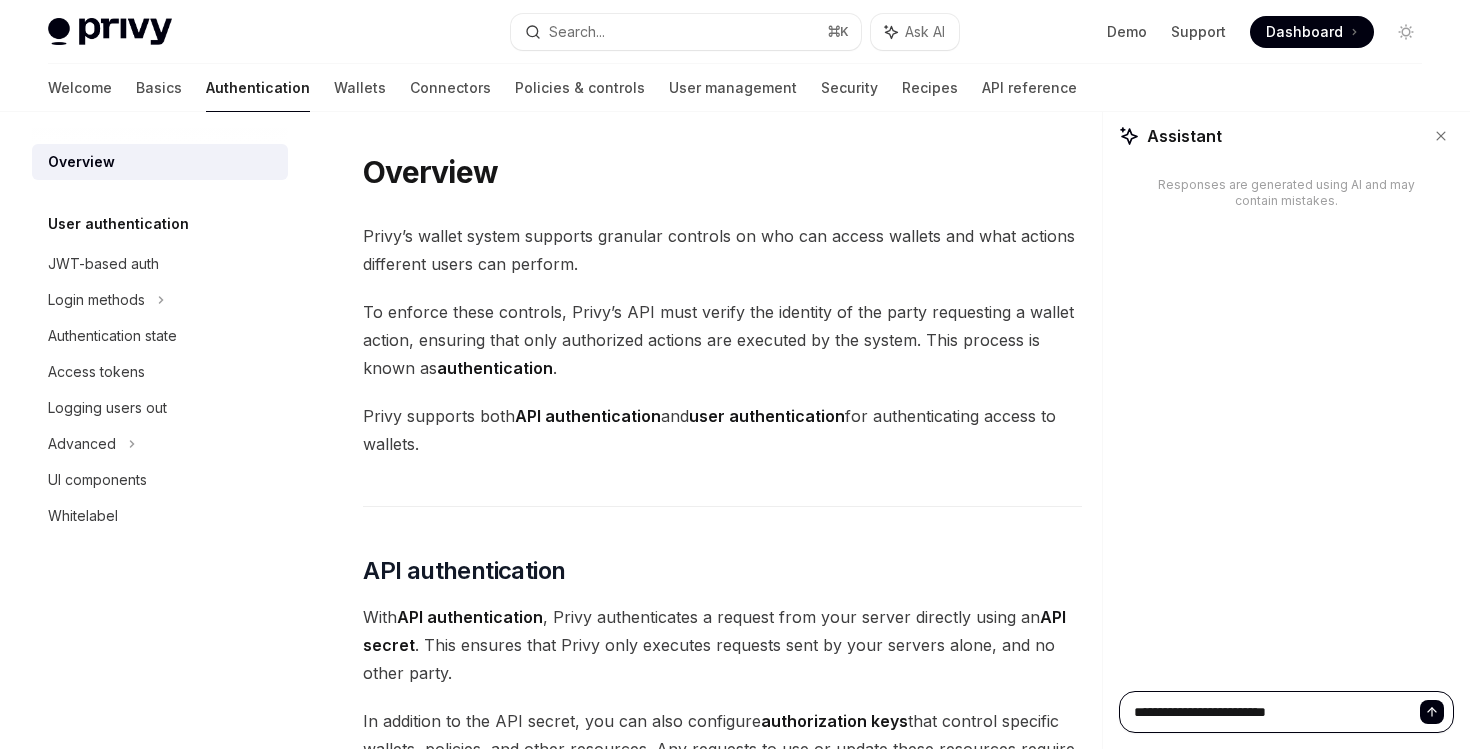 type on "**********" 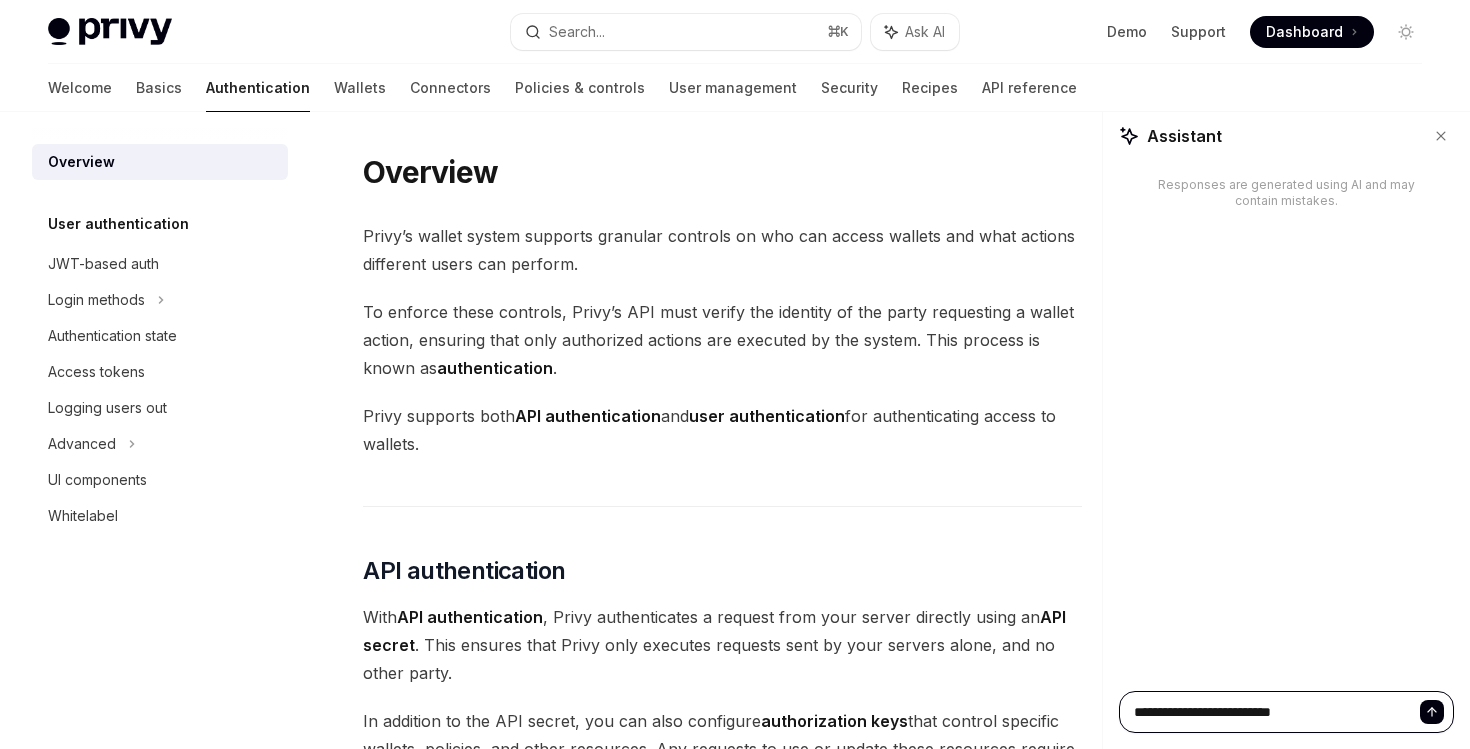 type on "**********" 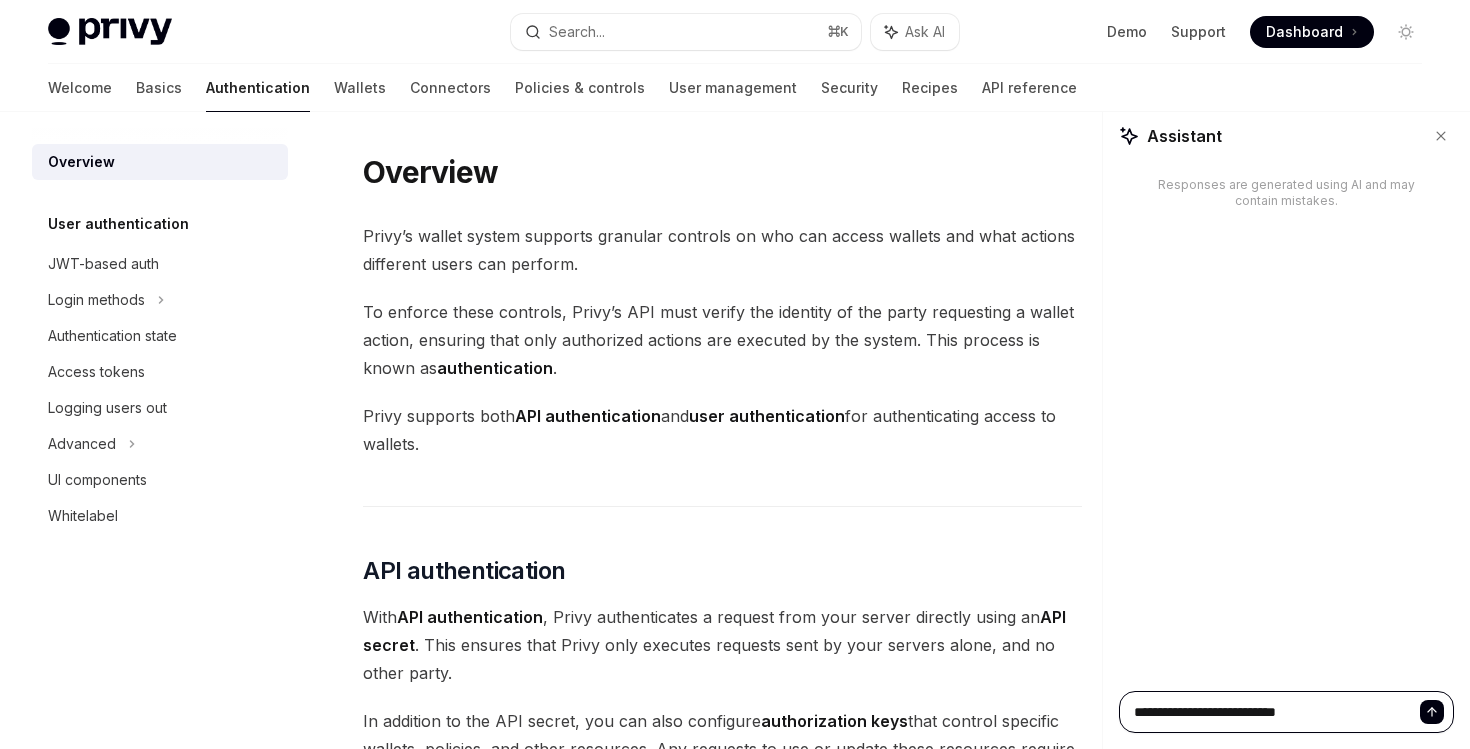 type on "**********" 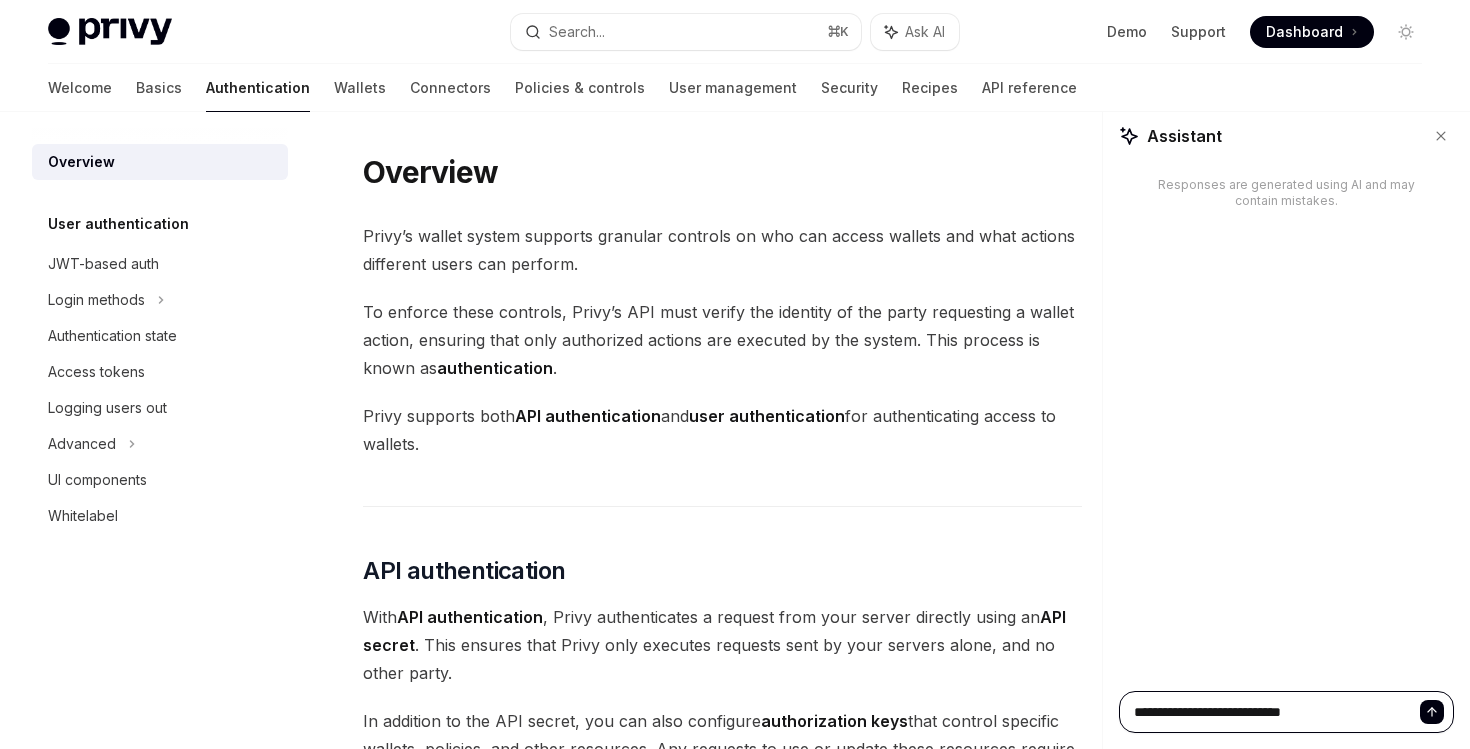 type on "**********" 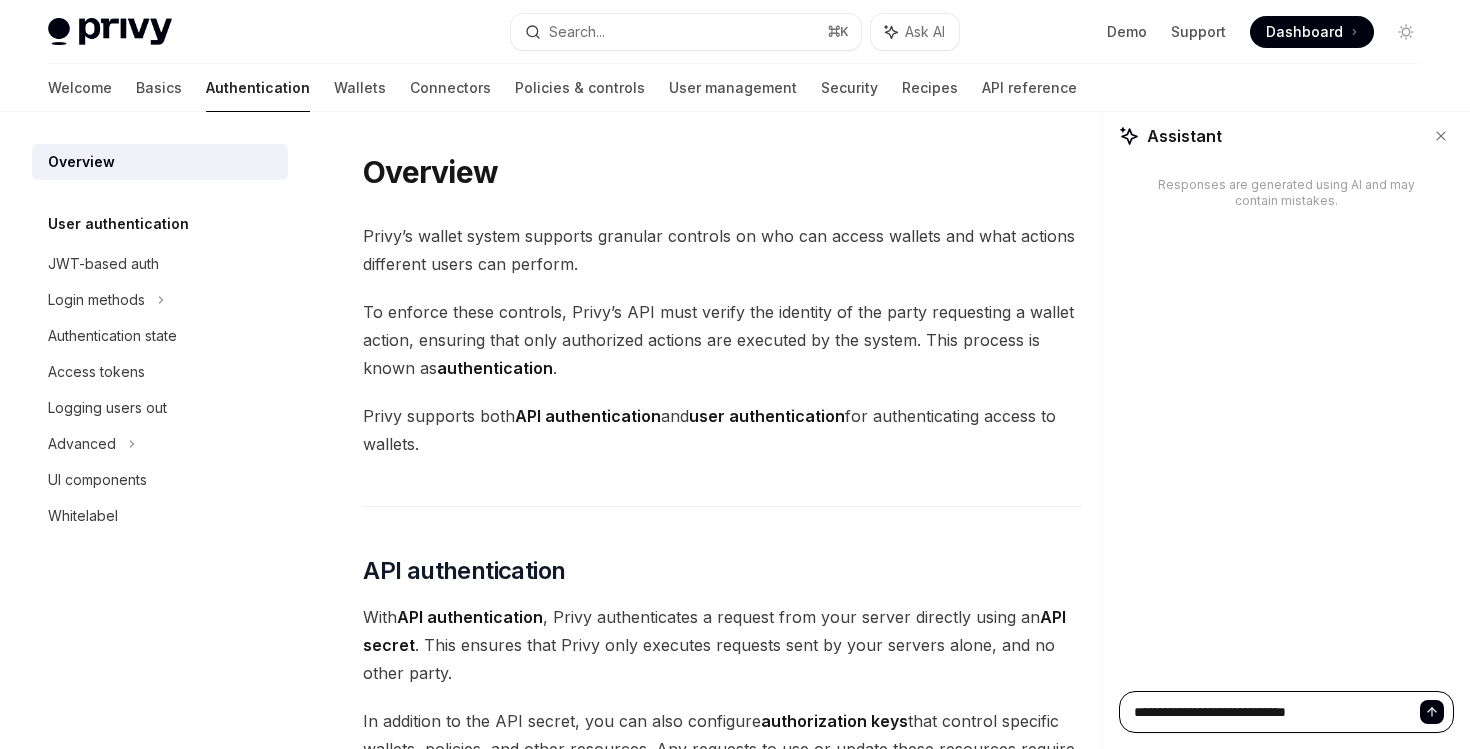 type on "**********" 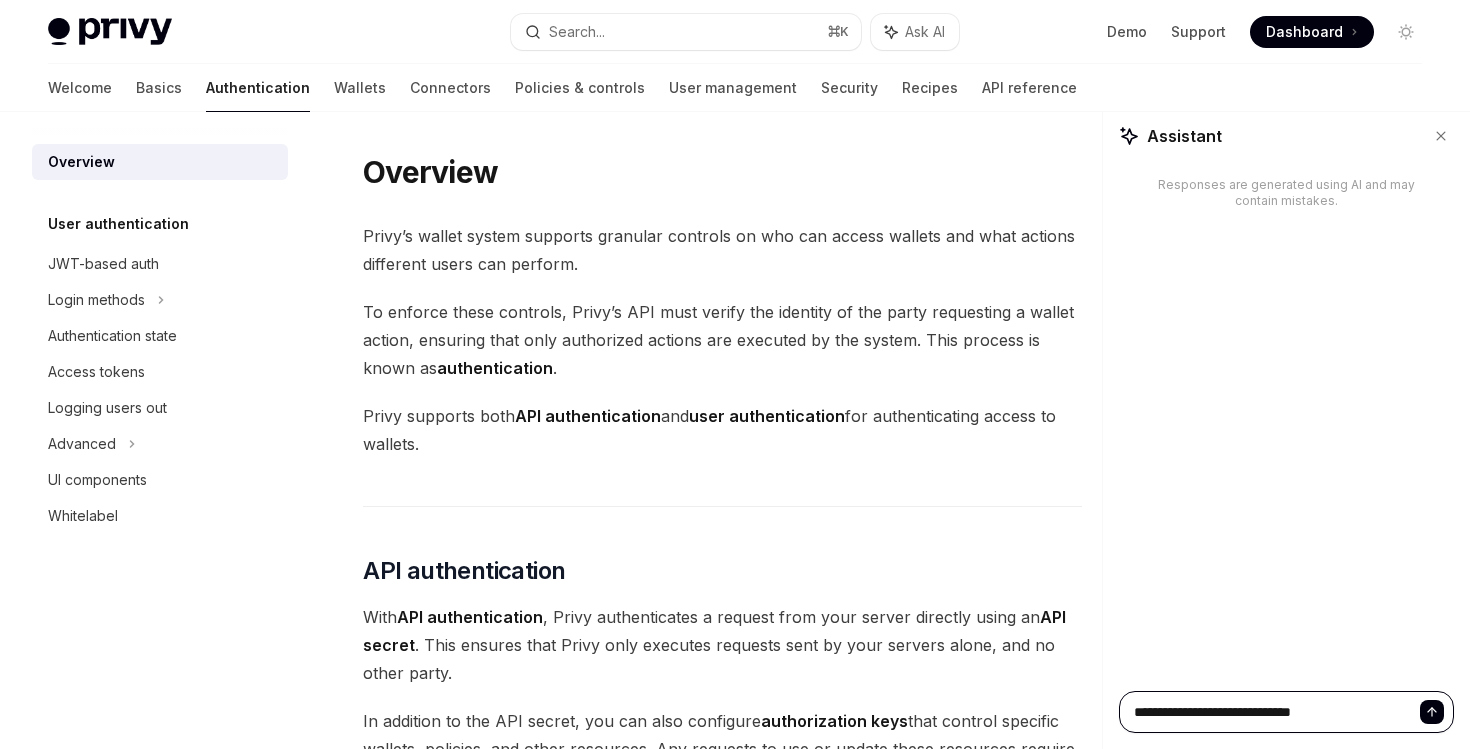 type on "**********" 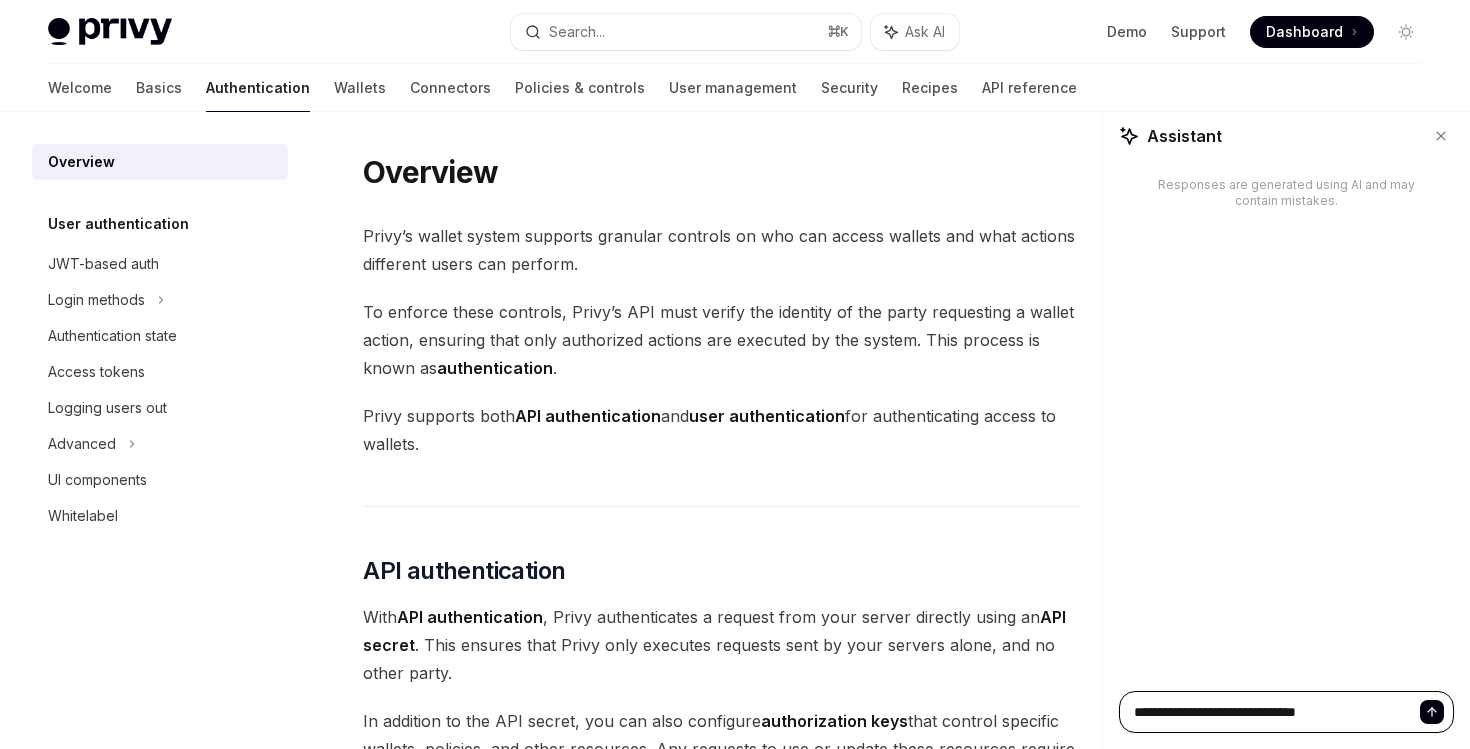 type on "**********" 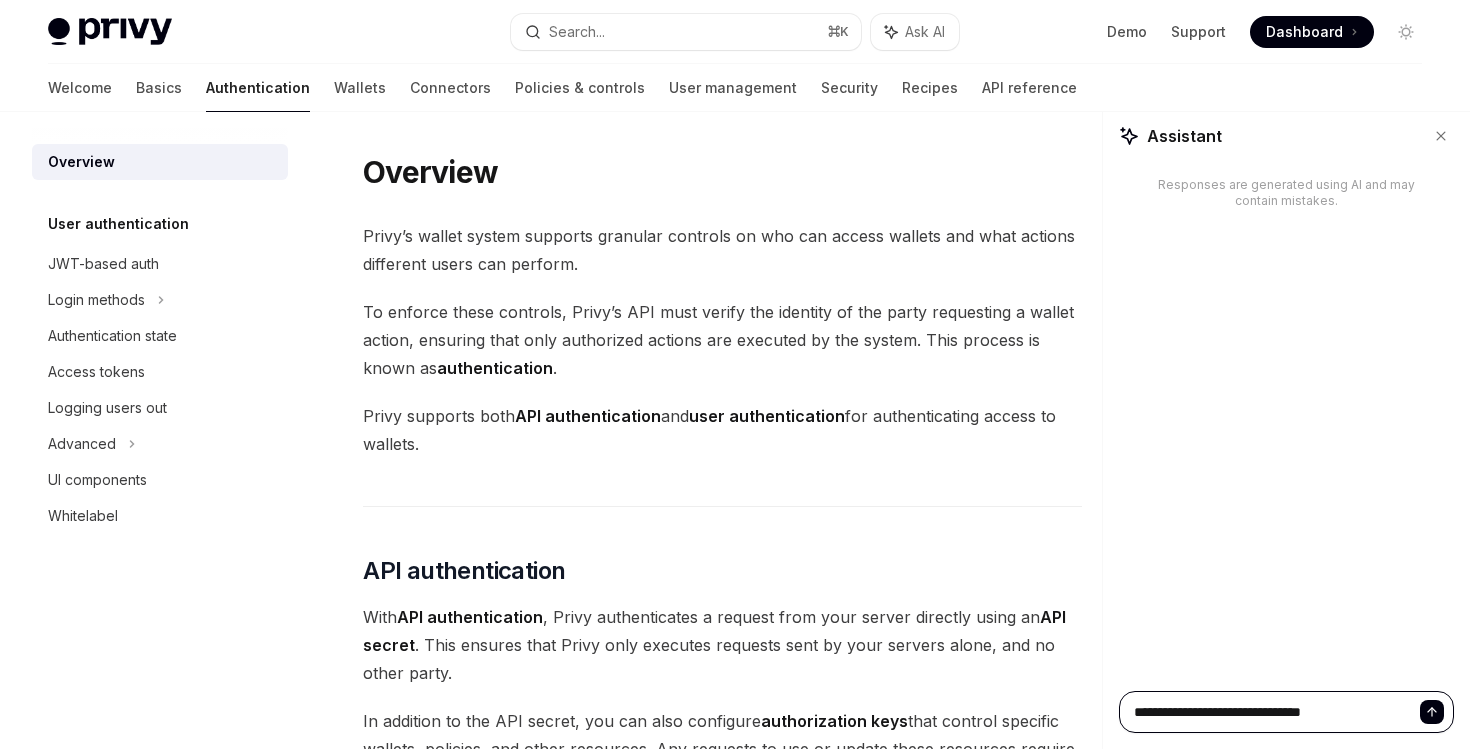 type on "**********" 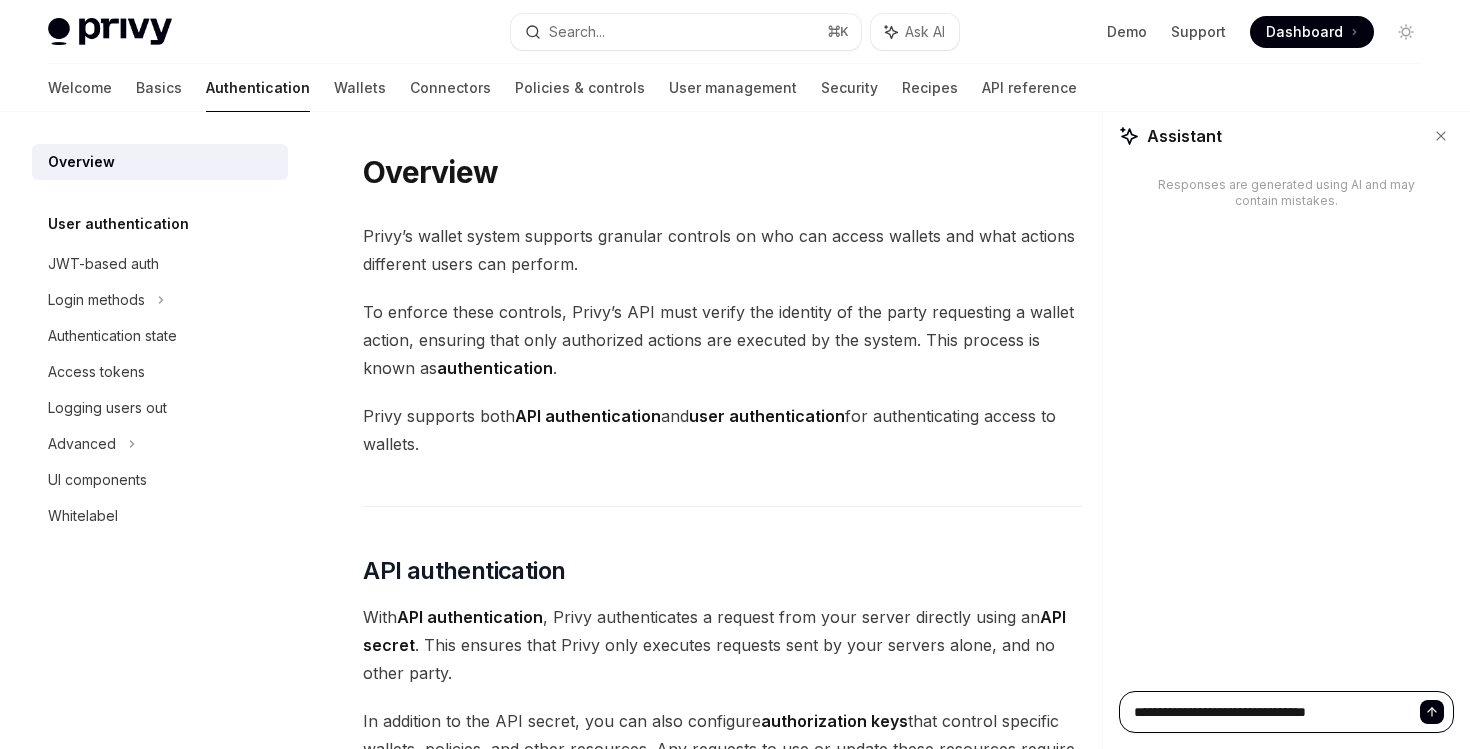 type on "**********" 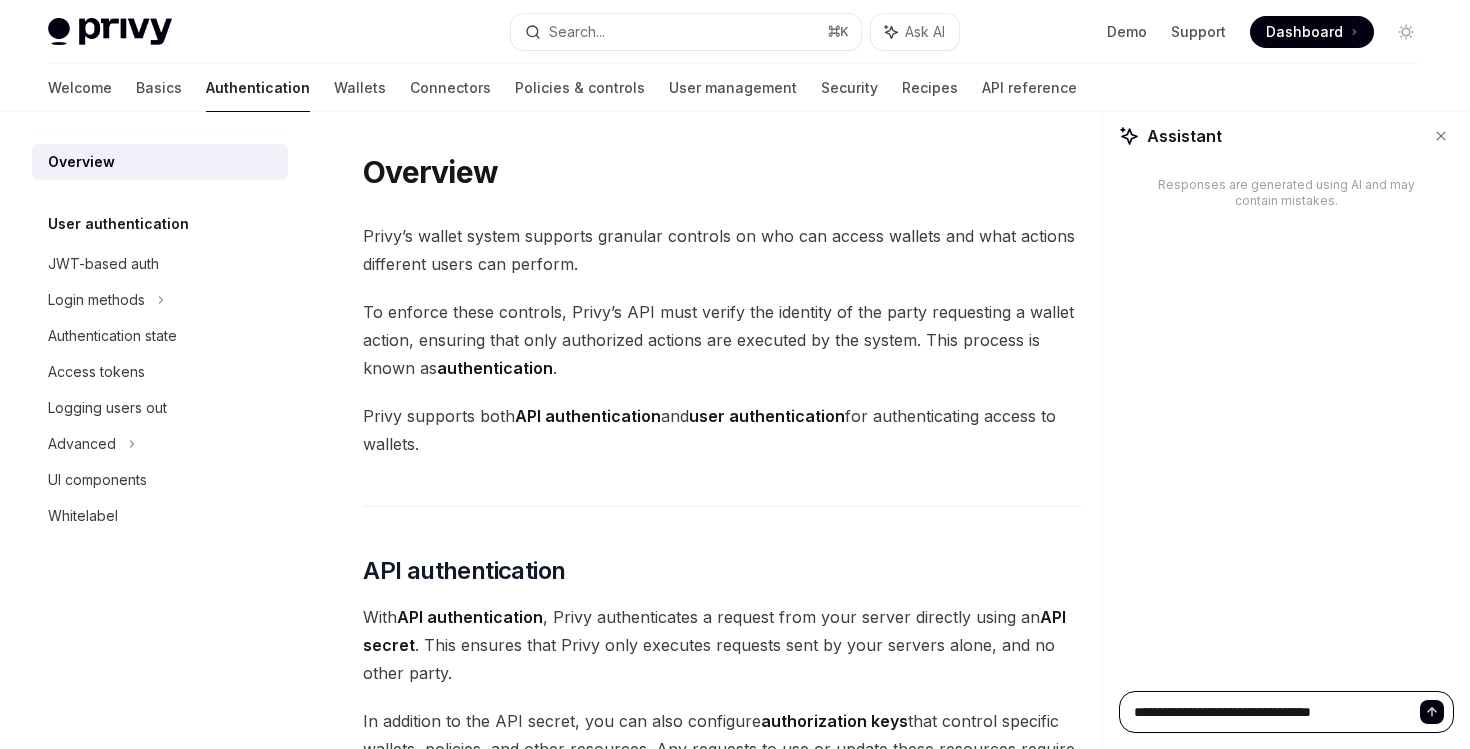 type on "**********" 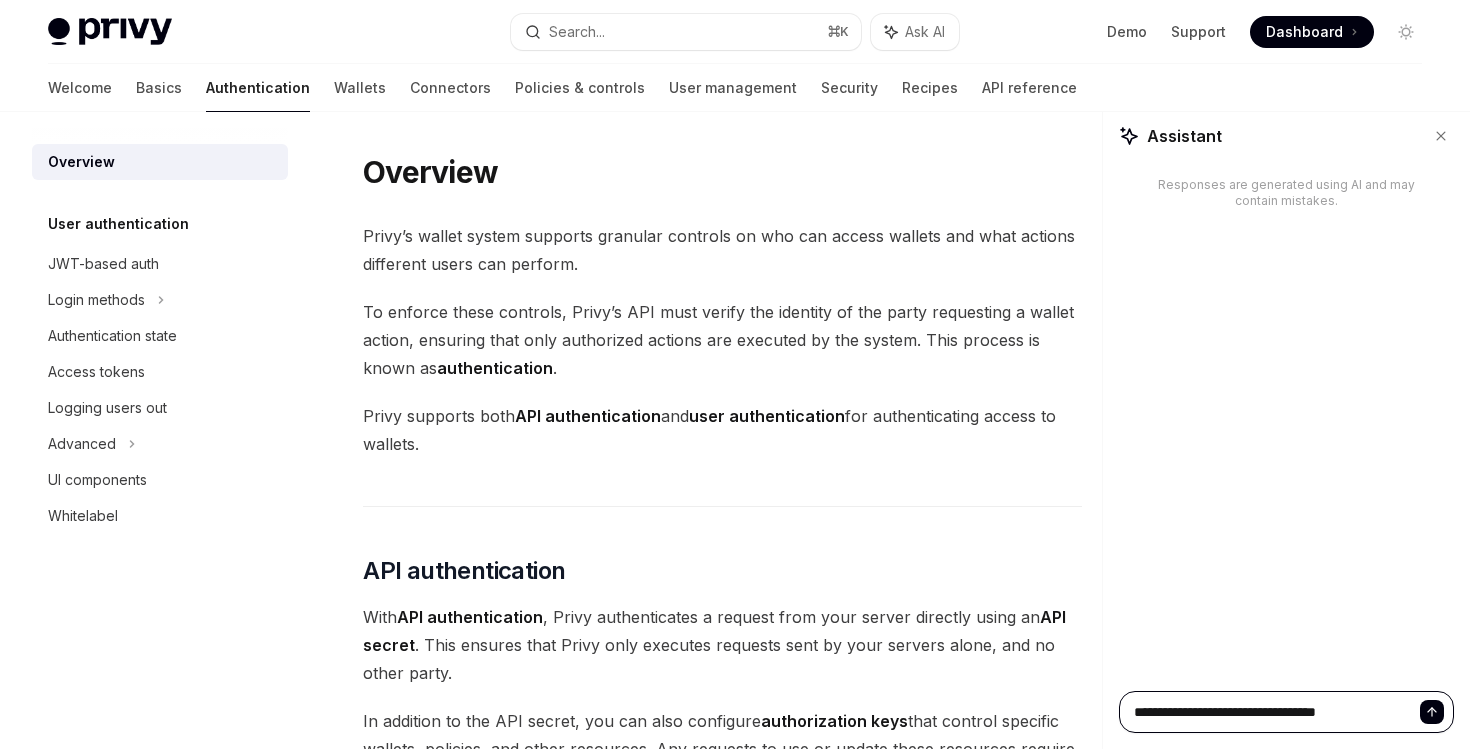 type on "**********" 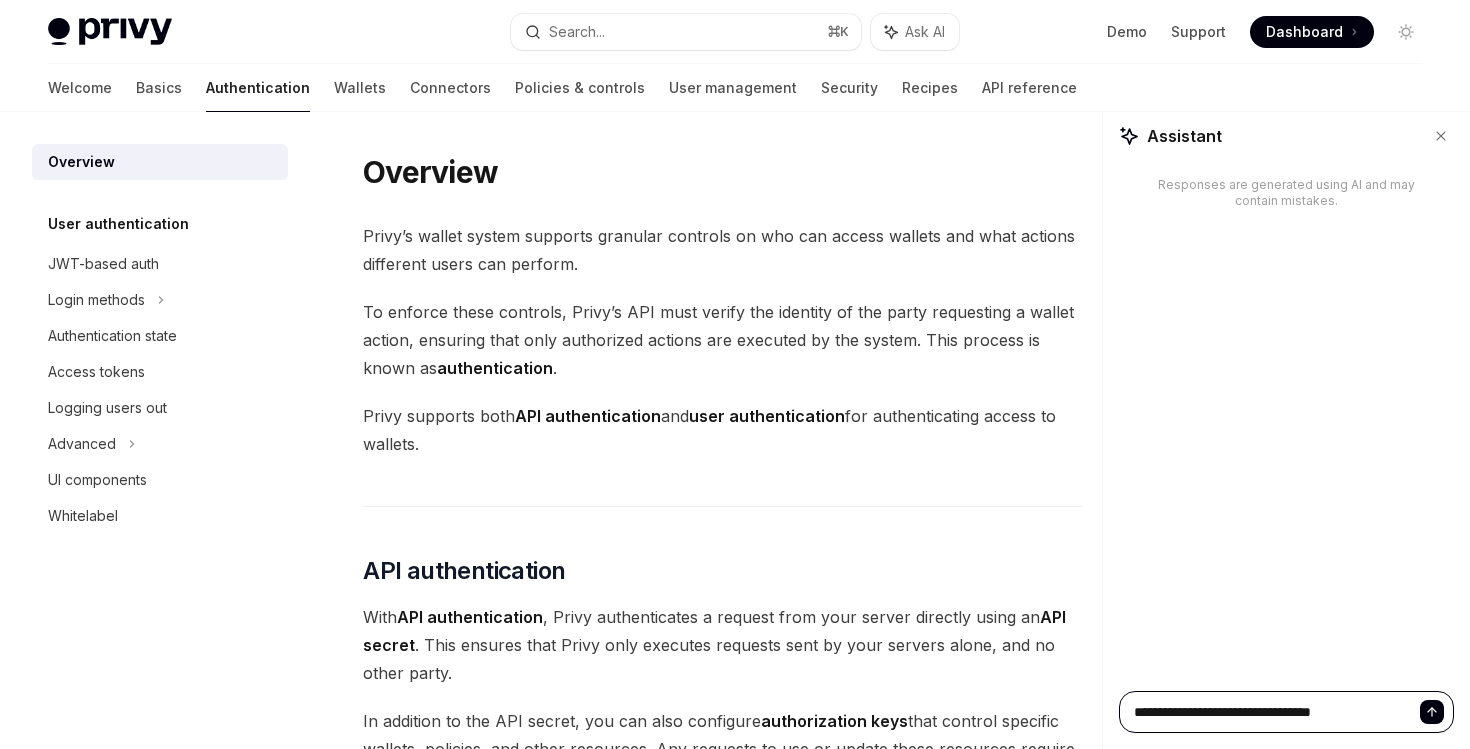 type on "**********" 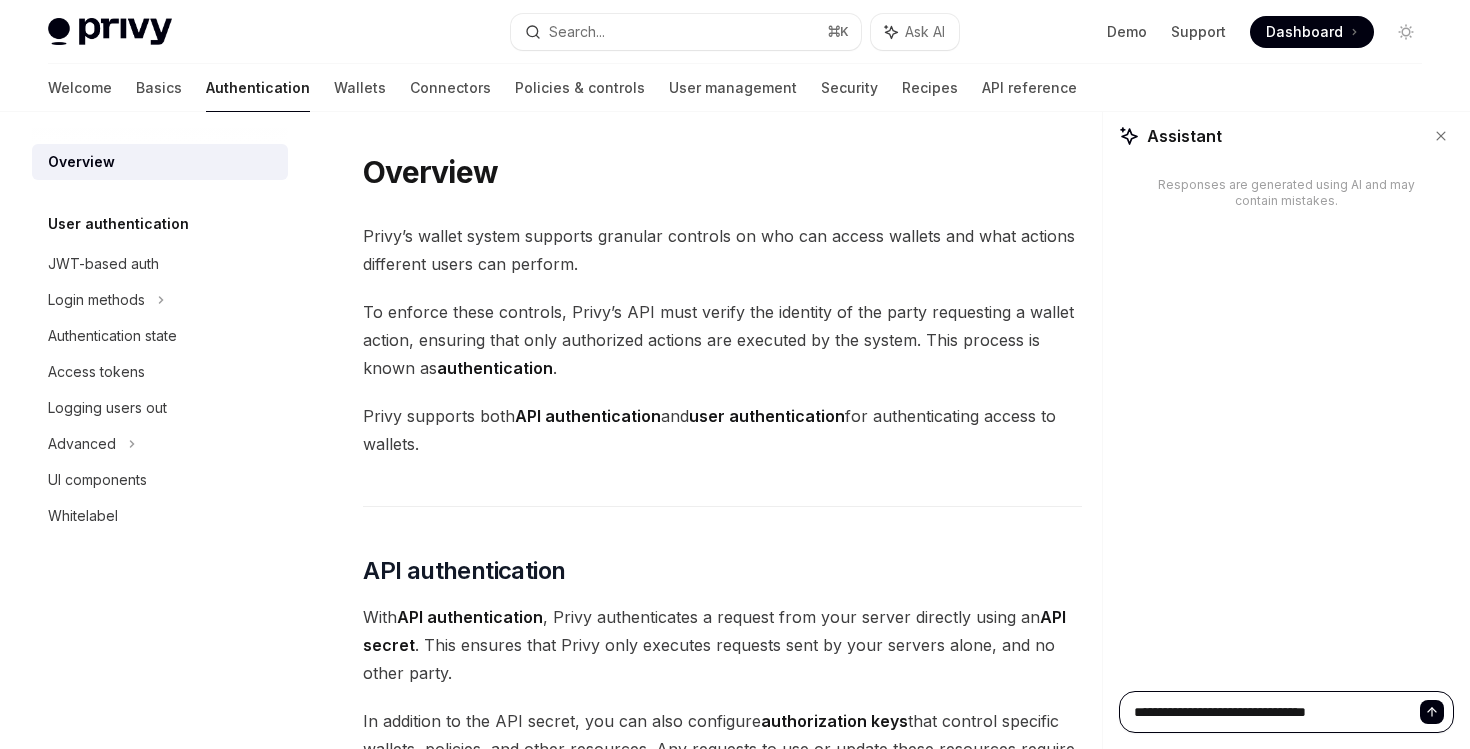 type on "**********" 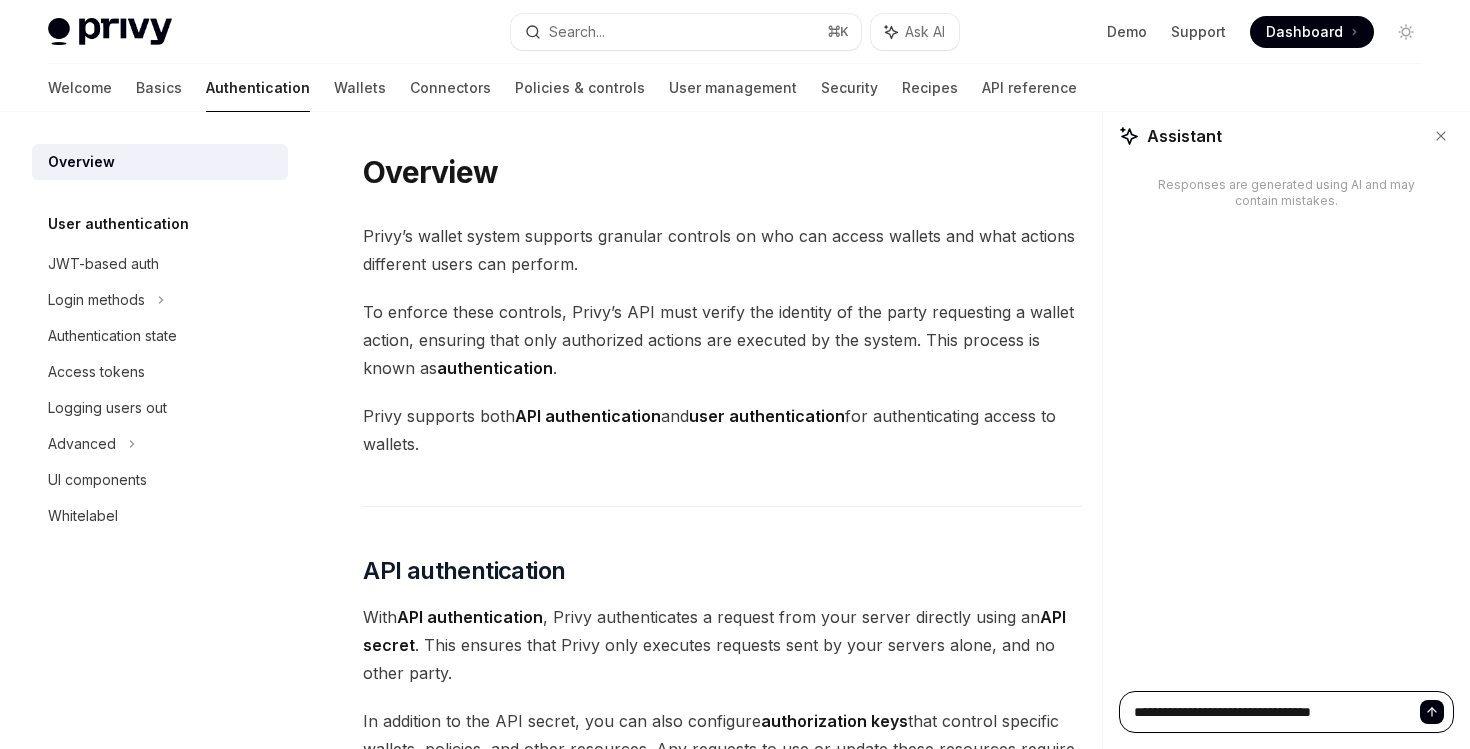 type on "**********" 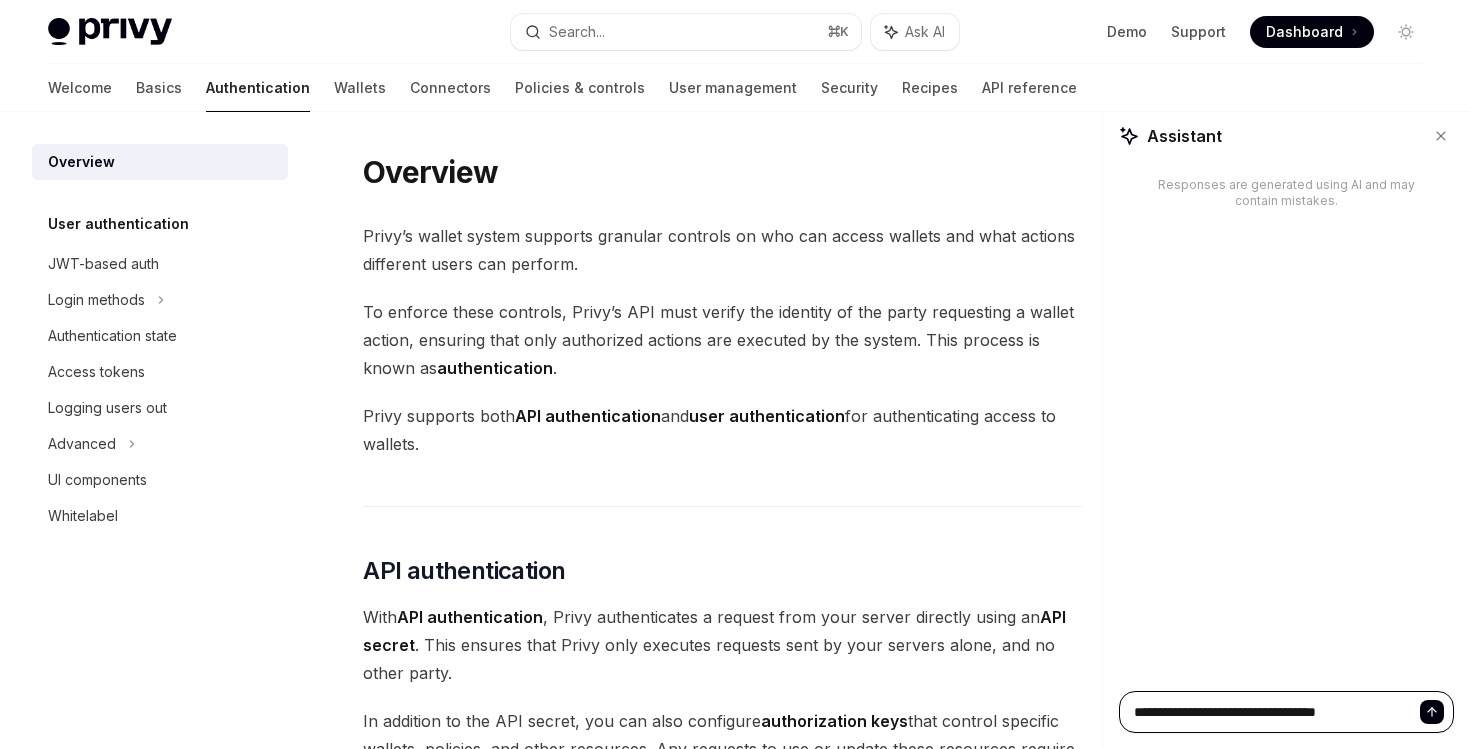 type on "**********" 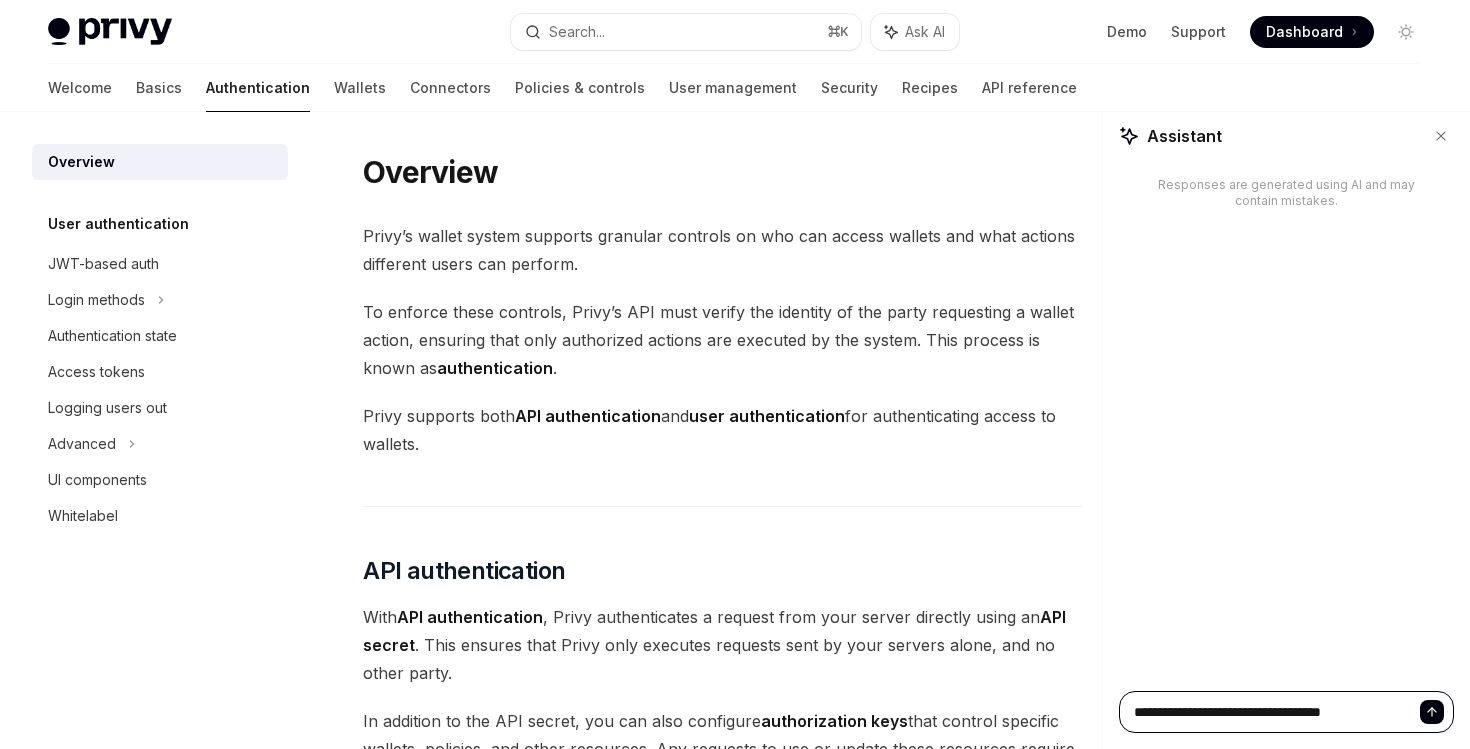 type on "**********" 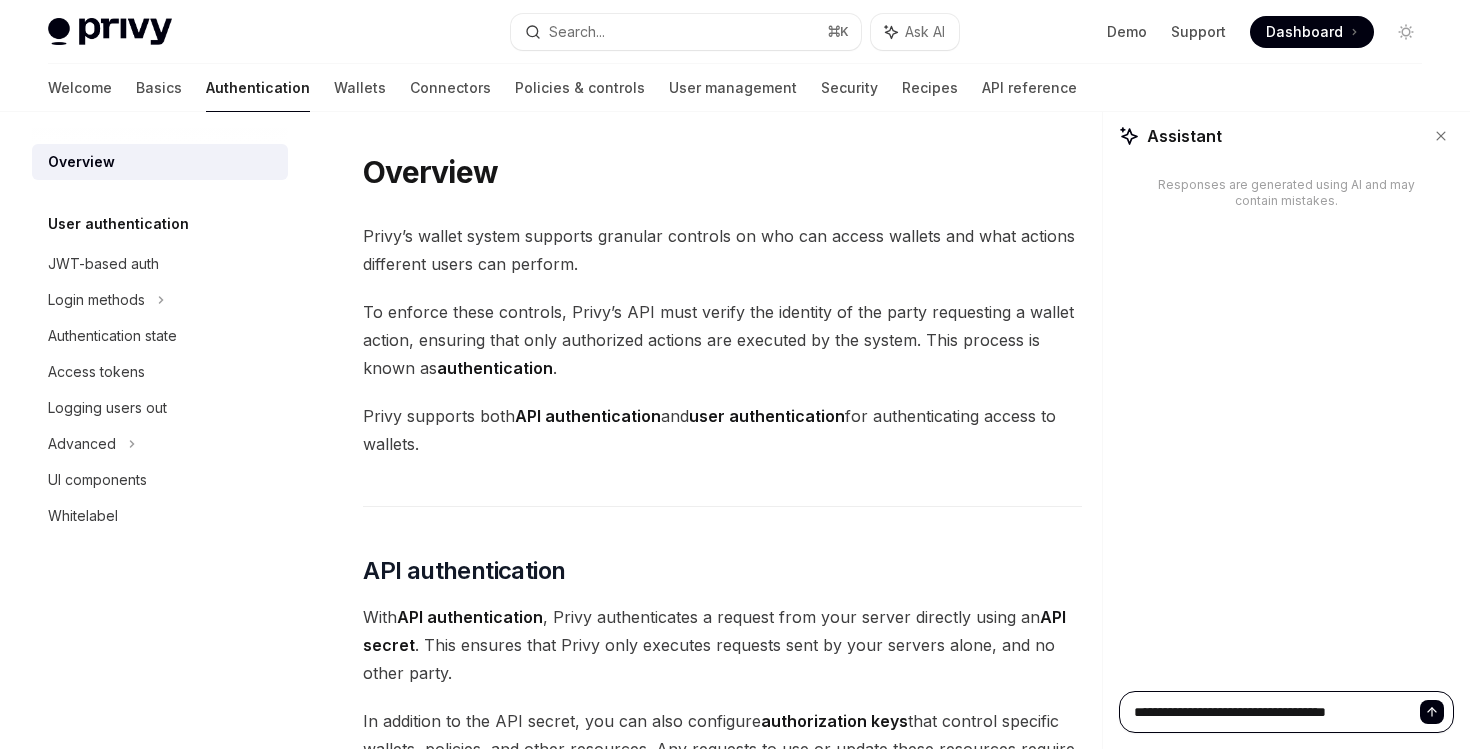 type on "**********" 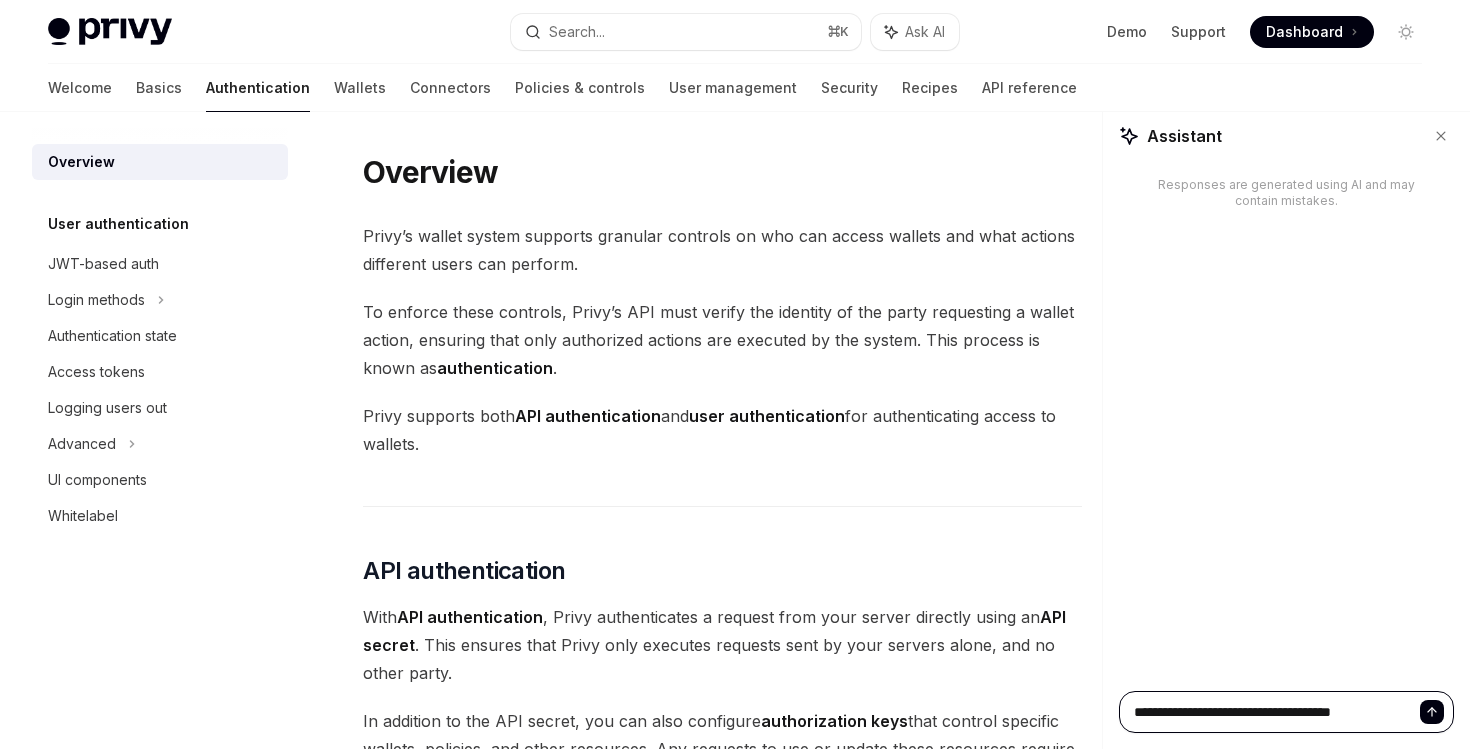 type on "**********" 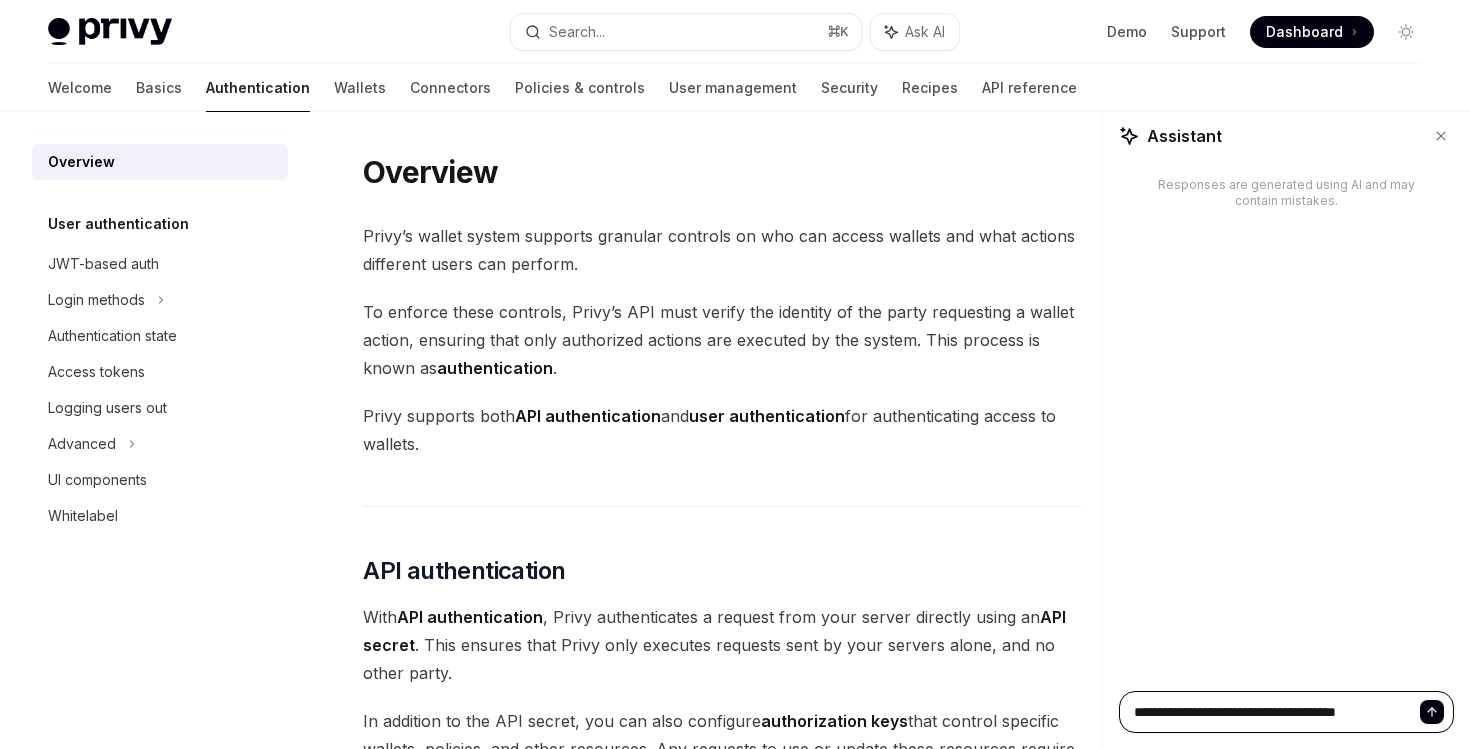 type on "**********" 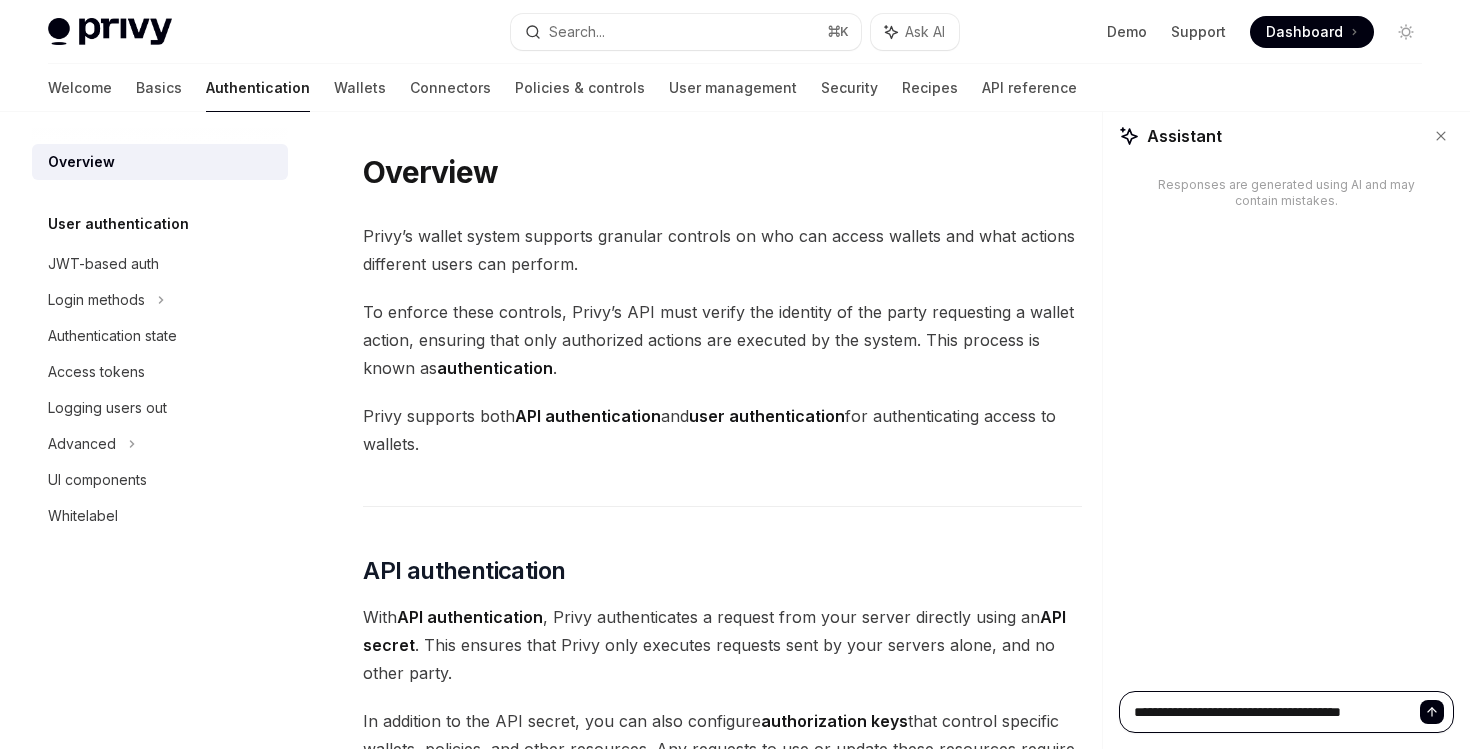 type on "**********" 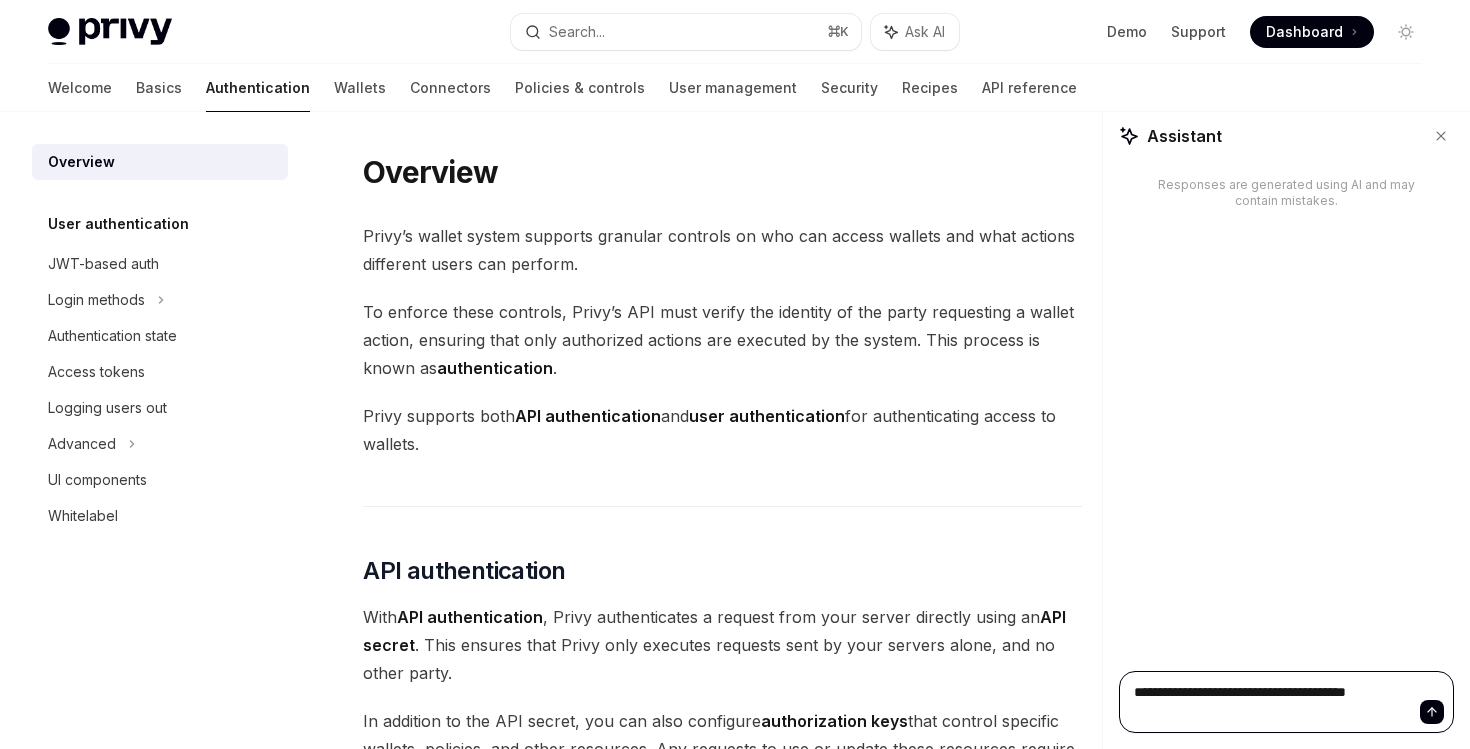 type on "**********" 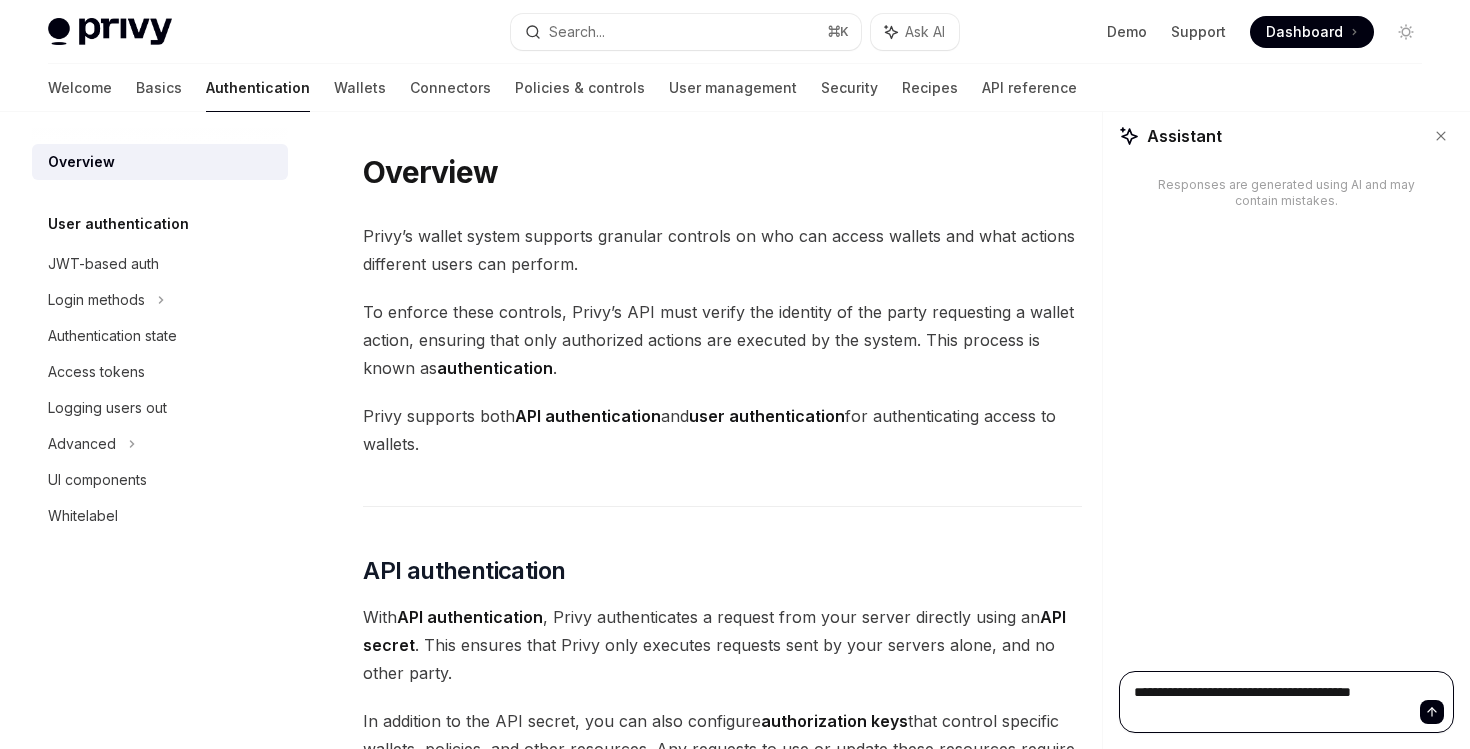type on "**********" 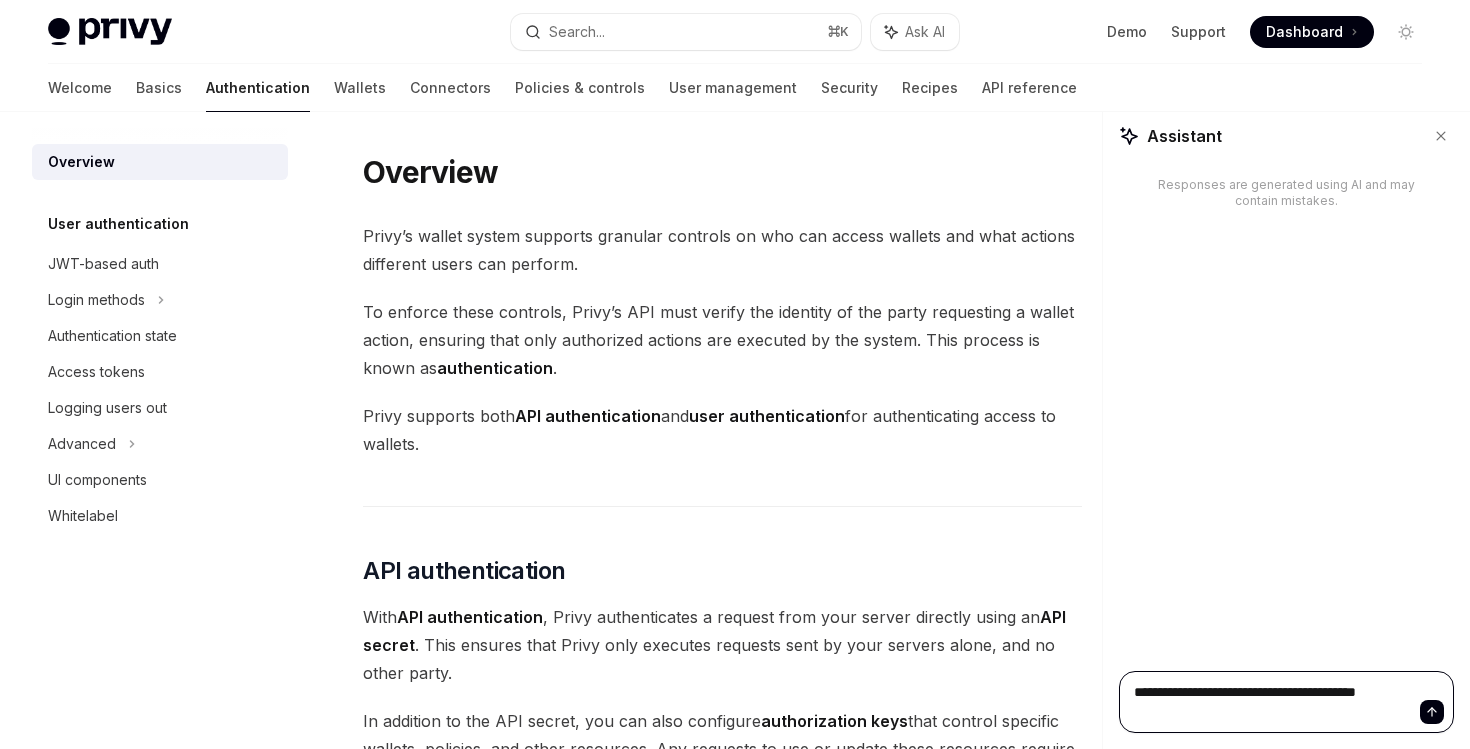 type on "**********" 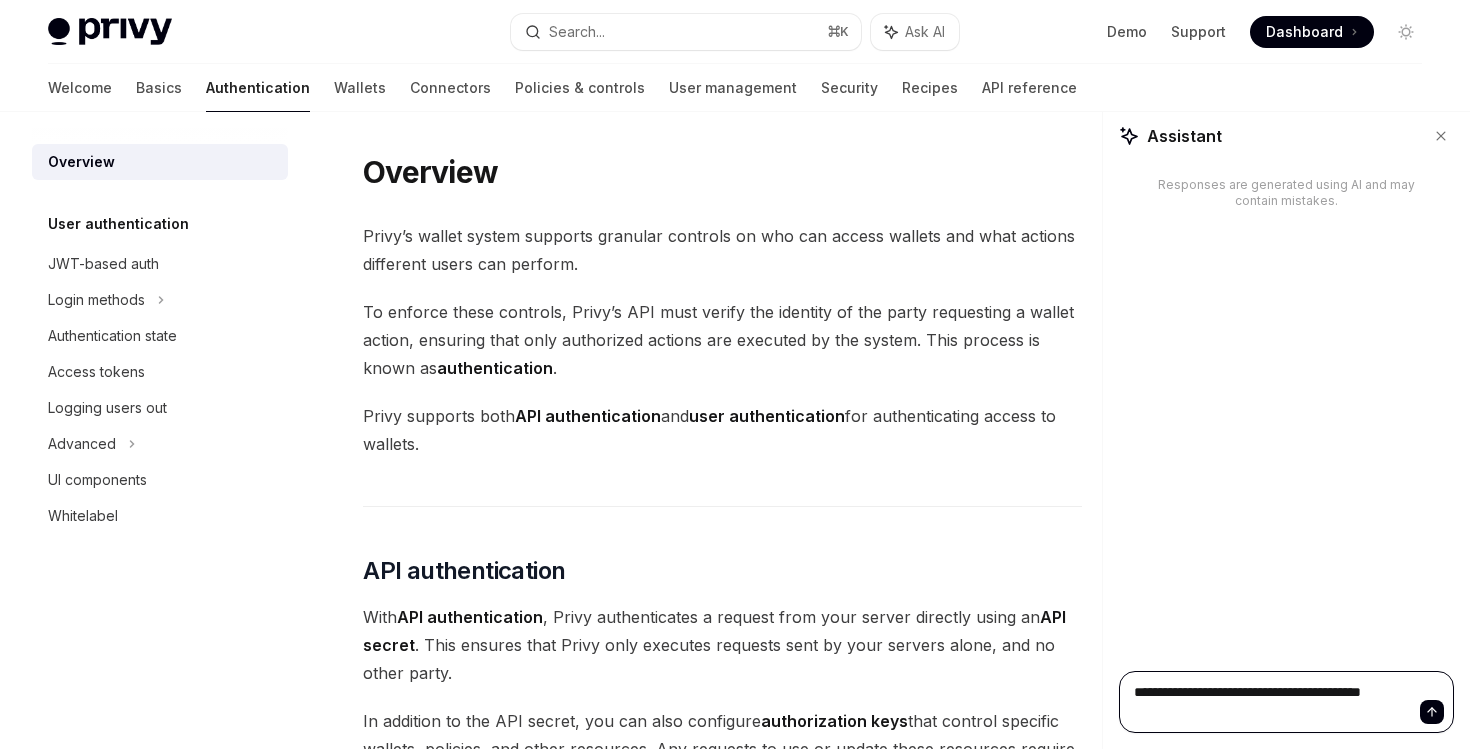 type on "**********" 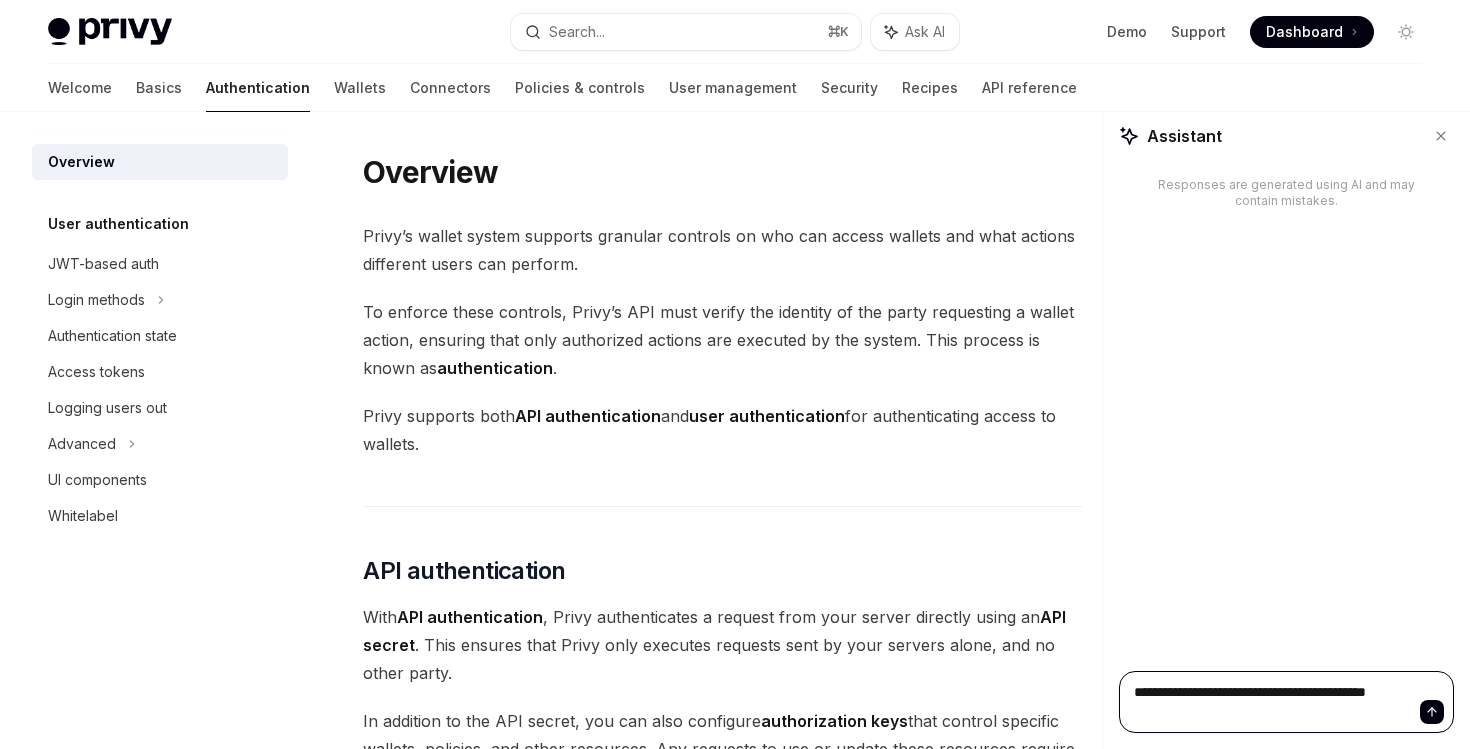 type on "**********" 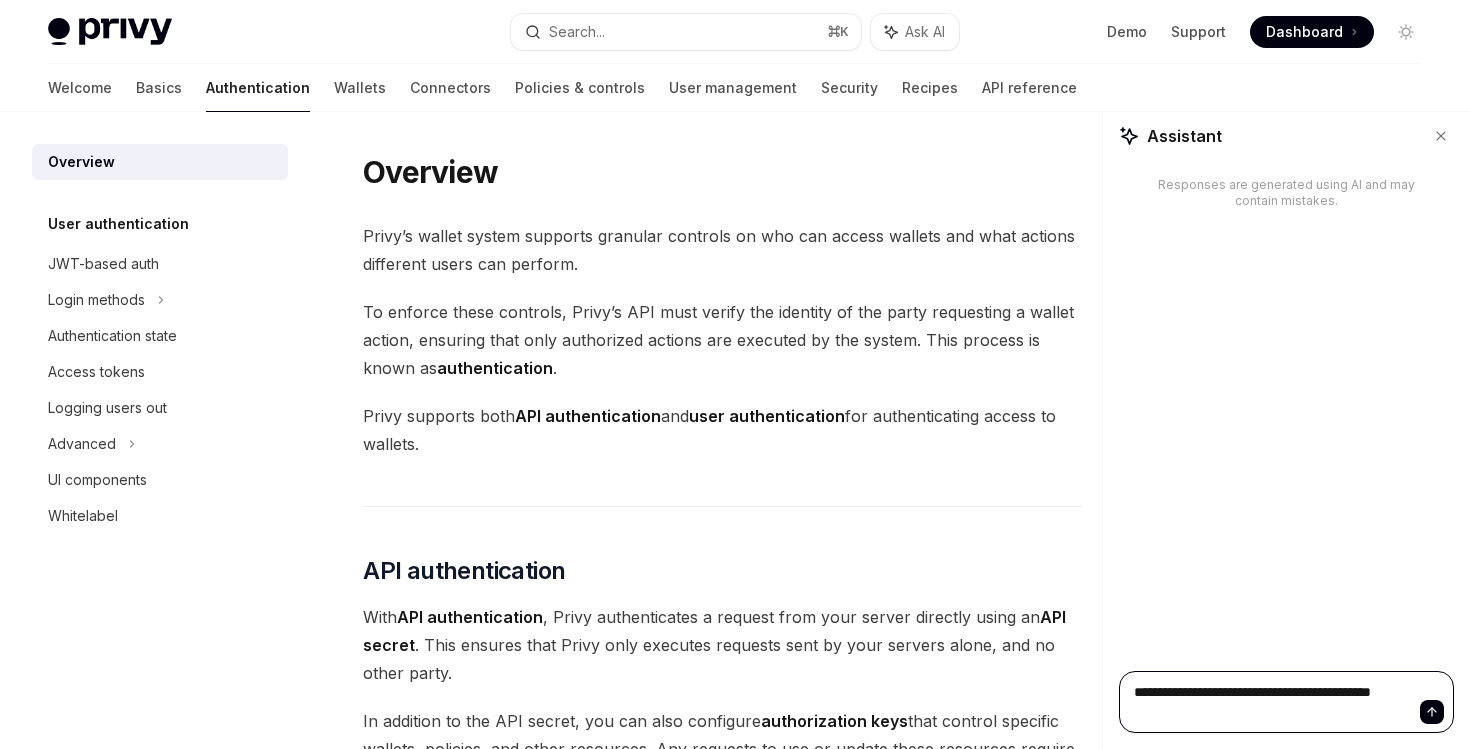 type on "**********" 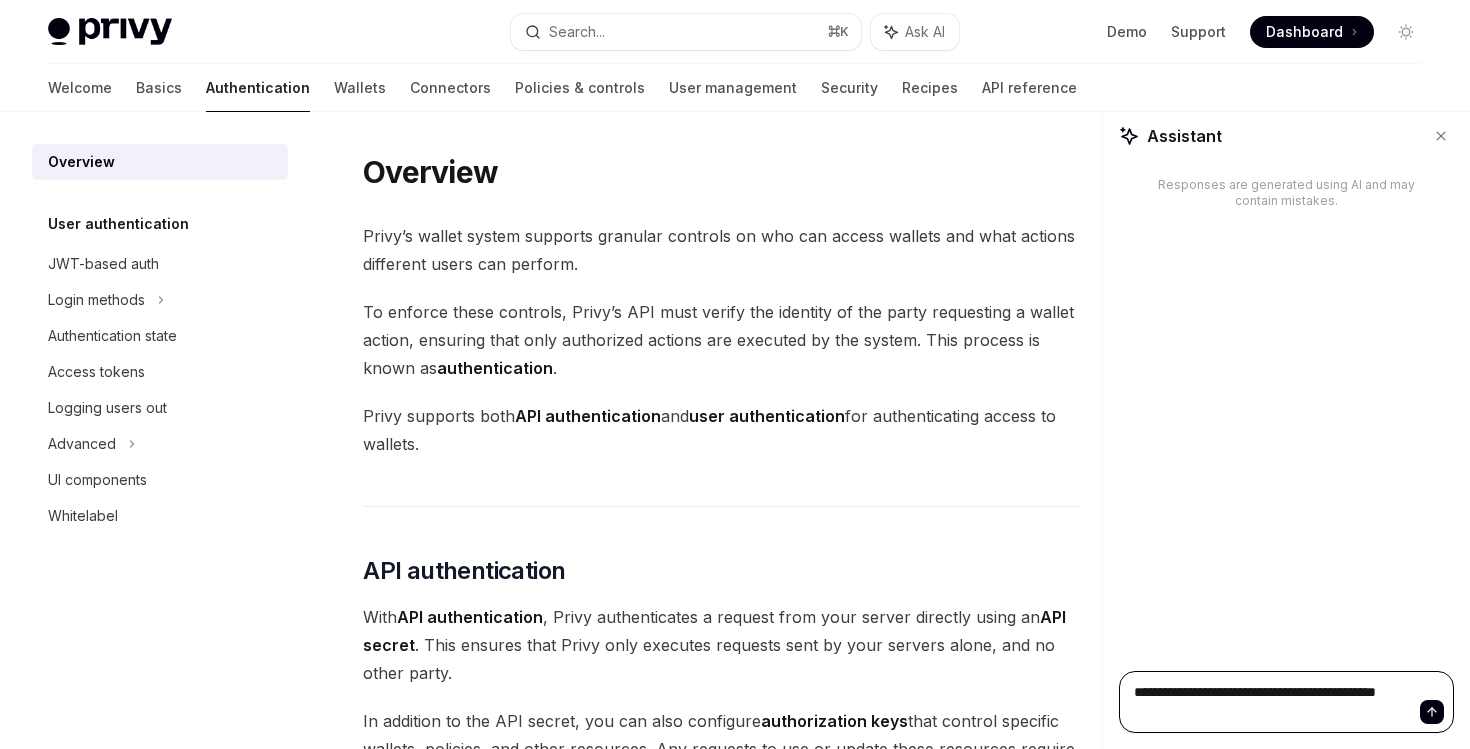 type on "**********" 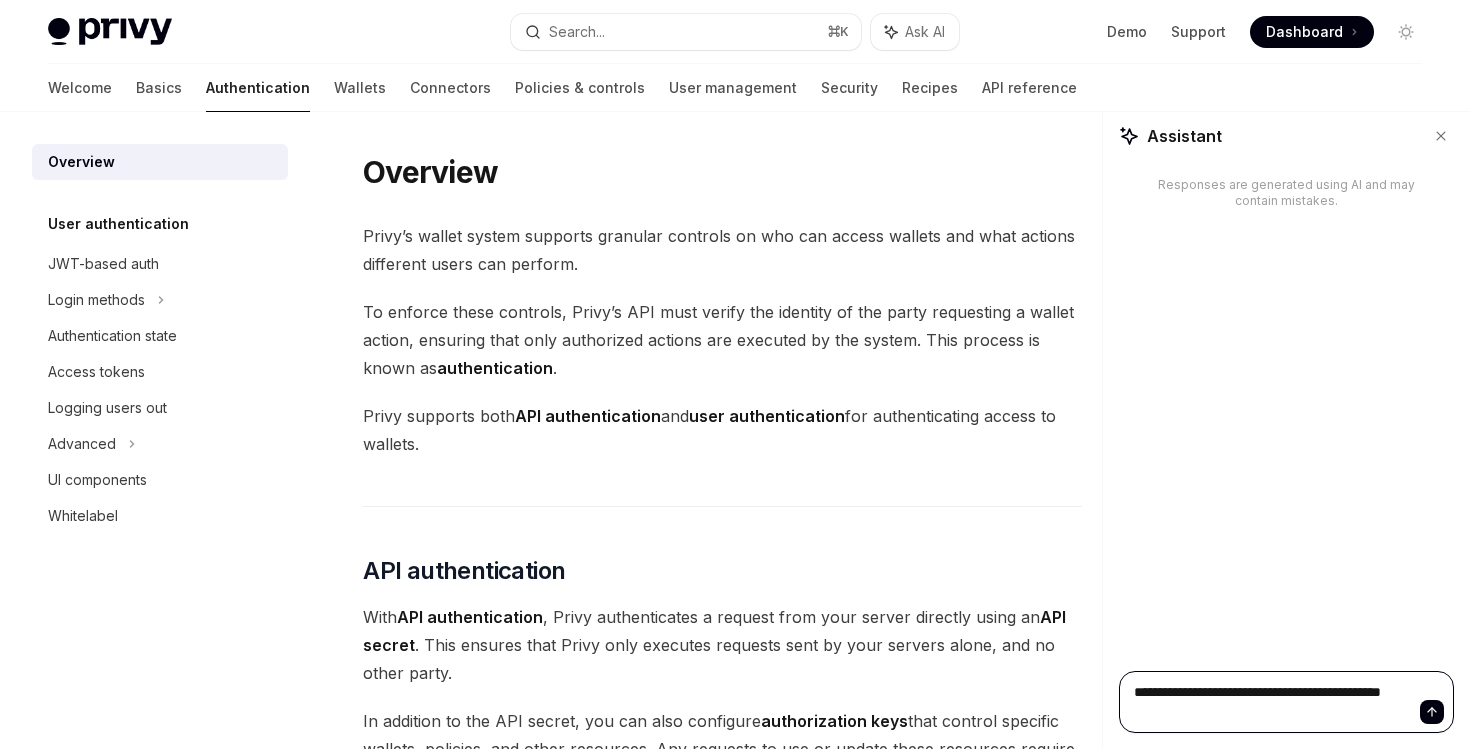 type on "**********" 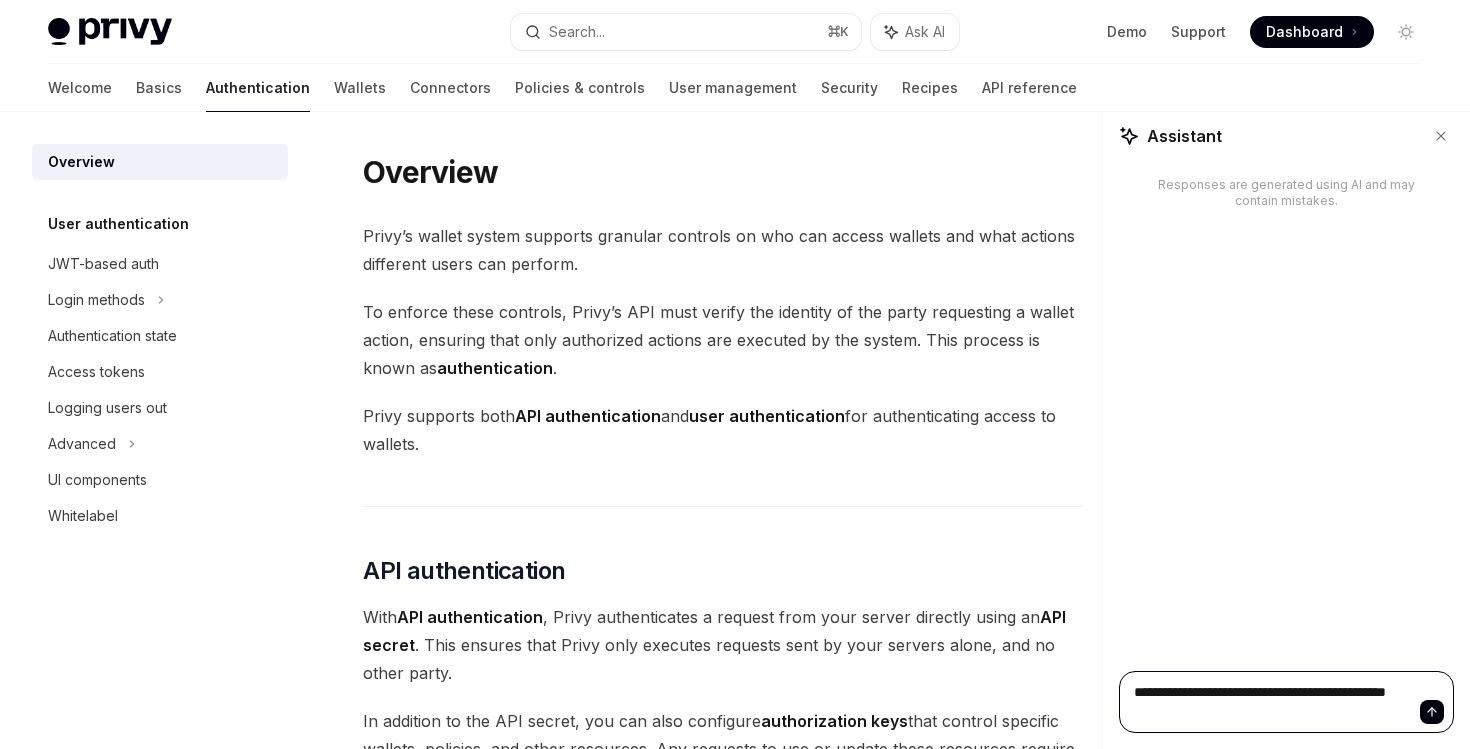 type on "**********" 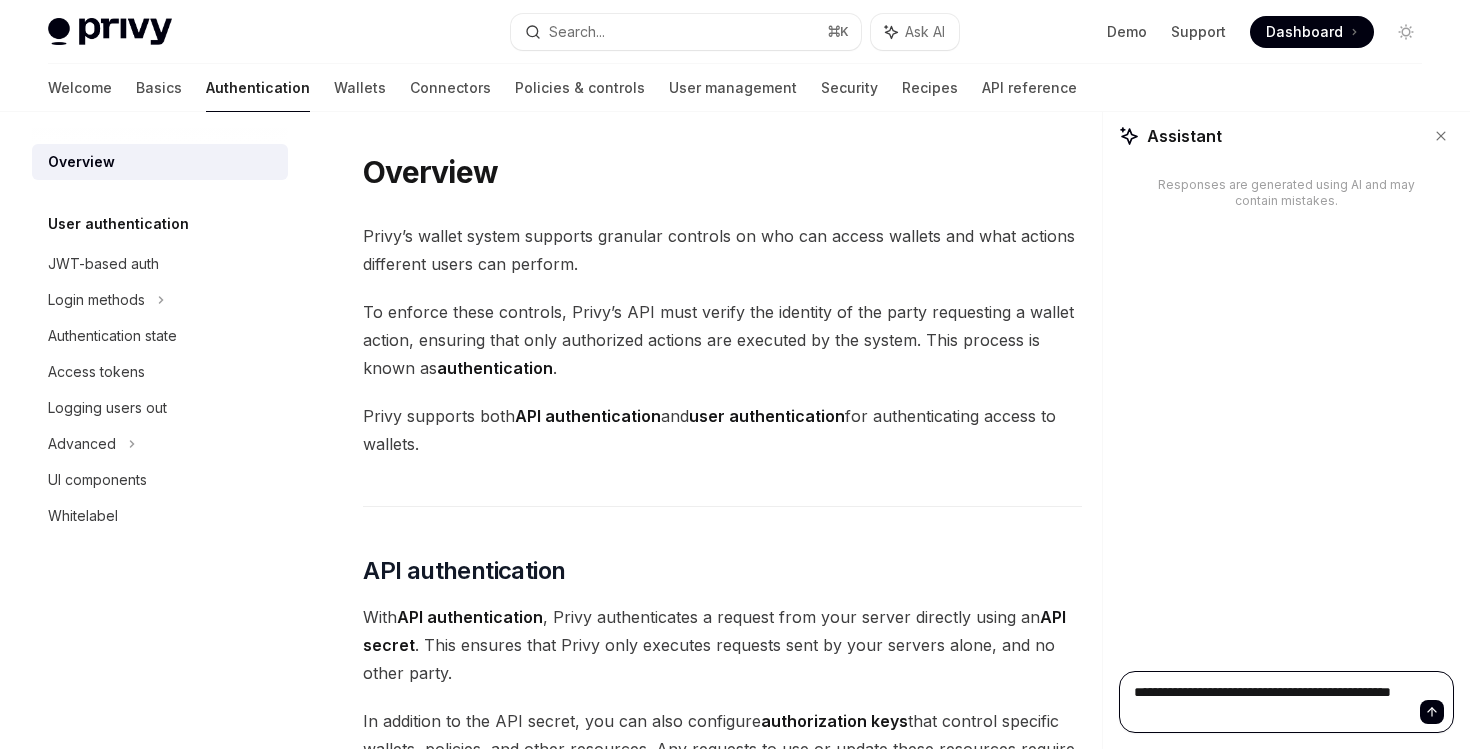 type on "**********" 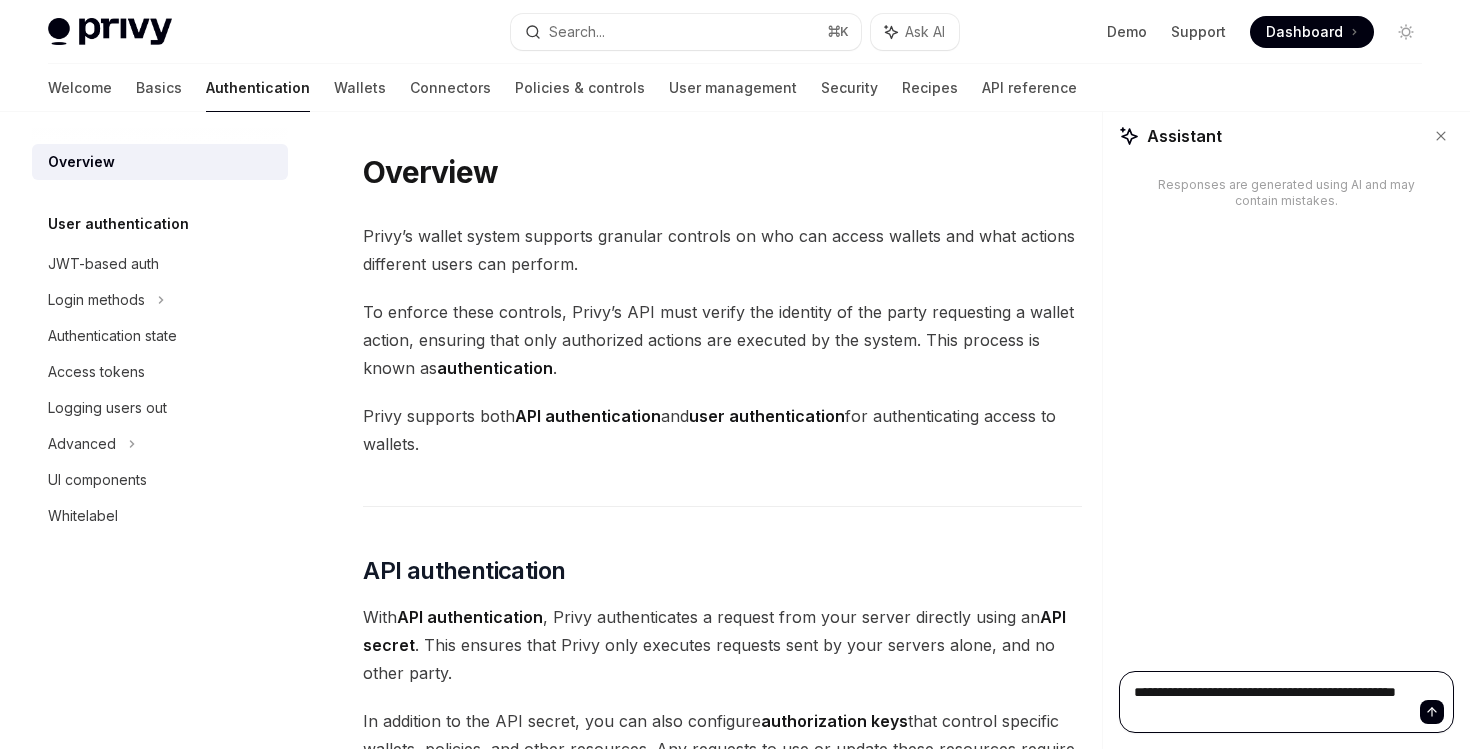 type on "**********" 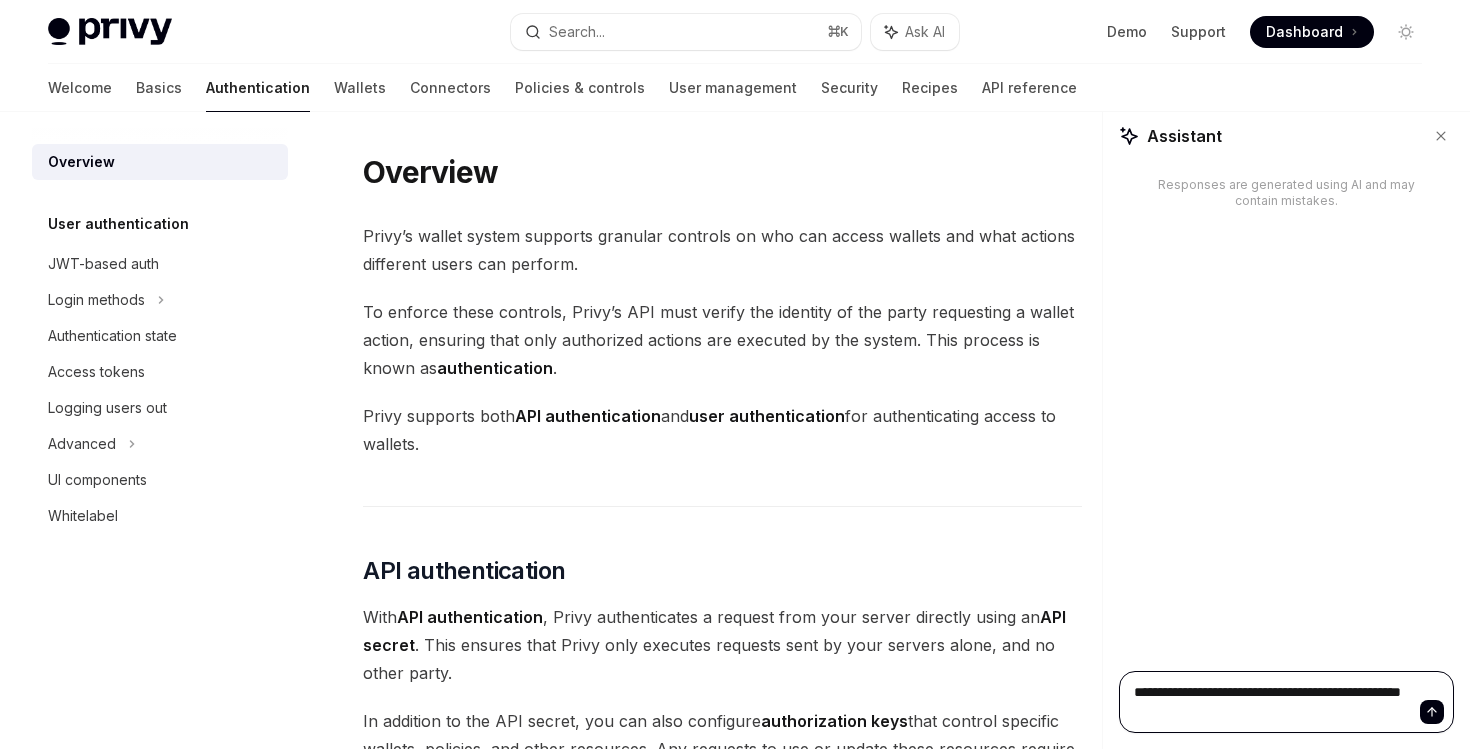 type on "**********" 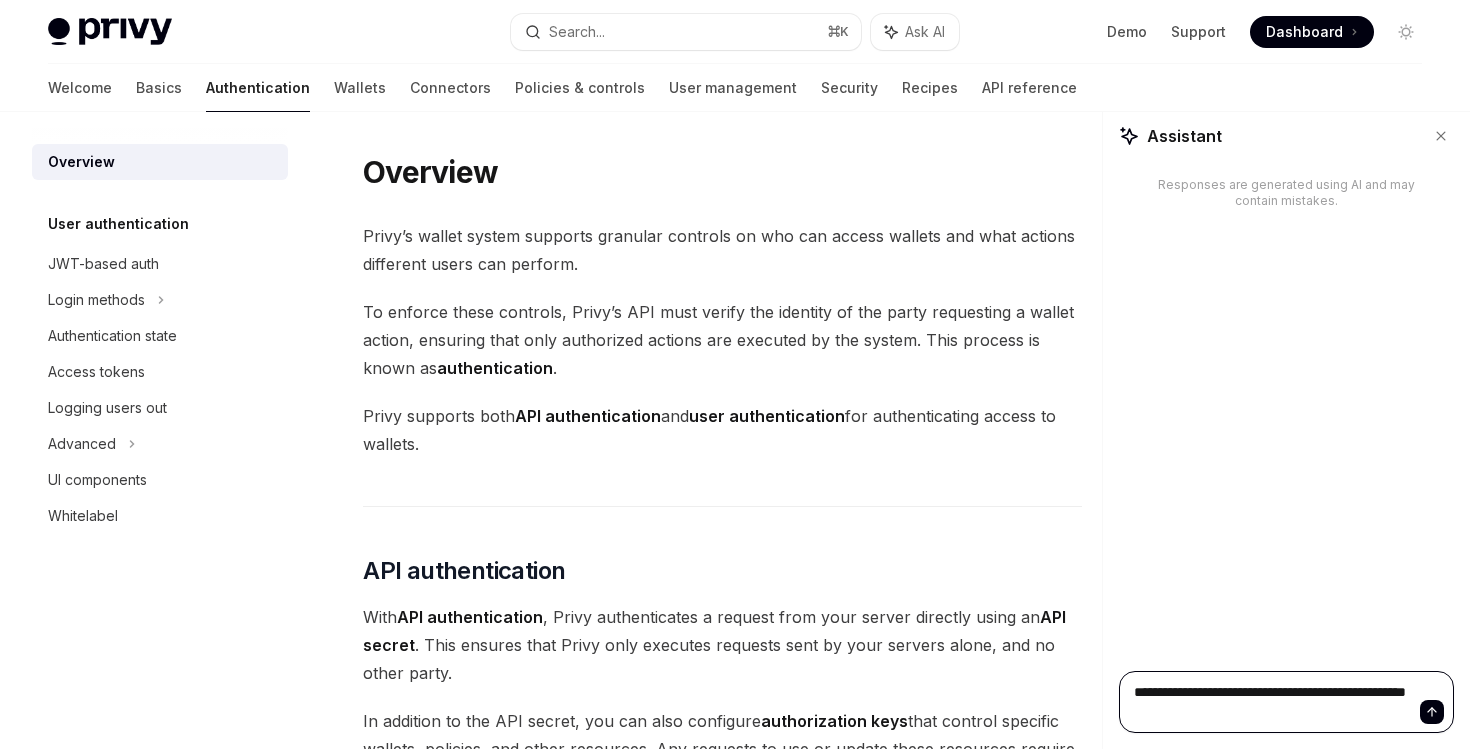 type on "**********" 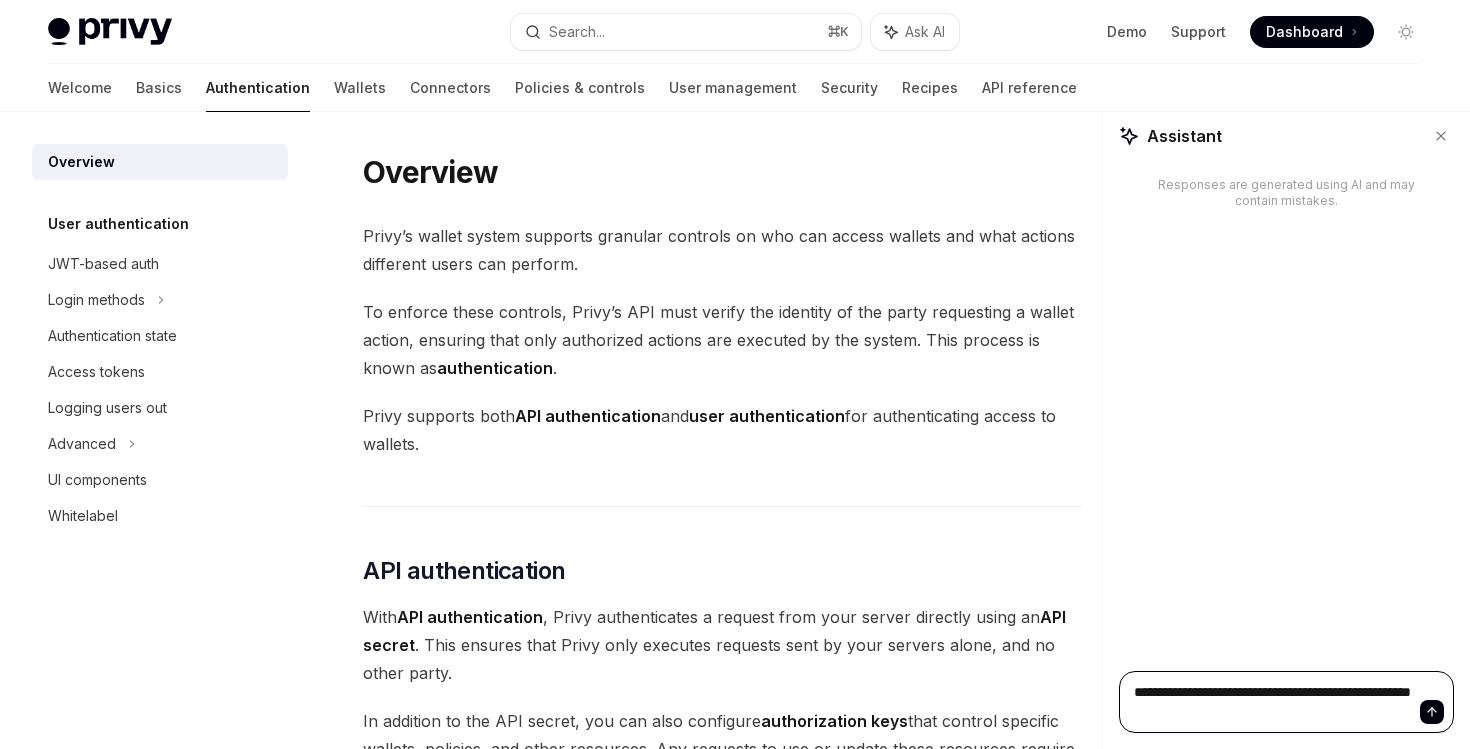 type on "**********" 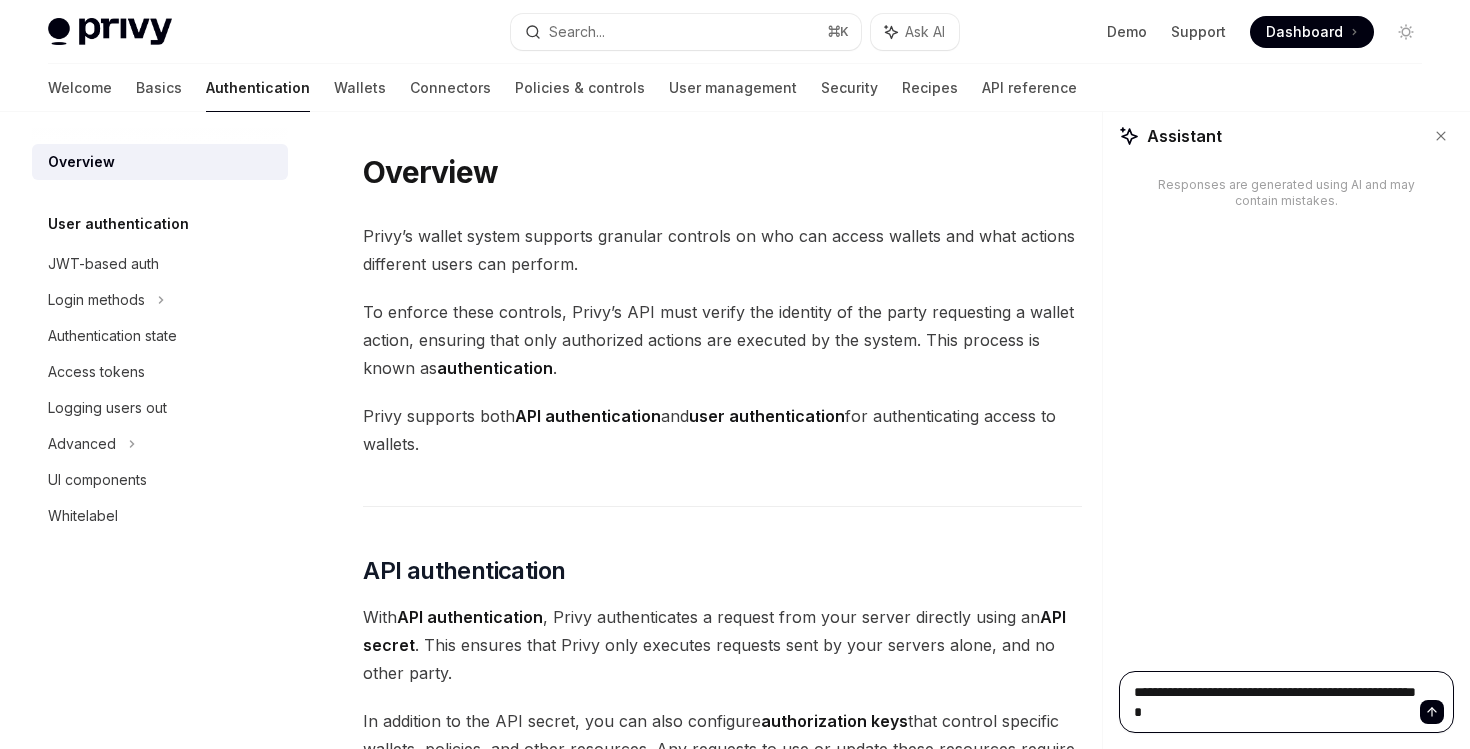 type on "**********" 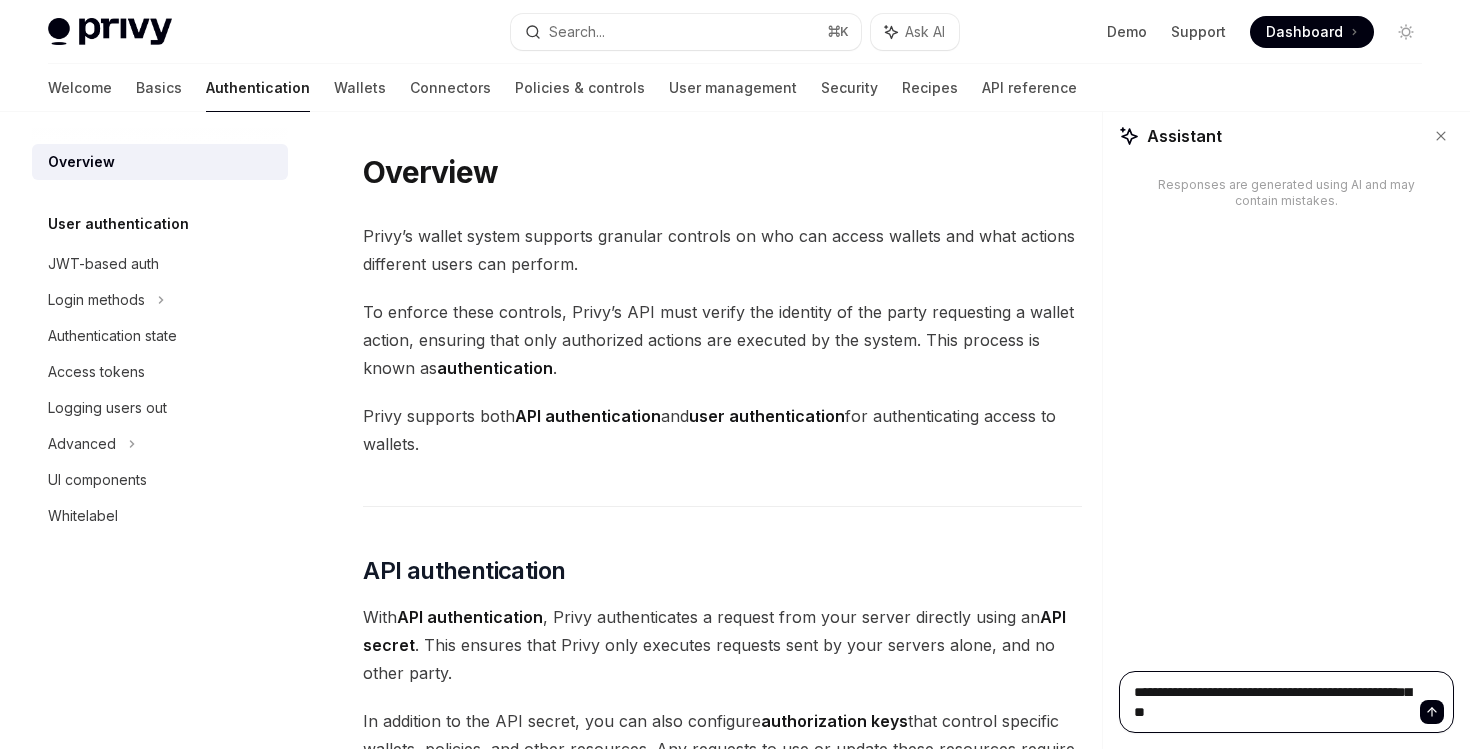 type on "**********" 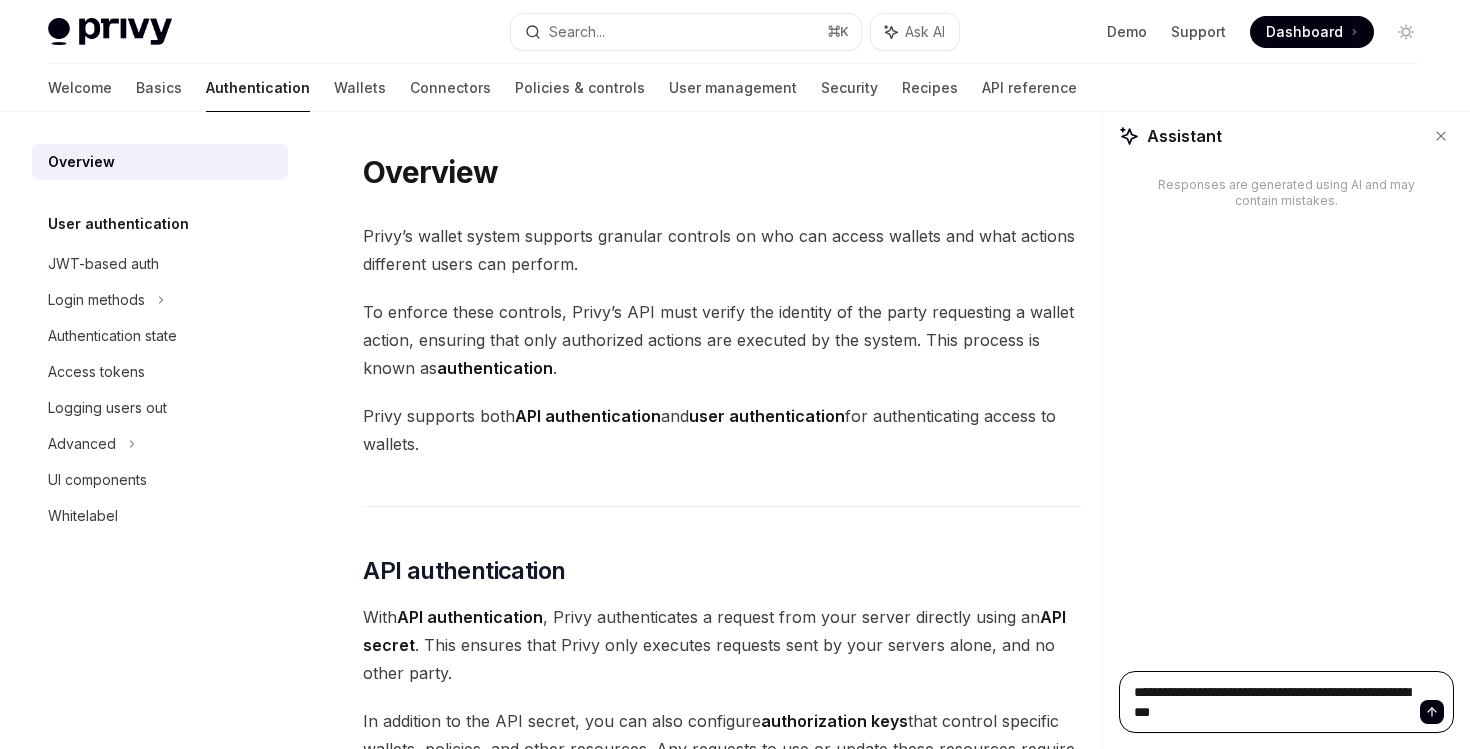 type on "**********" 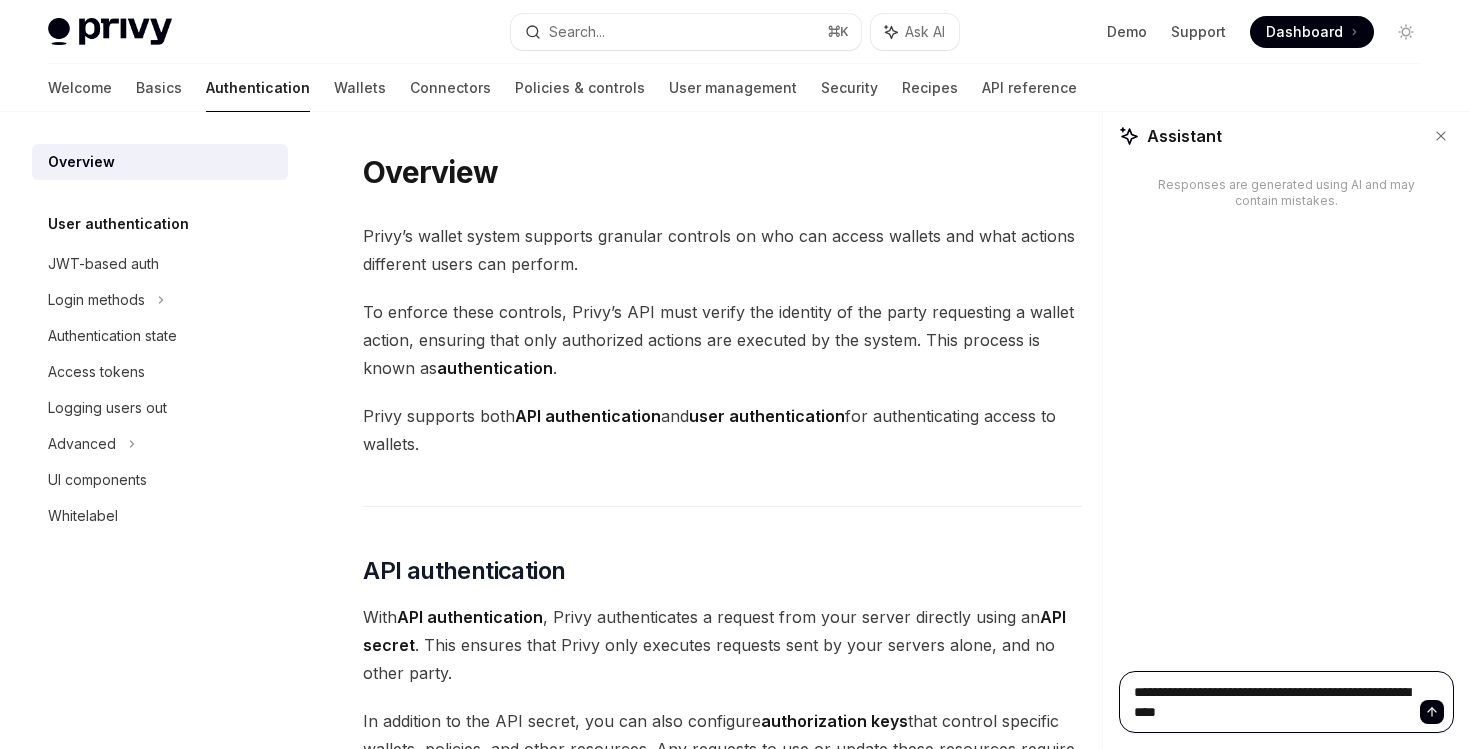type on "**********" 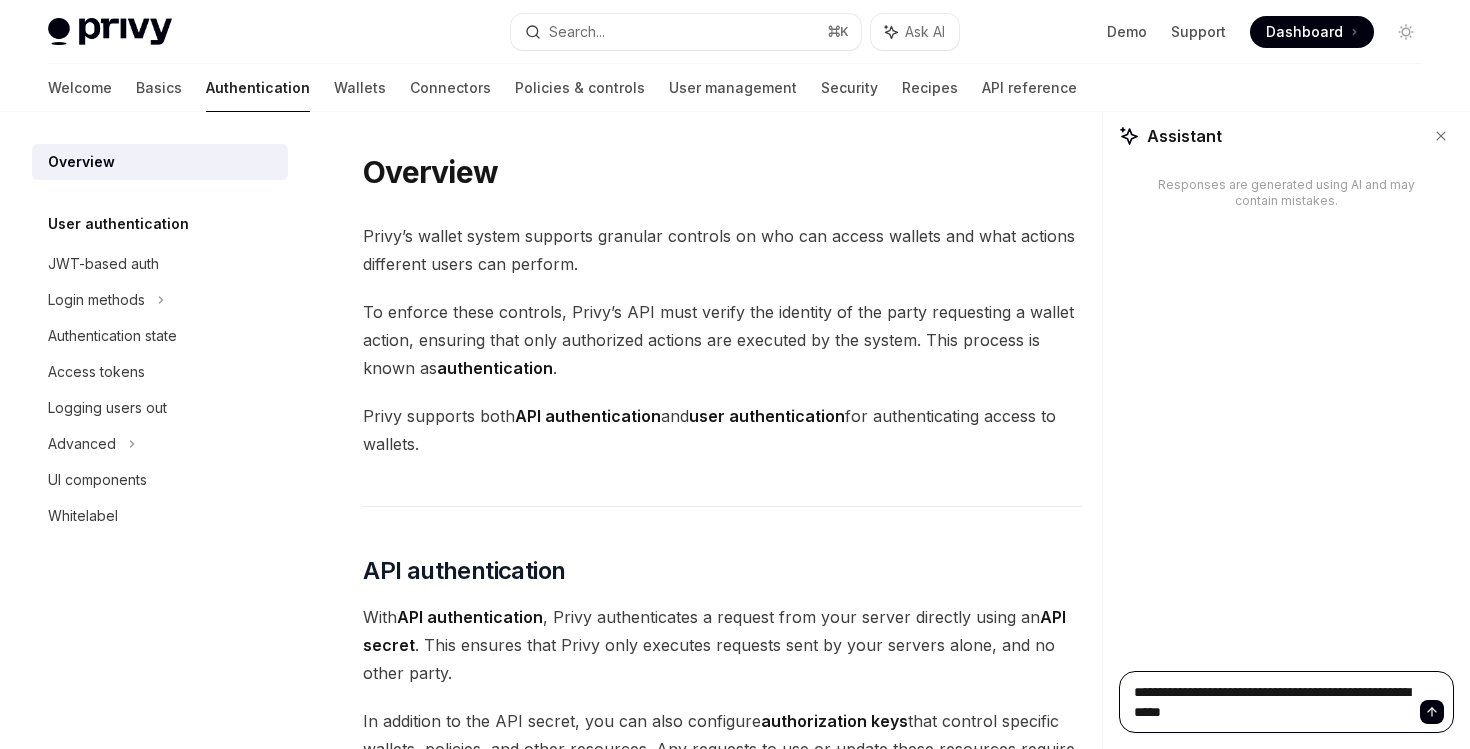 type on "**********" 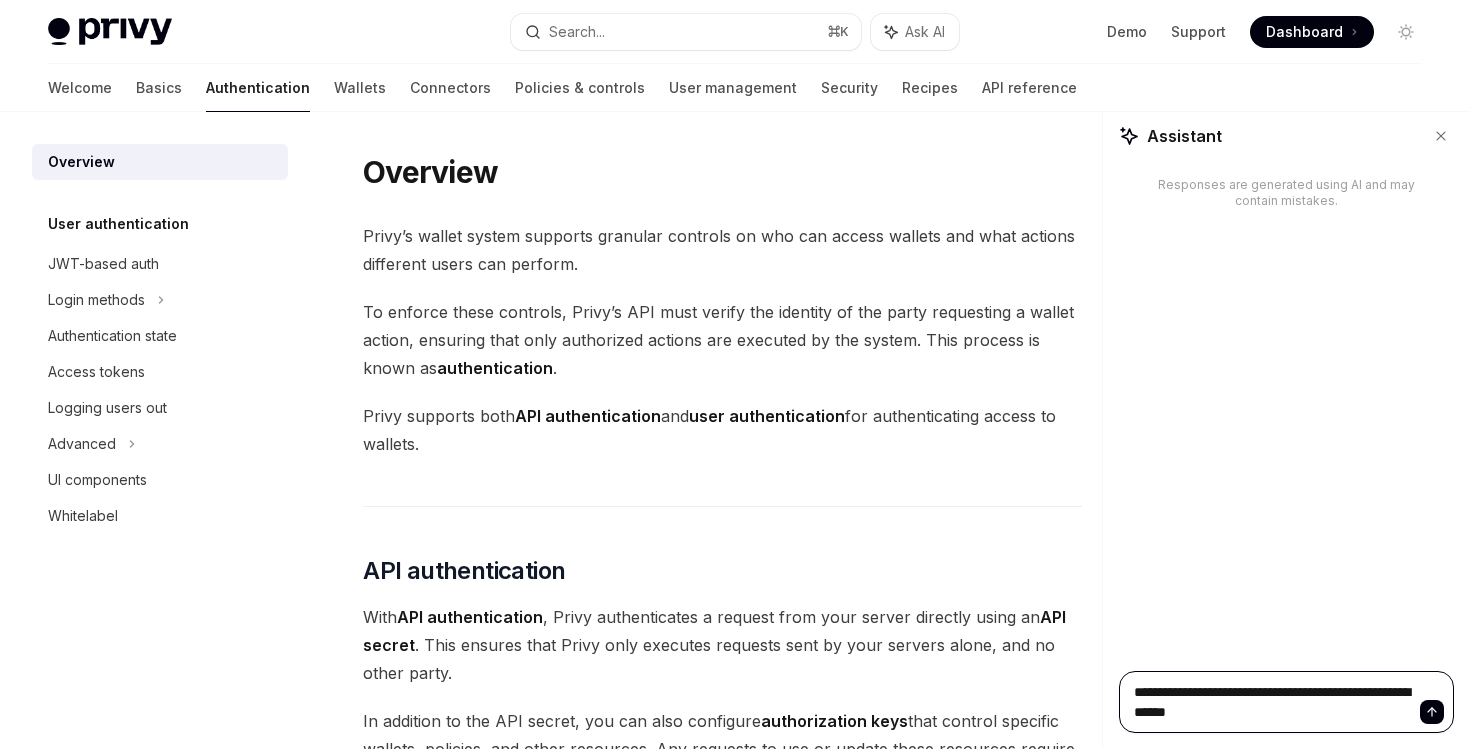 type on "**********" 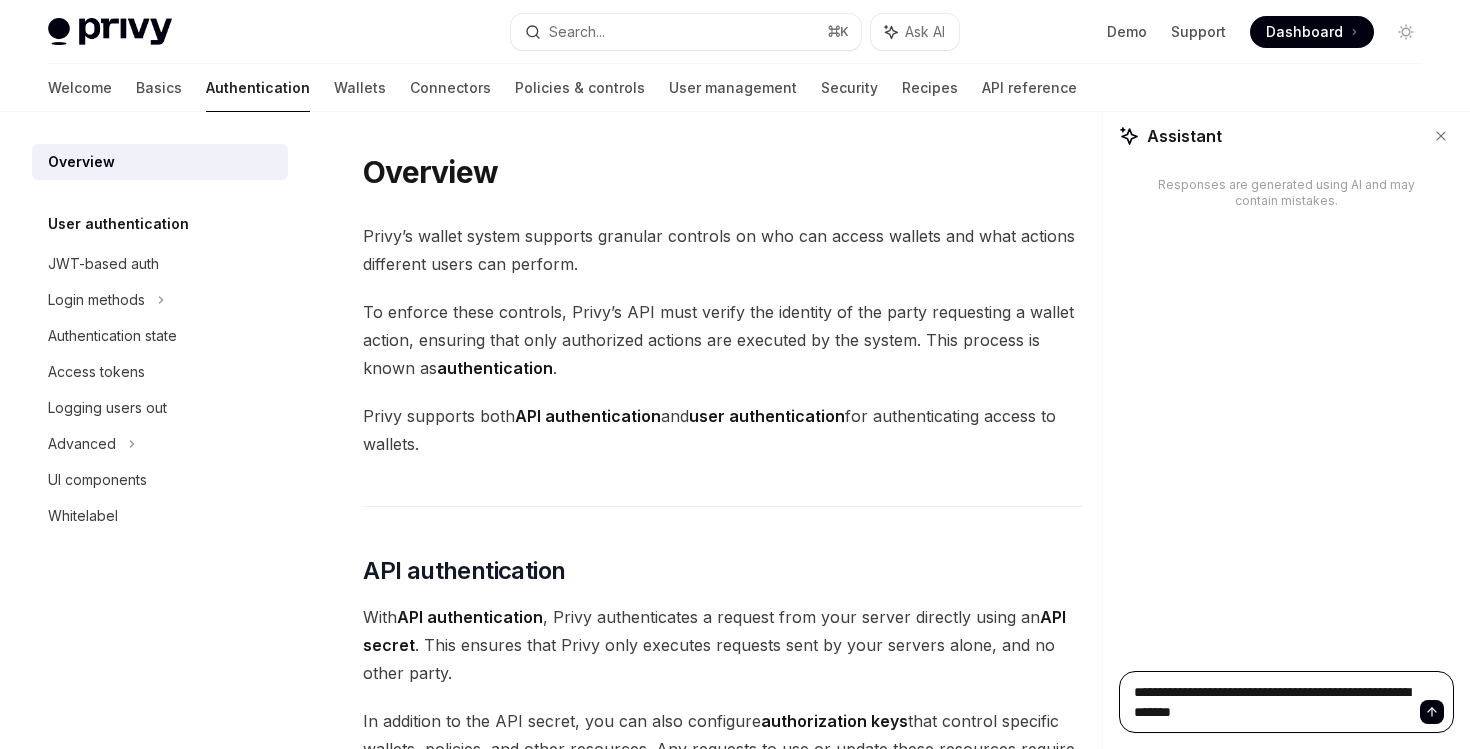 type on "**********" 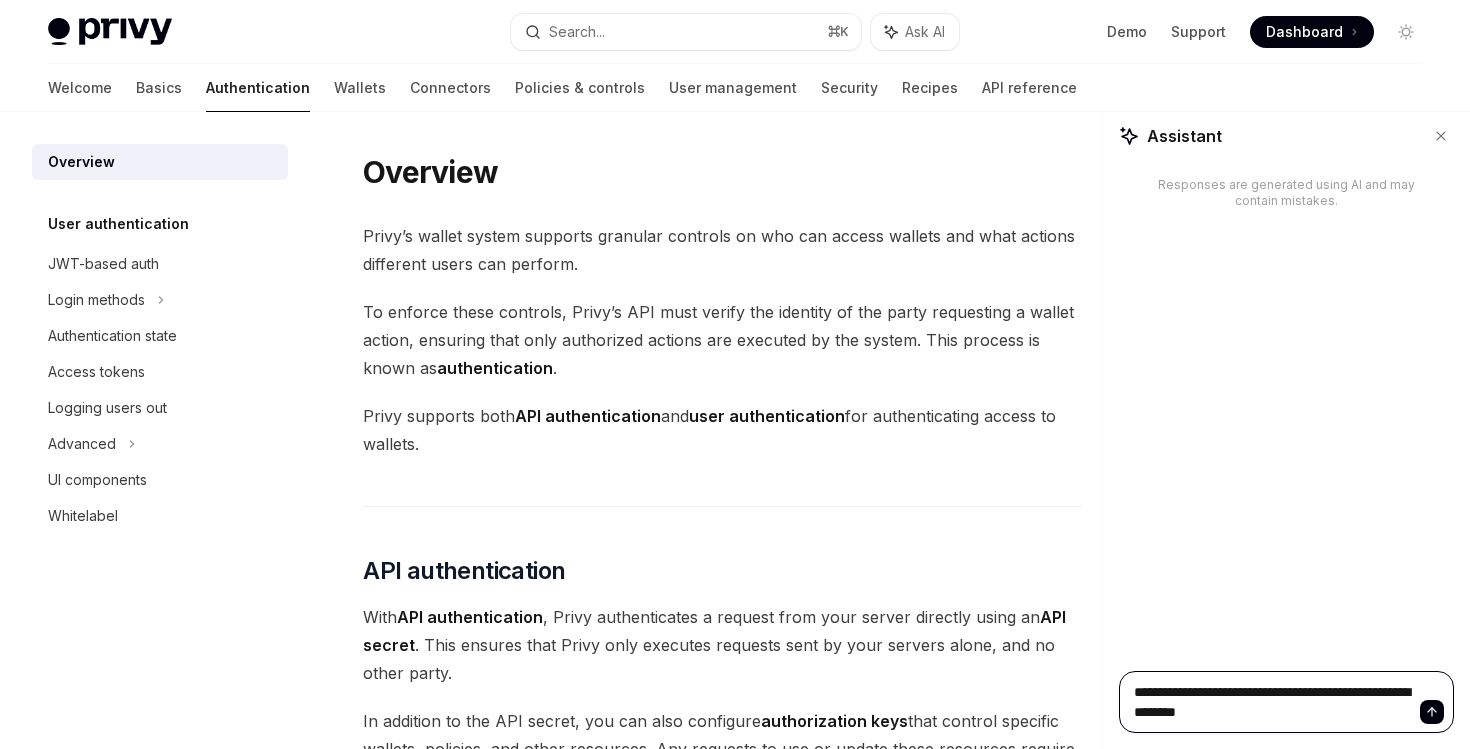 type on "**********" 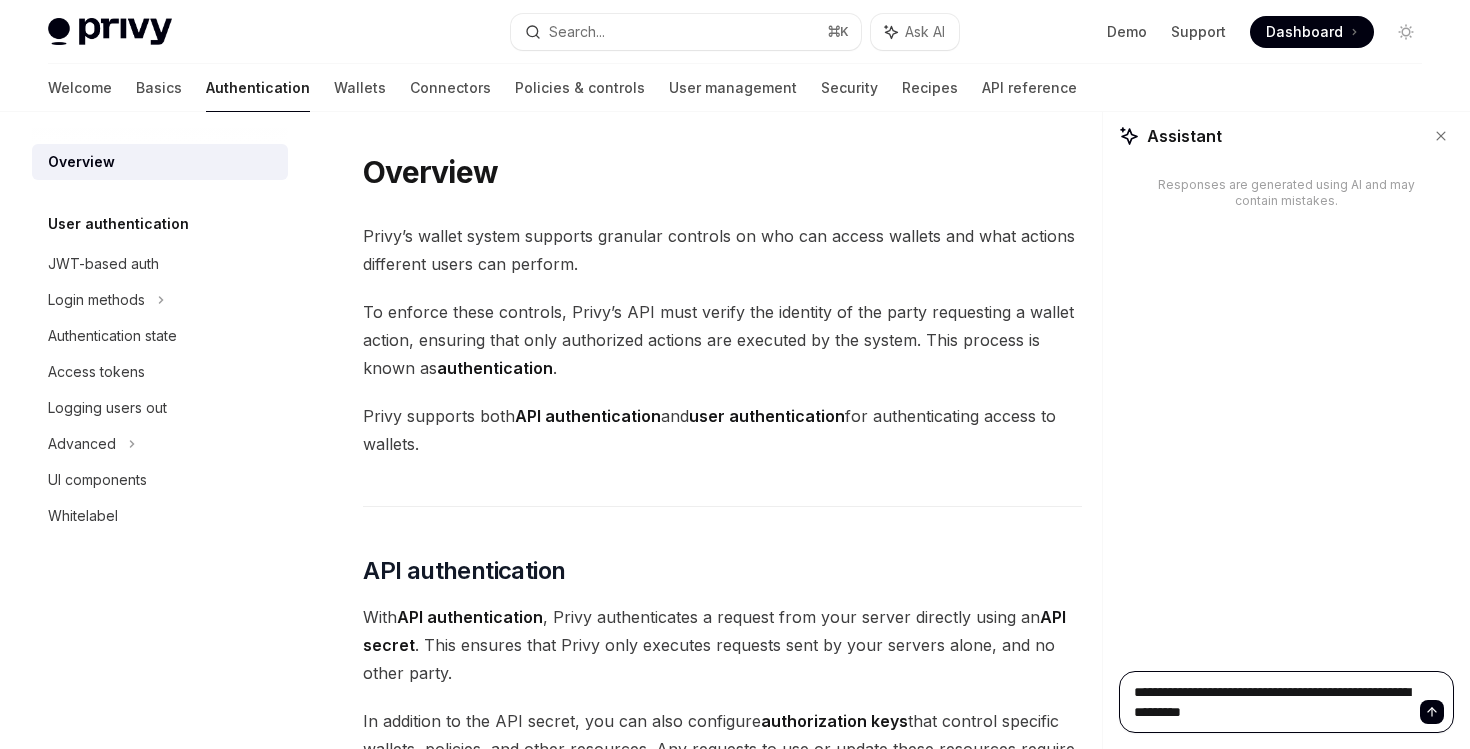 type on "**********" 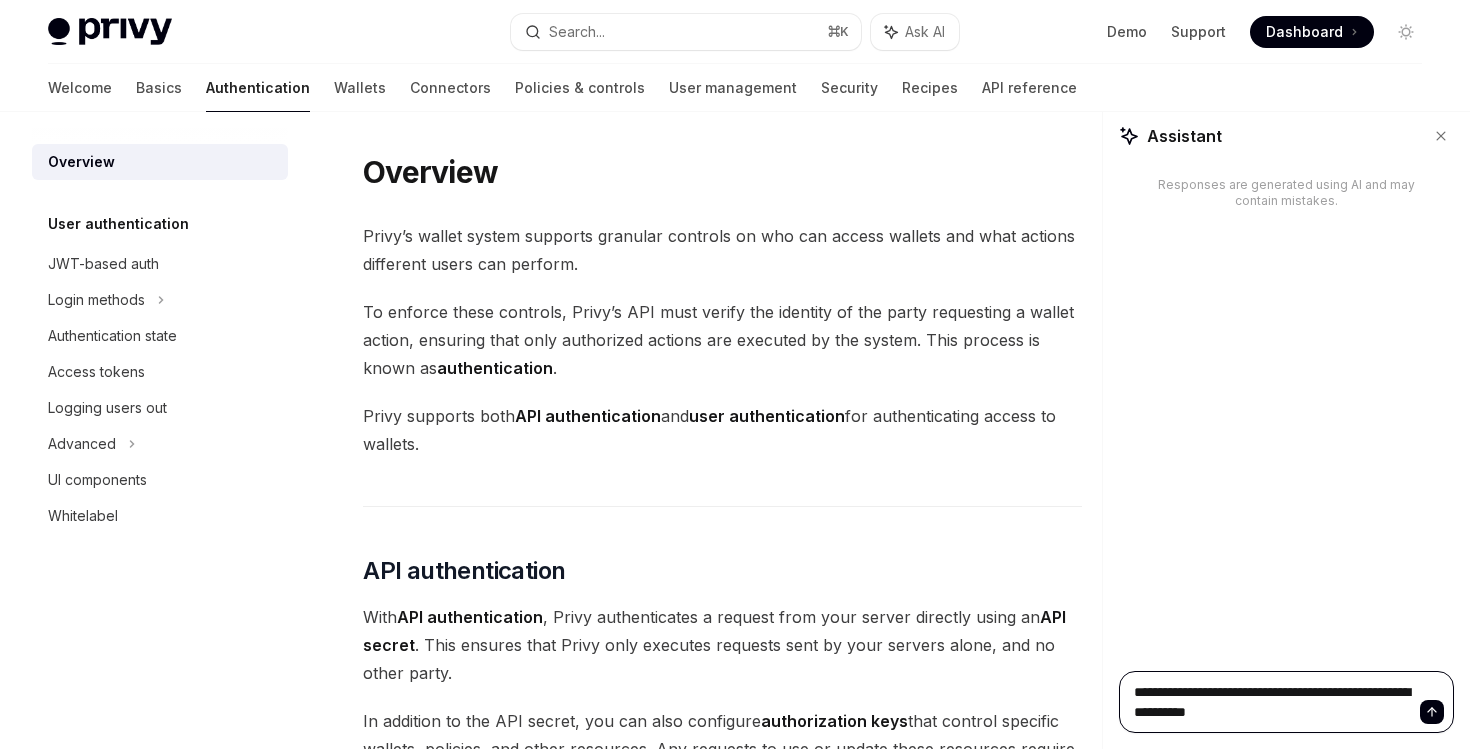 type on "**********" 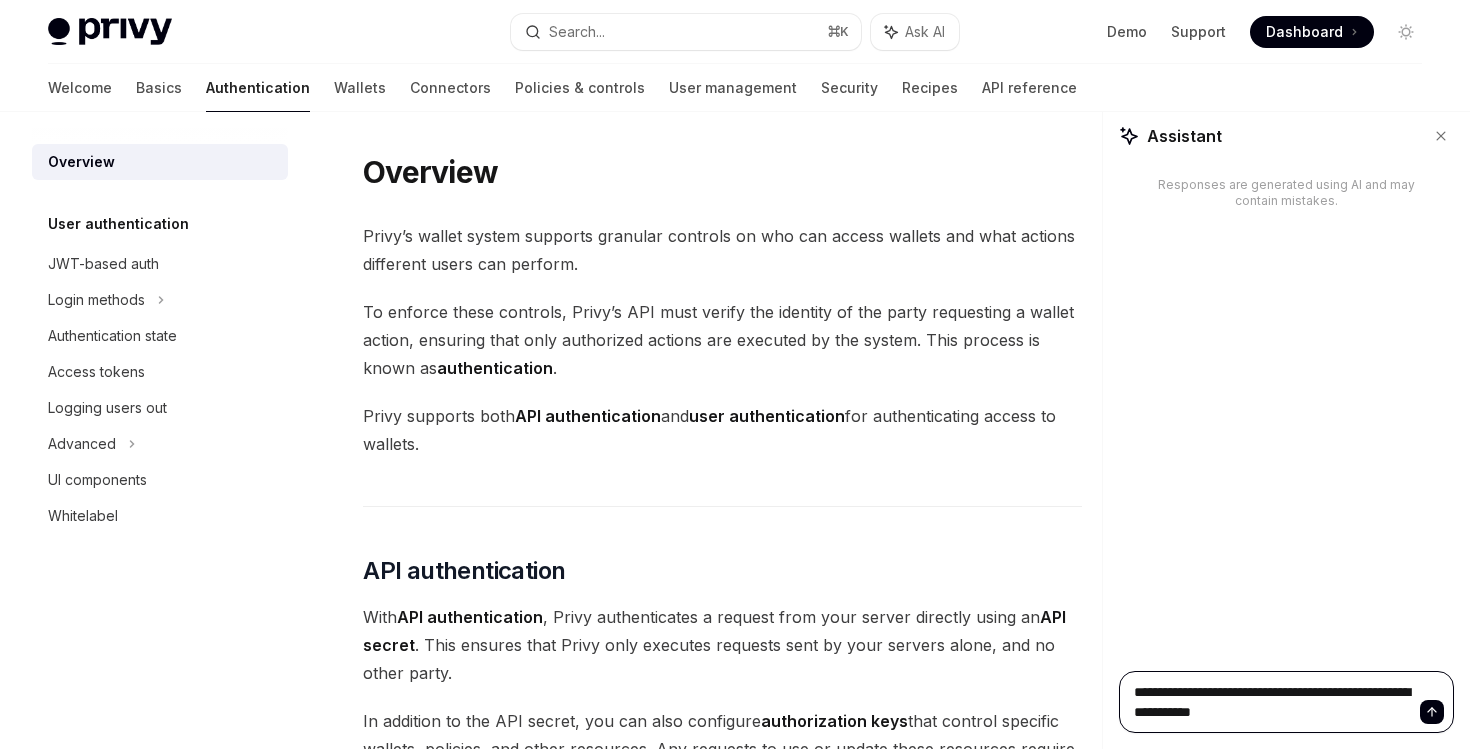 type on "*" 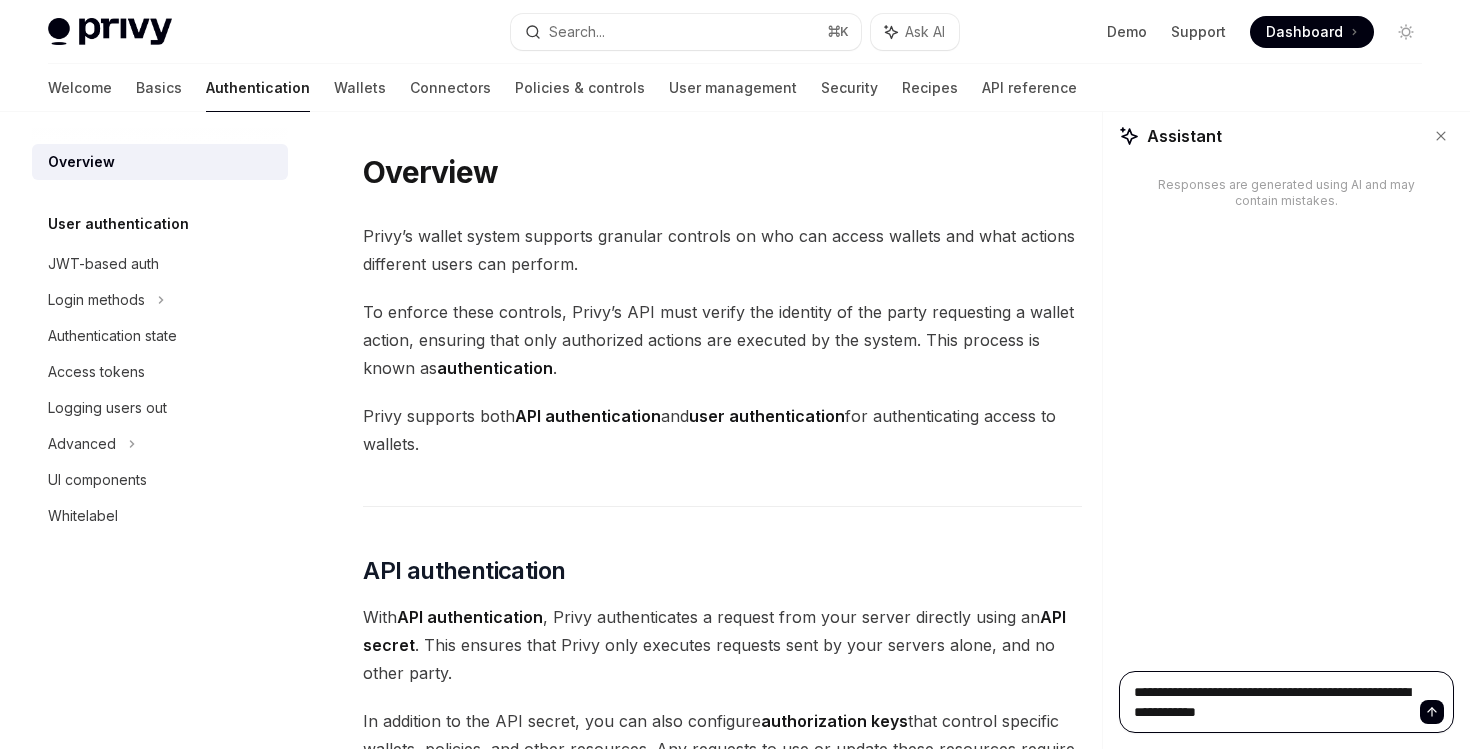 type on "**********" 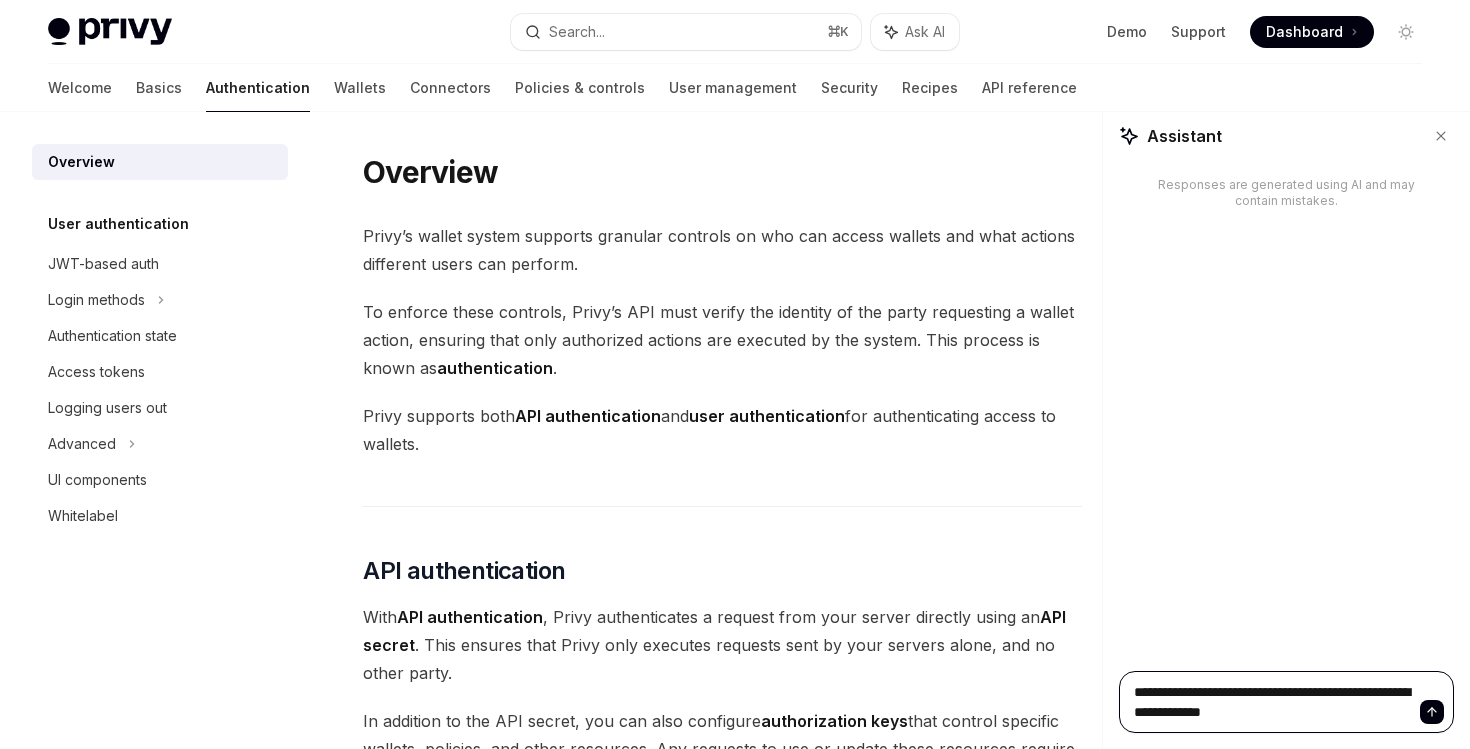 type on "**********" 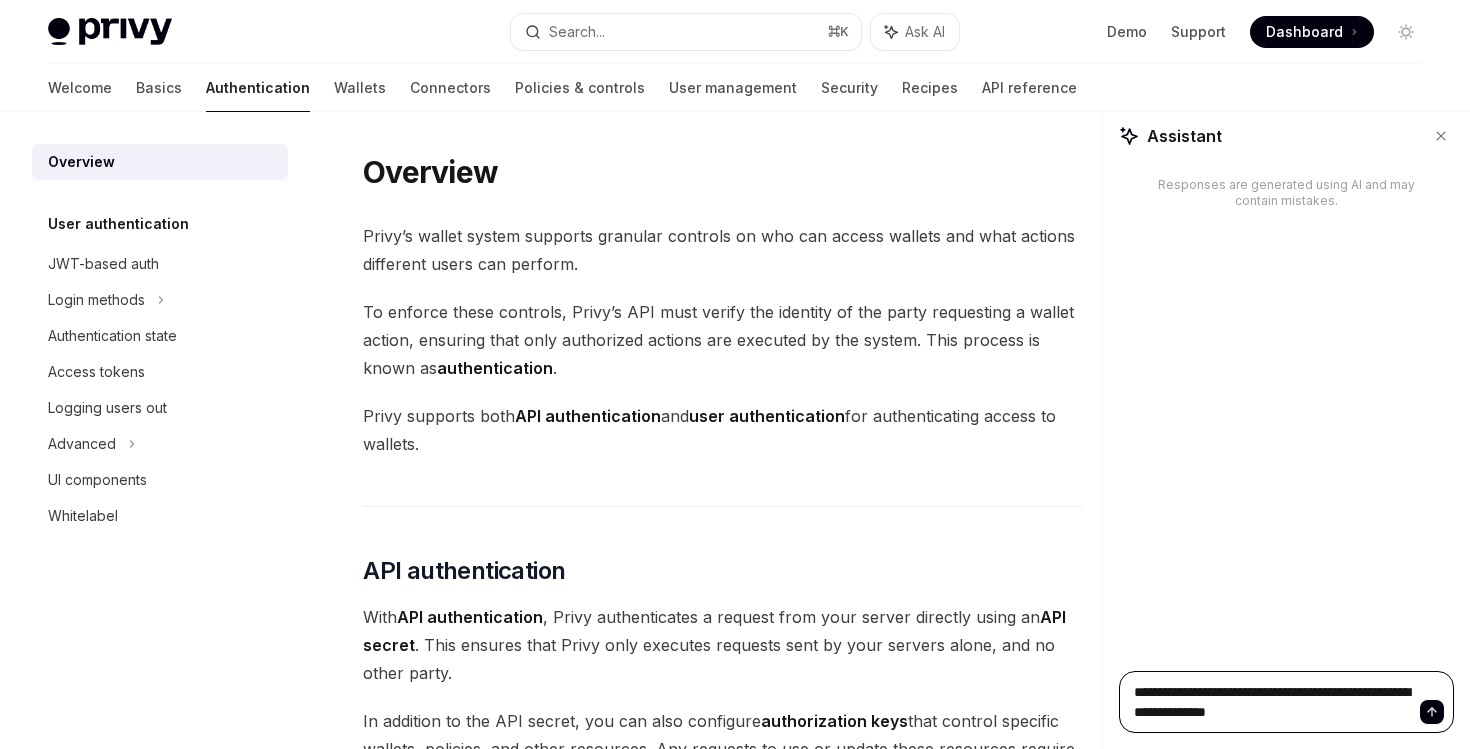 type on "**********" 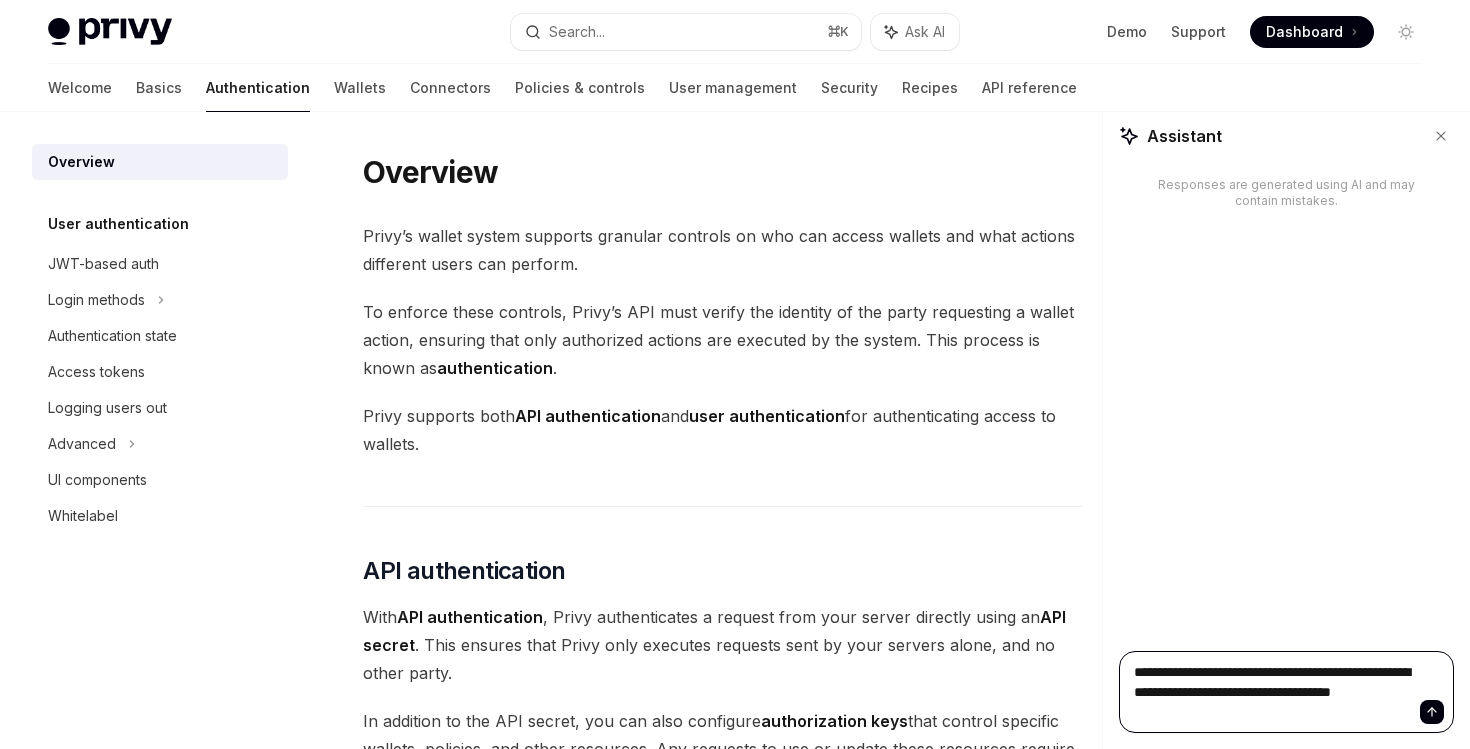 click on "**********" at bounding box center (1286, 692) 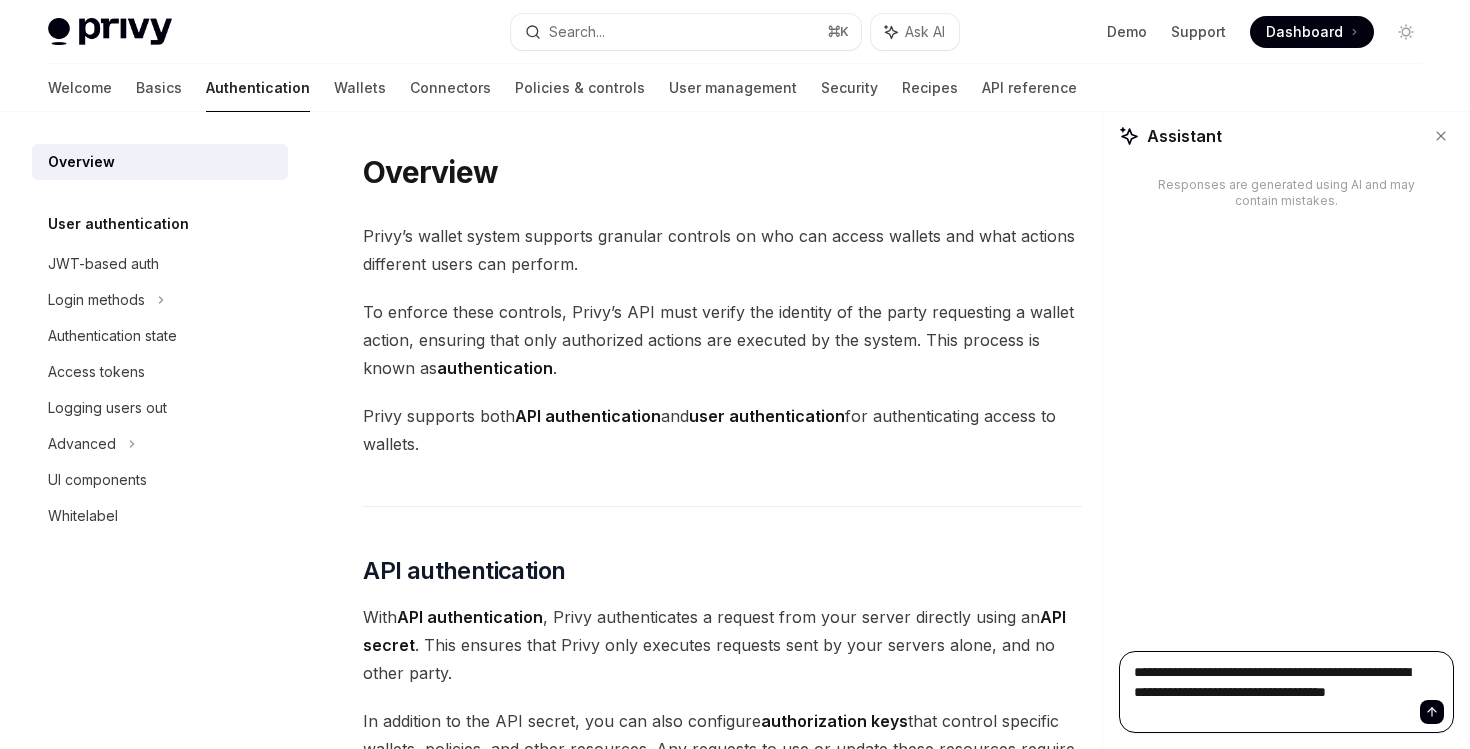 paste on "**********" 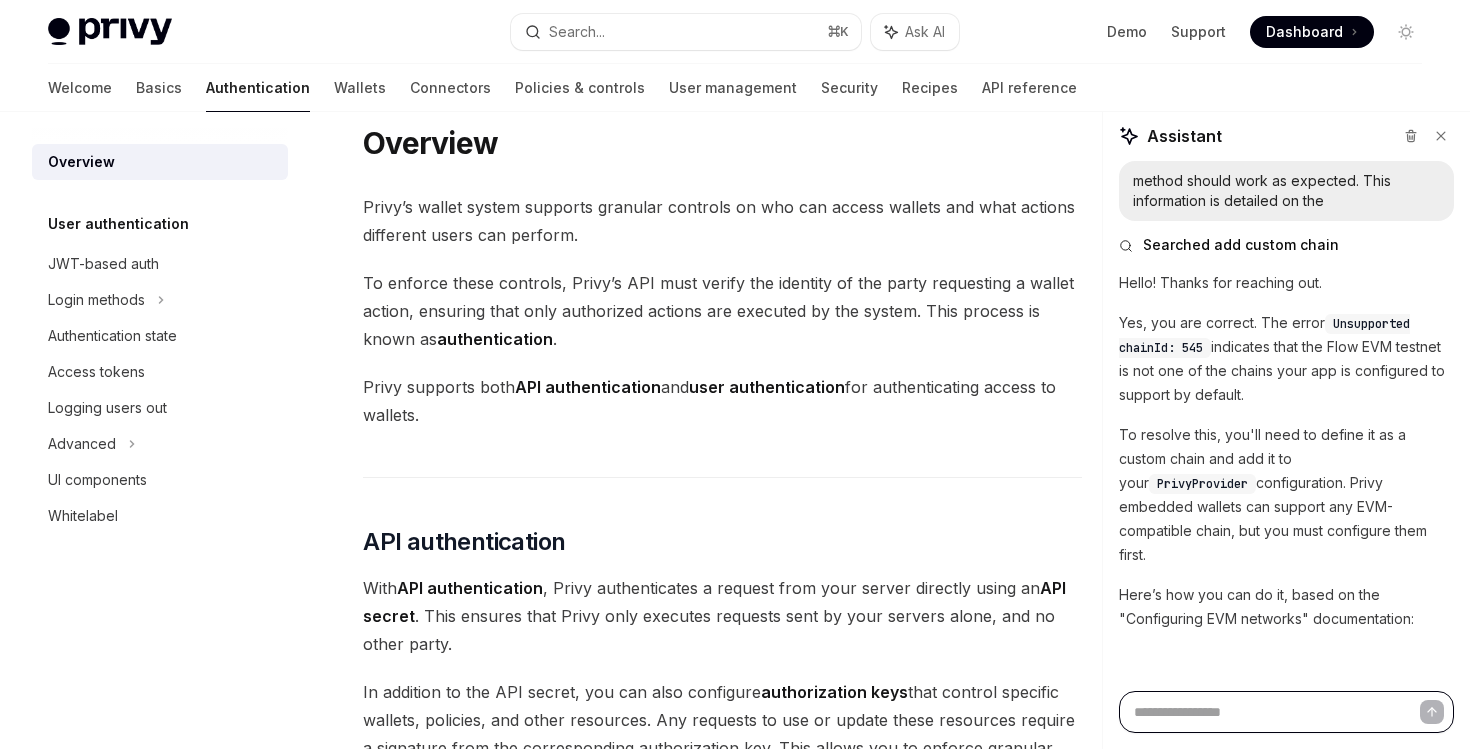 scroll, scrollTop: 31, scrollLeft: 0, axis: vertical 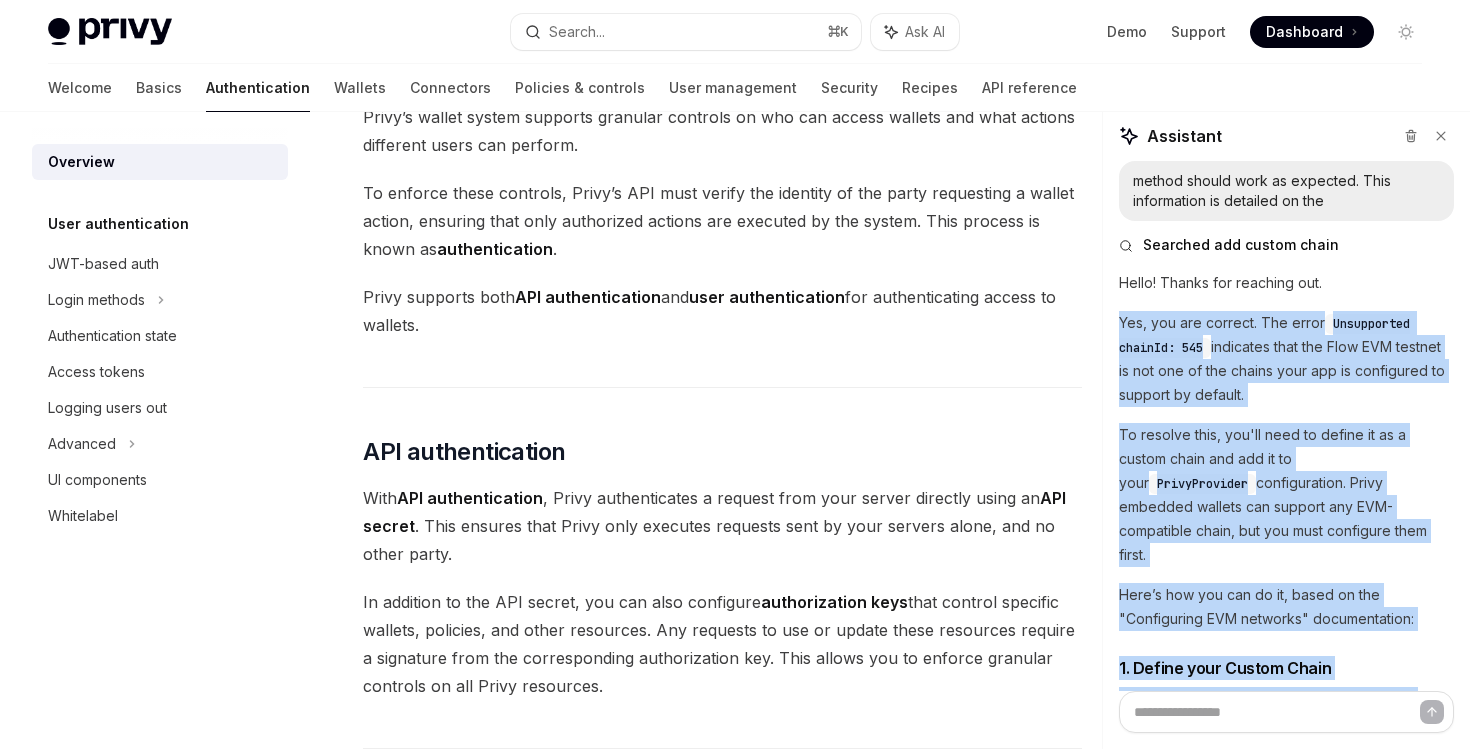 copy on "Yes, you are correct. The error  Unsupported chainId: 545  indicates that the Flow EVM testnet is not one of the chains your app is configured to support by default.
To resolve this, you'll need to define it as a custom chain and add it to your  PrivyProvider  configuration. Privy embedded wallets can support any EVM-compatible chain, but you must configure them first.
Here’s how you can do it, based on the "Configuring EVM networks" documentation:
1. Define your Custom Chain
Since Flow EVM testnet is not included in the default list of chains from the  viem/chains  package, you'll need to define it using  viem 's  defineChain  method.
First, make sure you have  viem  installed:
npm  i  viem" 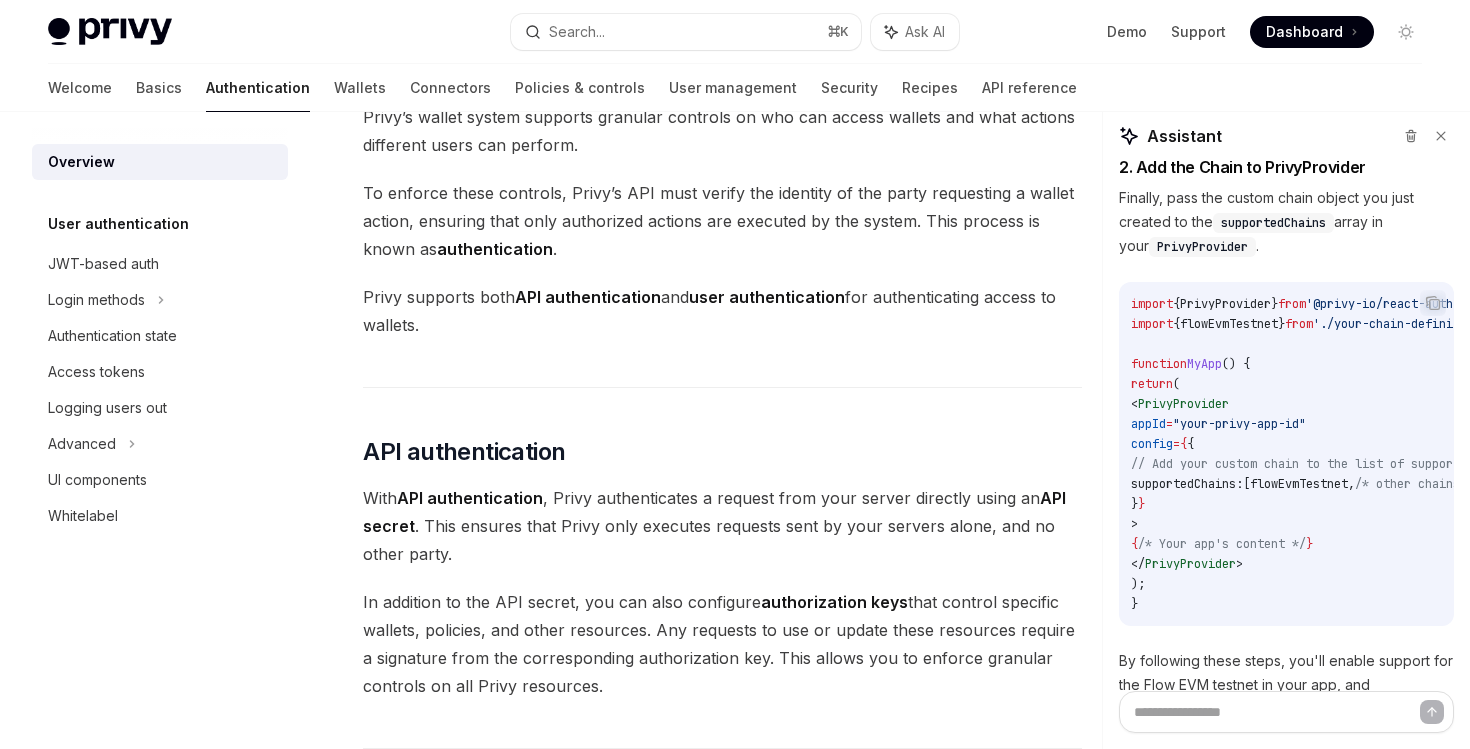 scroll, scrollTop: 1755, scrollLeft: 0, axis: vertical 